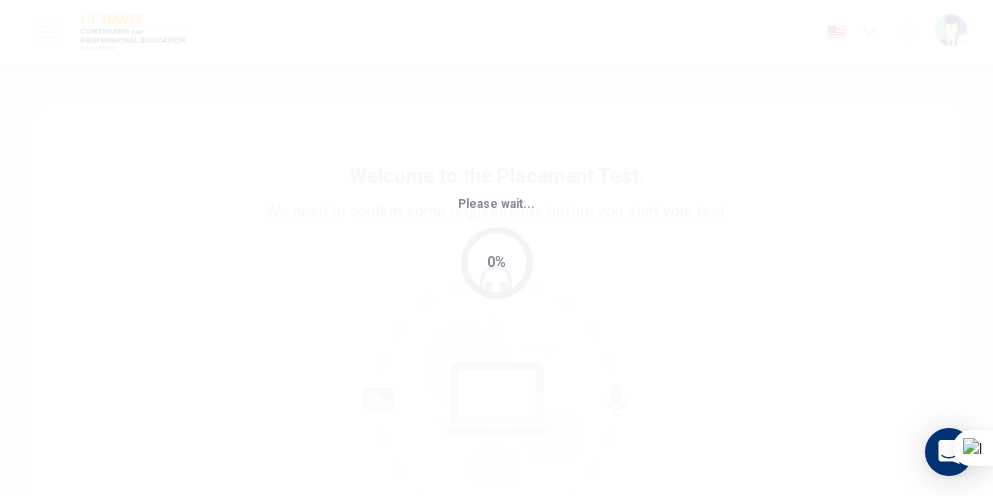 scroll, scrollTop: 0, scrollLeft: 0, axis: both 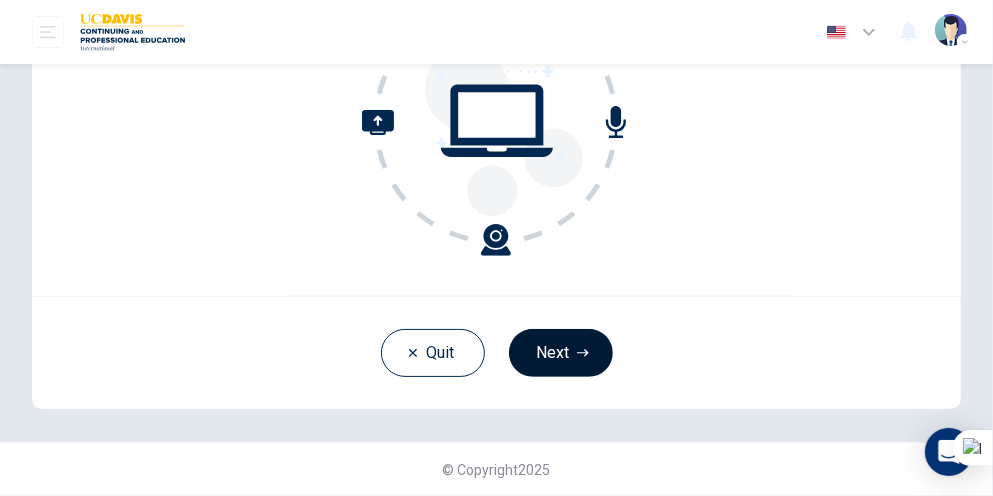 click on "Next" at bounding box center (561, 353) 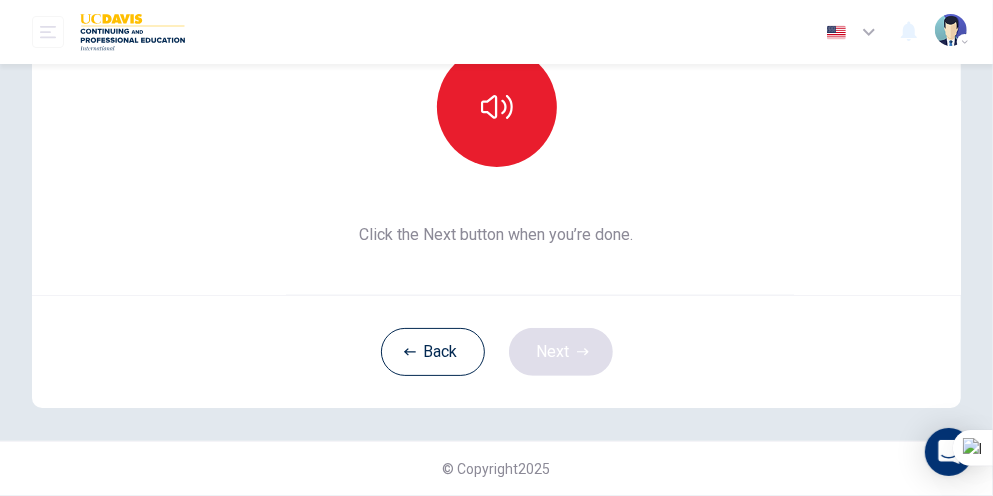scroll, scrollTop: 256, scrollLeft: 0, axis: vertical 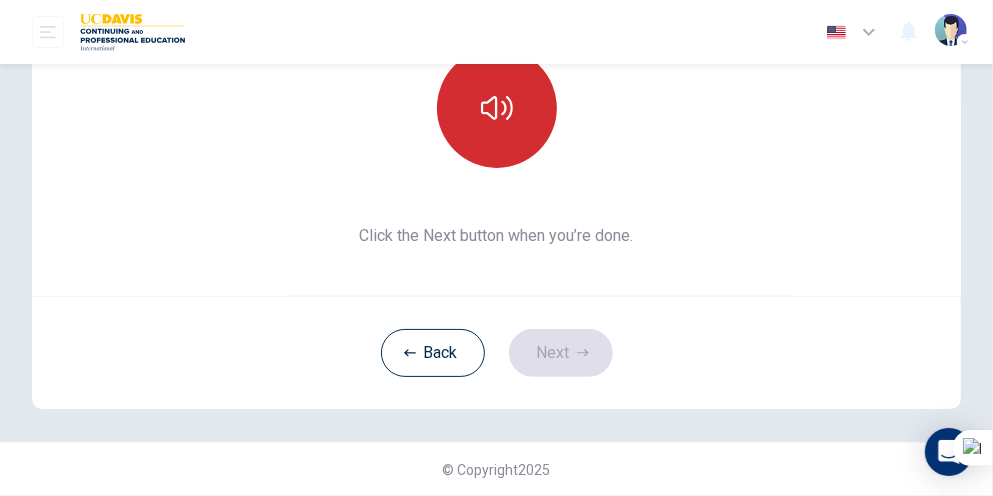 click at bounding box center (497, 108) 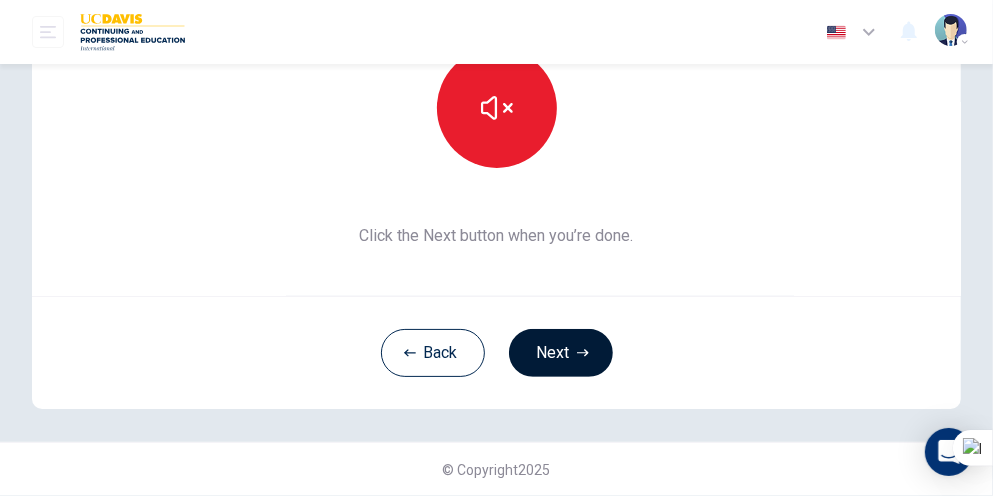 click on "Next" at bounding box center (561, 353) 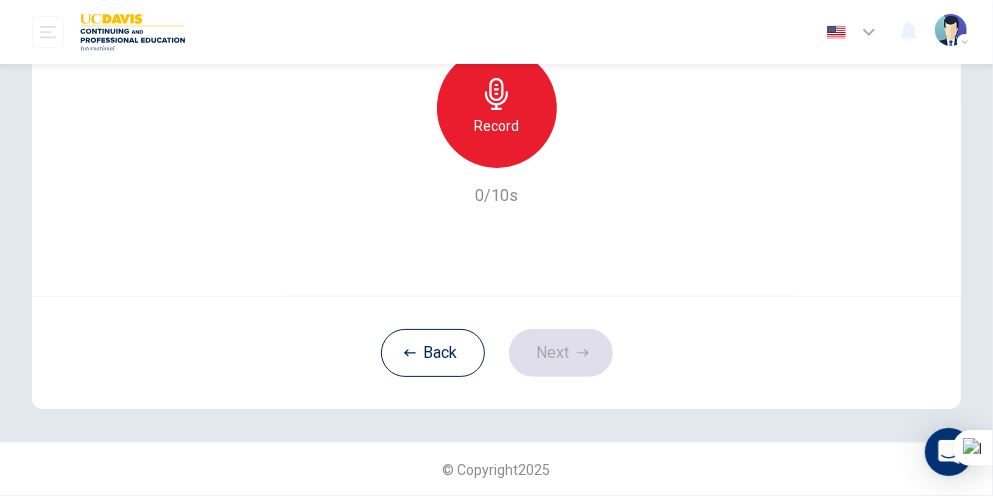 click on "Record" at bounding box center (496, 126) 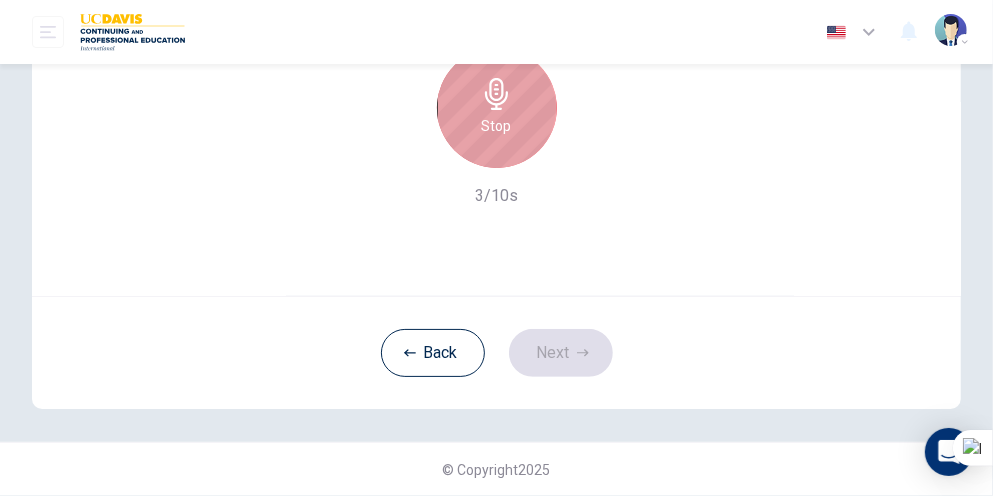 click on "Stop" at bounding box center [497, 126] 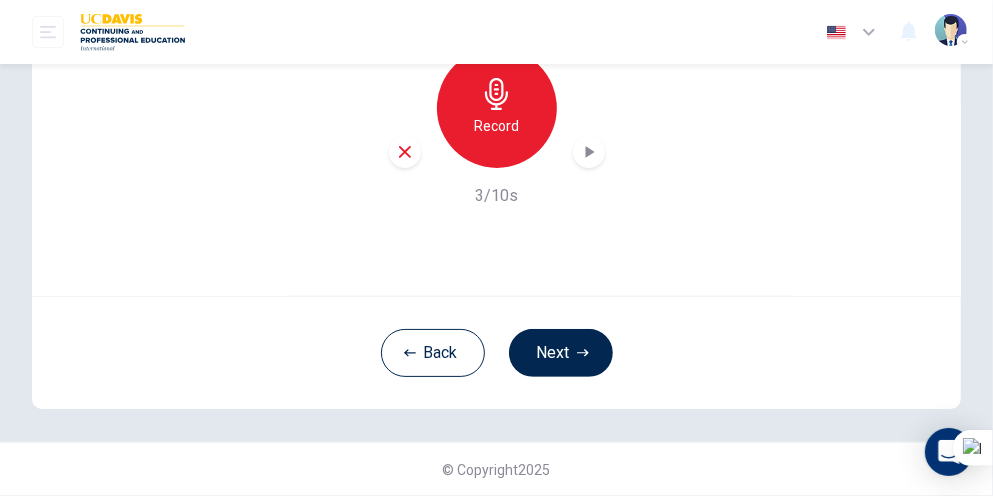 click 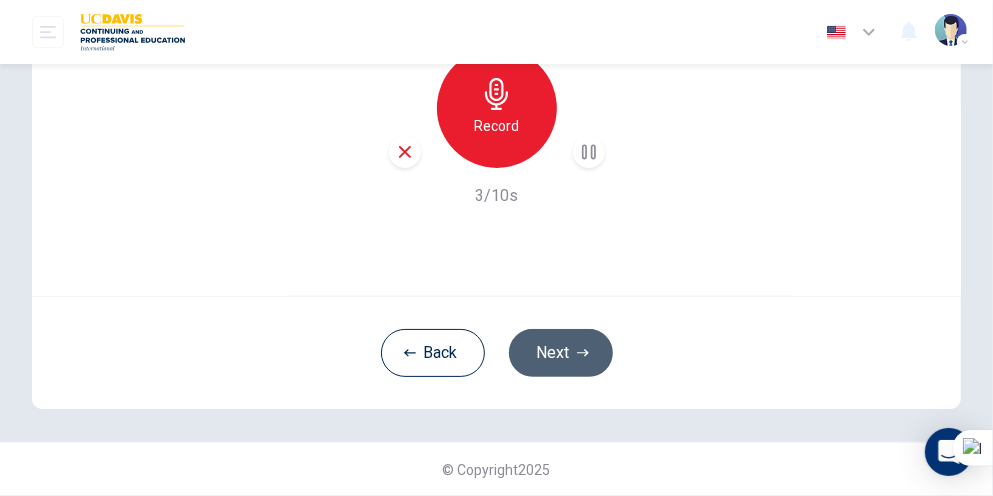 click on "Next" at bounding box center [561, 353] 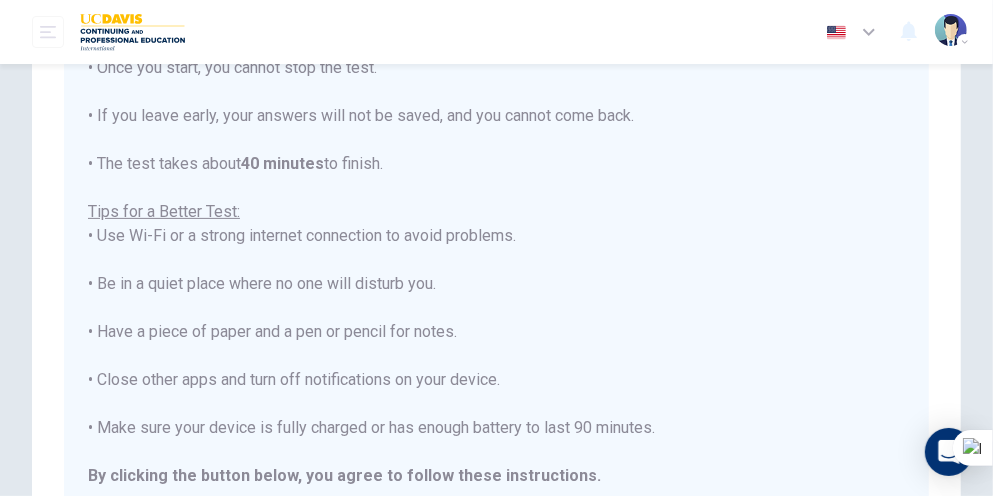 scroll, scrollTop: 0, scrollLeft: 0, axis: both 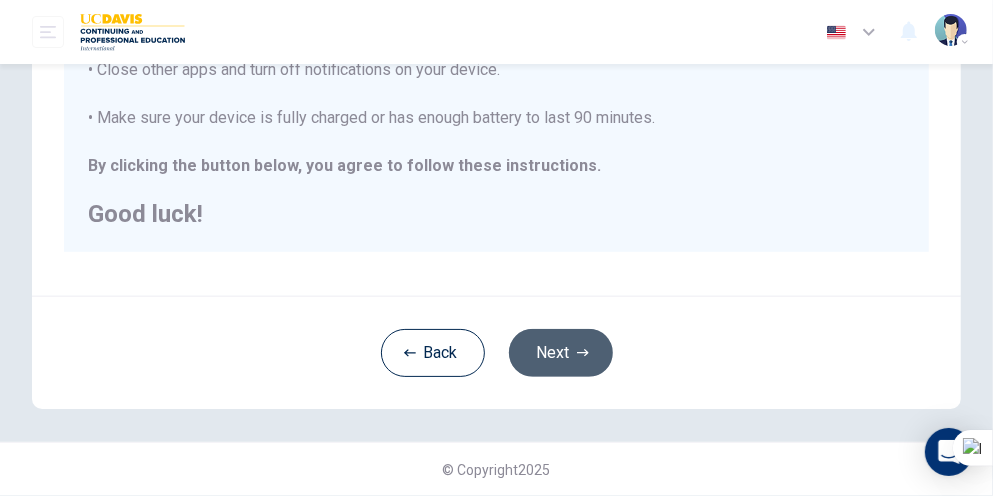 click on "Next" at bounding box center (561, 353) 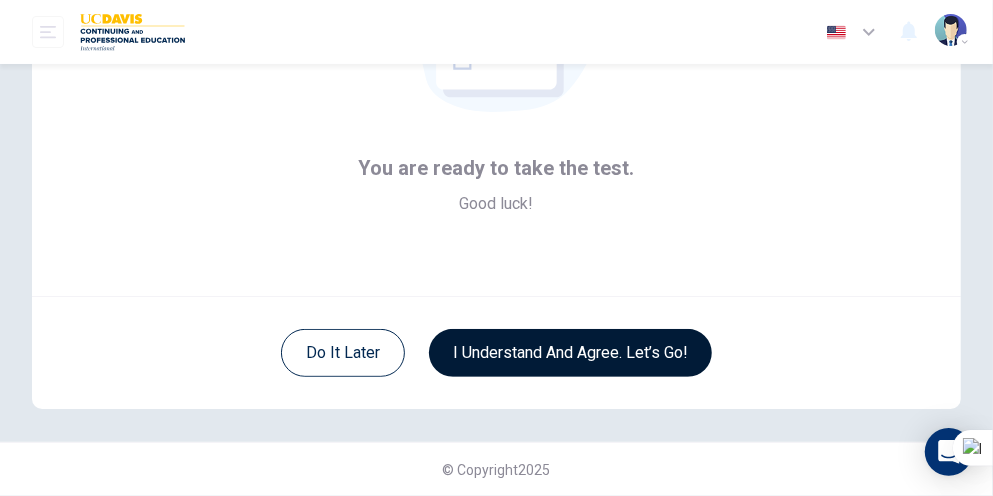 click on "I understand and agree. Let’s go!" at bounding box center (570, 353) 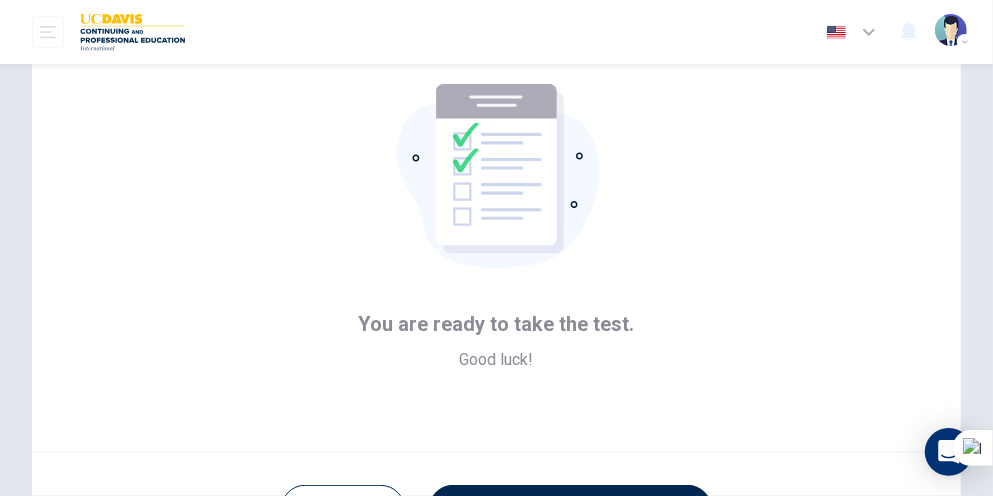 scroll, scrollTop: 56, scrollLeft: 0, axis: vertical 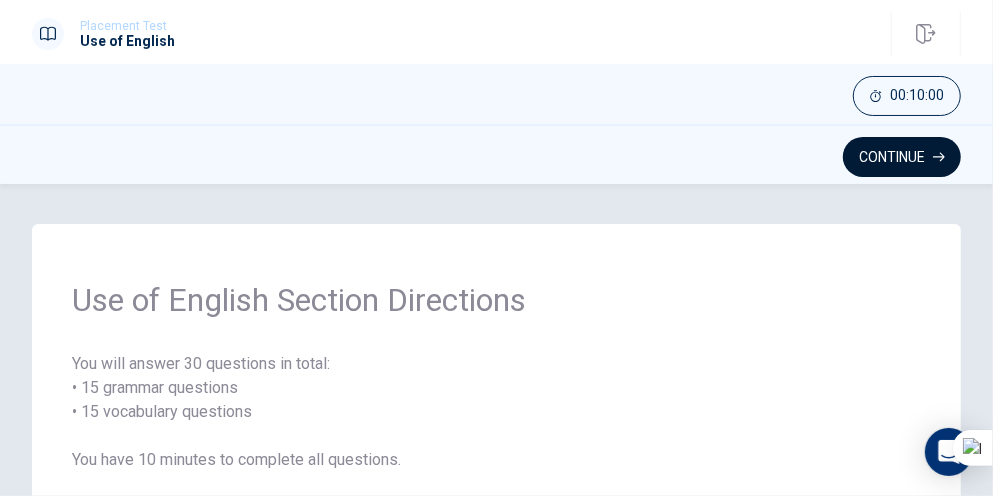 click on "Continue" at bounding box center [902, 157] 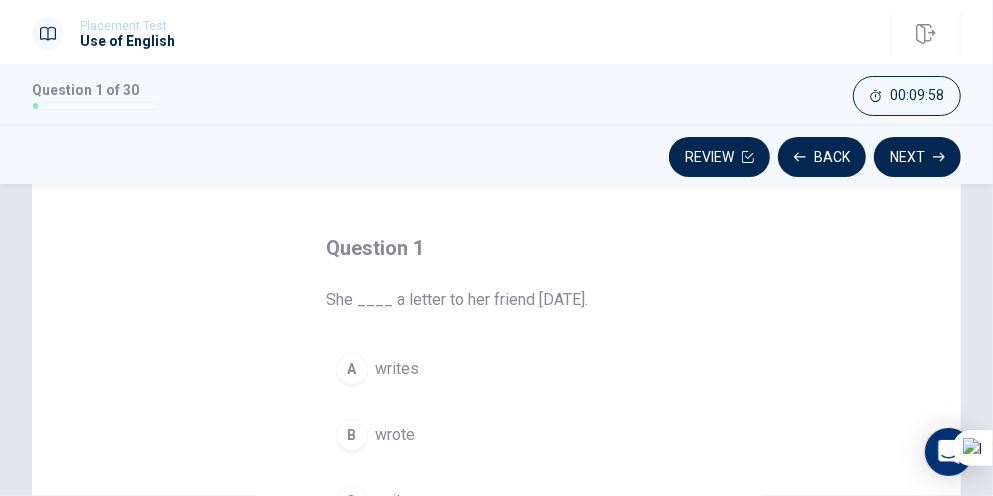 scroll, scrollTop: 100, scrollLeft: 0, axis: vertical 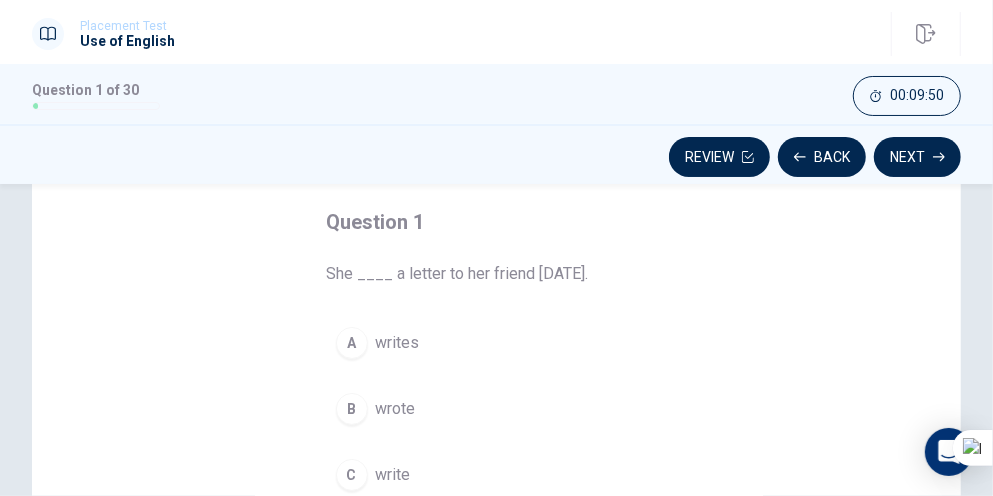 click on "B" at bounding box center [352, 409] 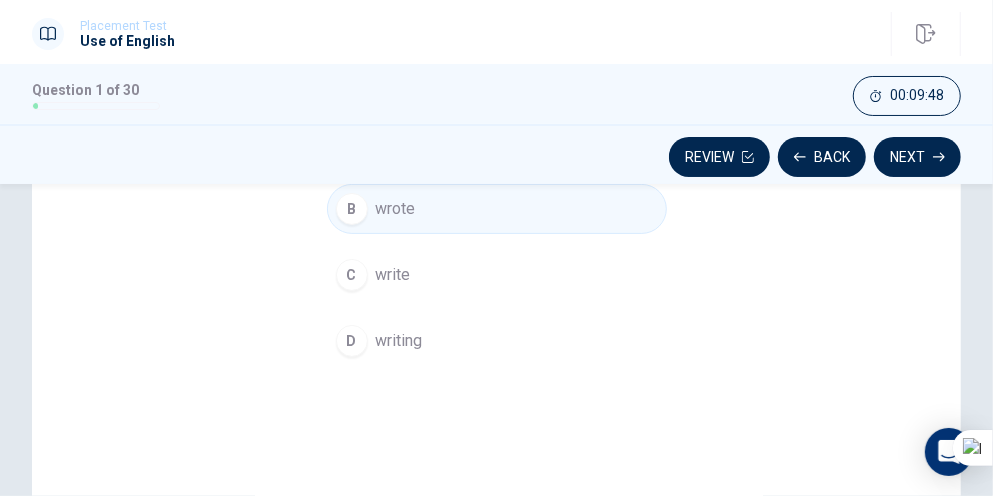 scroll, scrollTop: 200, scrollLeft: 0, axis: vertical 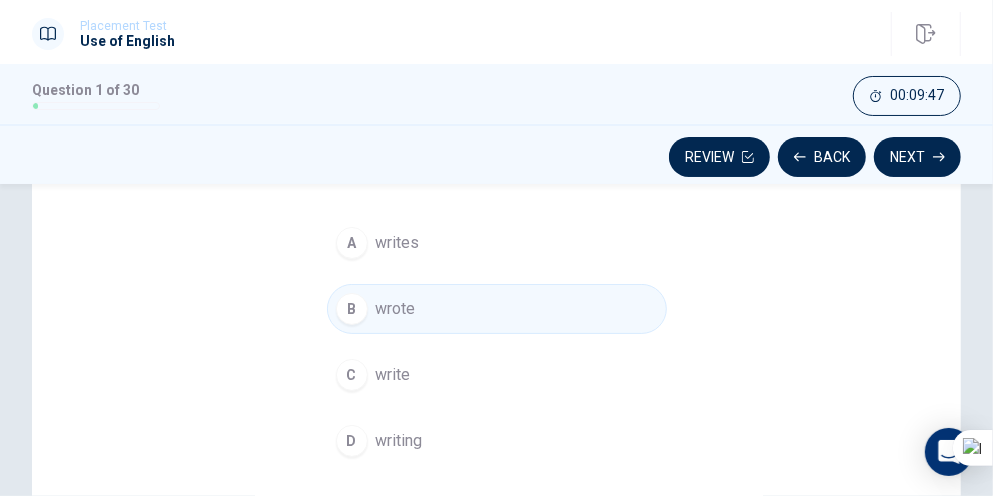 click on "B" at bounding box center [352, 309] 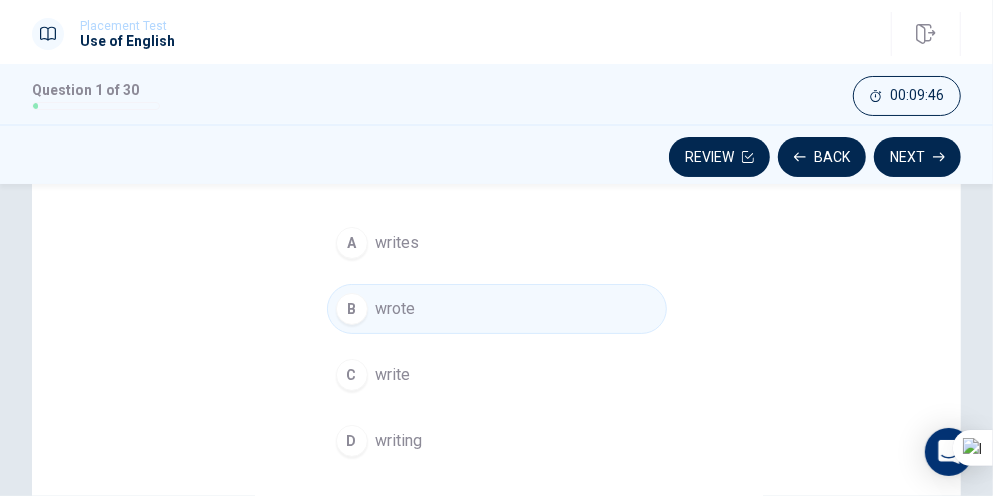 scroll, scrollTop: 0, scrollLeft: 0, axis: both 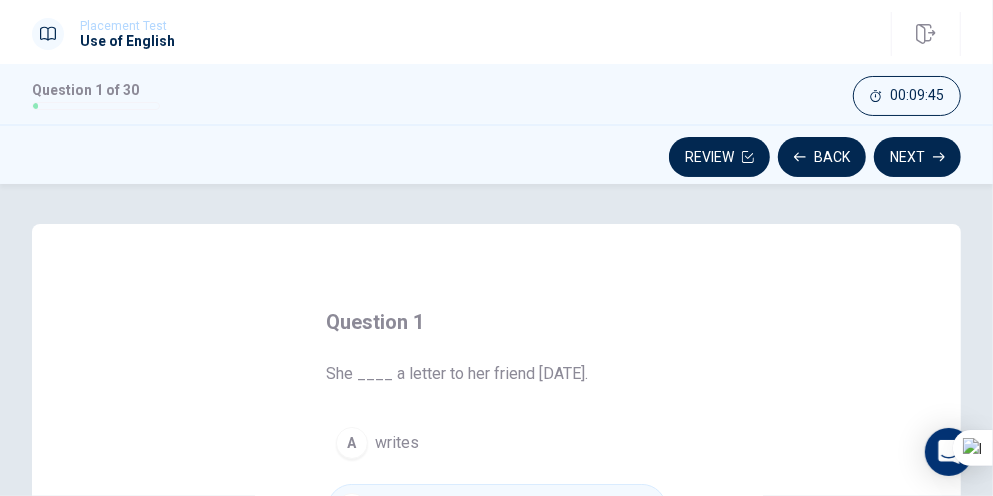 click on "She ____ a letter to her friend [DATE]." at bounding box center [497, 374] 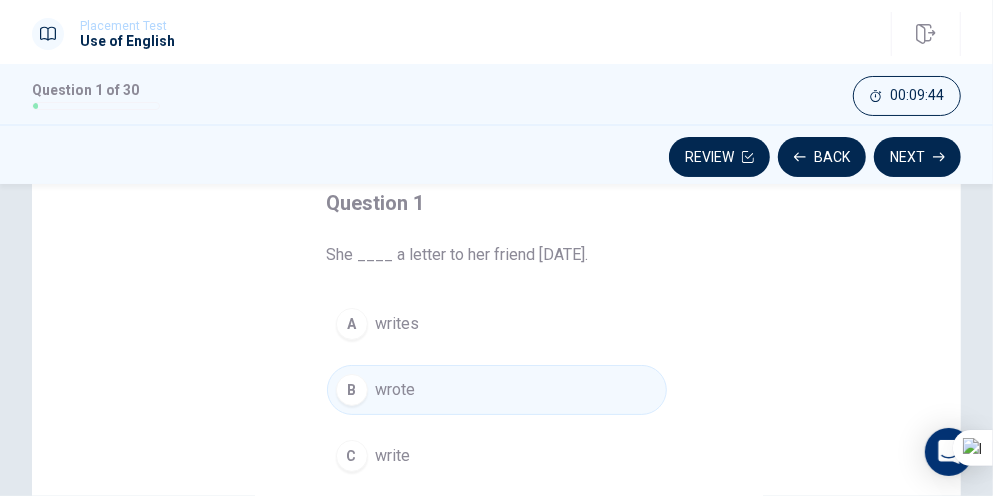 scroll, scrollTop: 200, scrollLeft: 0, axis: vertical 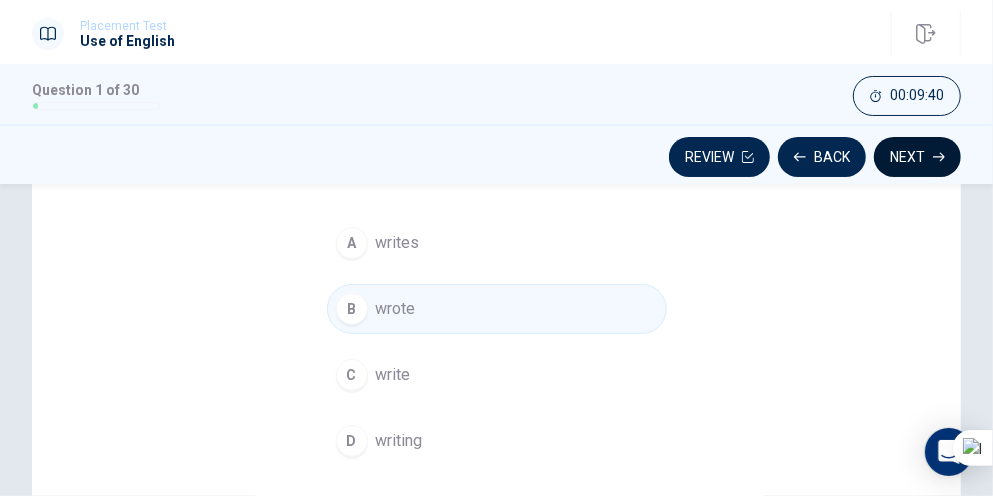 click on "Next" at bounding box center (917, 157) 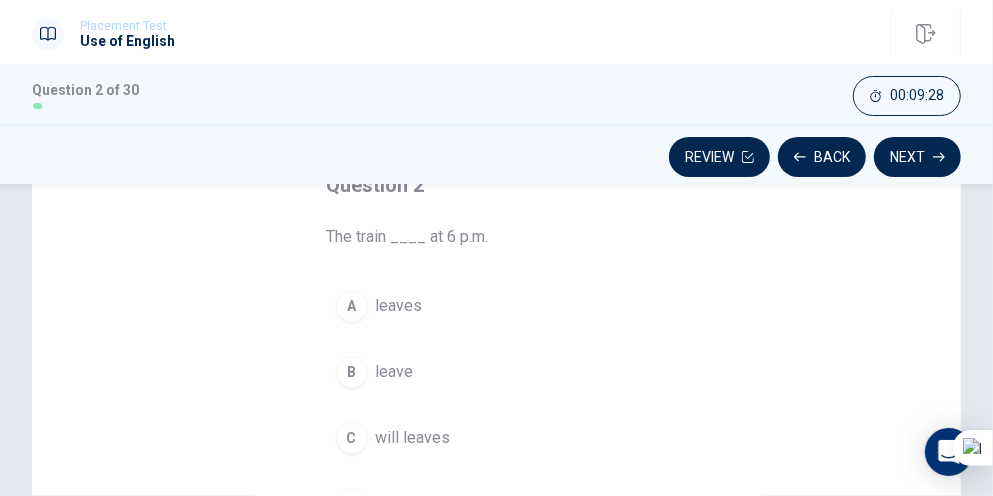 scroll, scrollTop: 100, scrollLeft: 0, axis: vertical 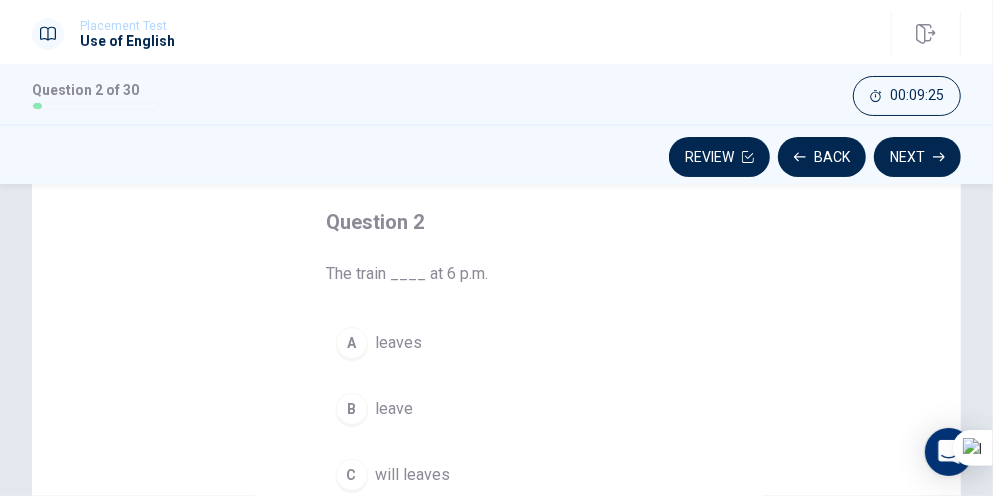 click on "leaves" at bounding box center (399, 343) 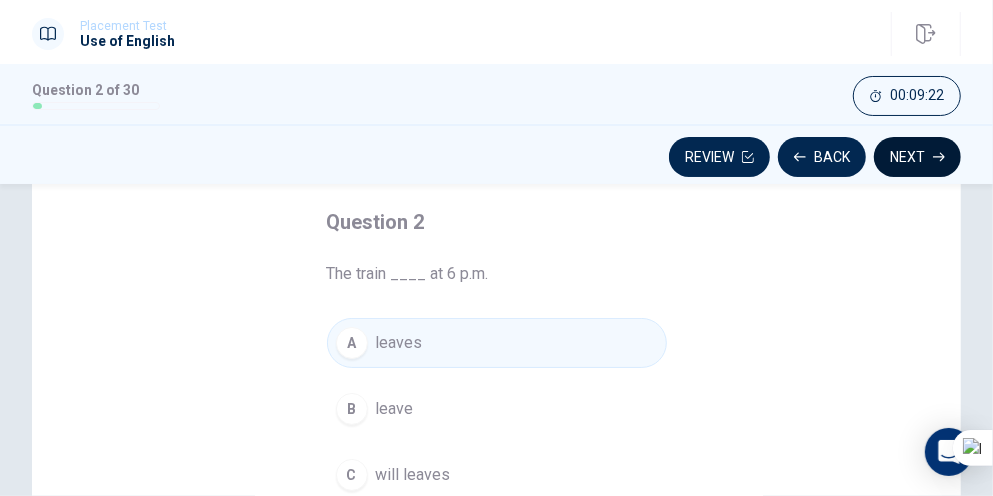 click on "Next" at bounding box center [917, 157] 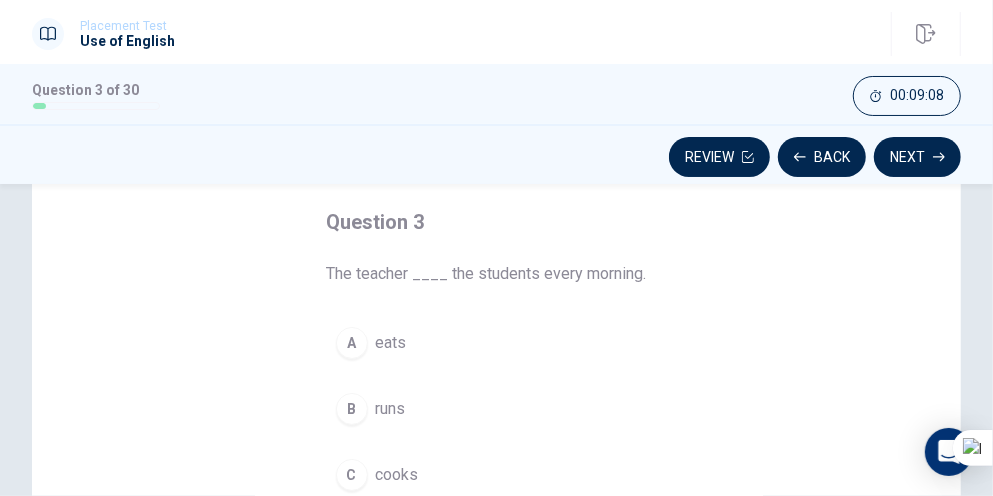 scroll, scrollTop: 200, scrollLeft: 0, axis: vertical 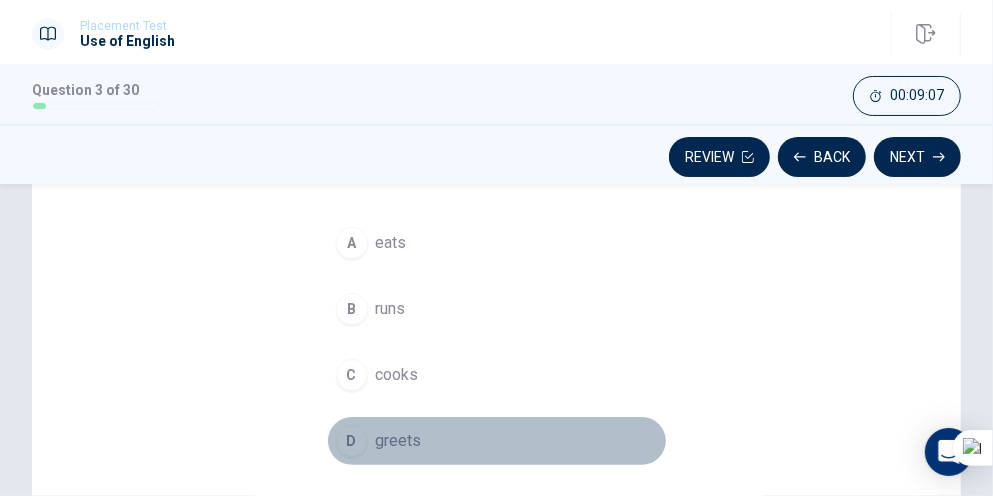 click on "D greets" at bounding box center (497, 441) 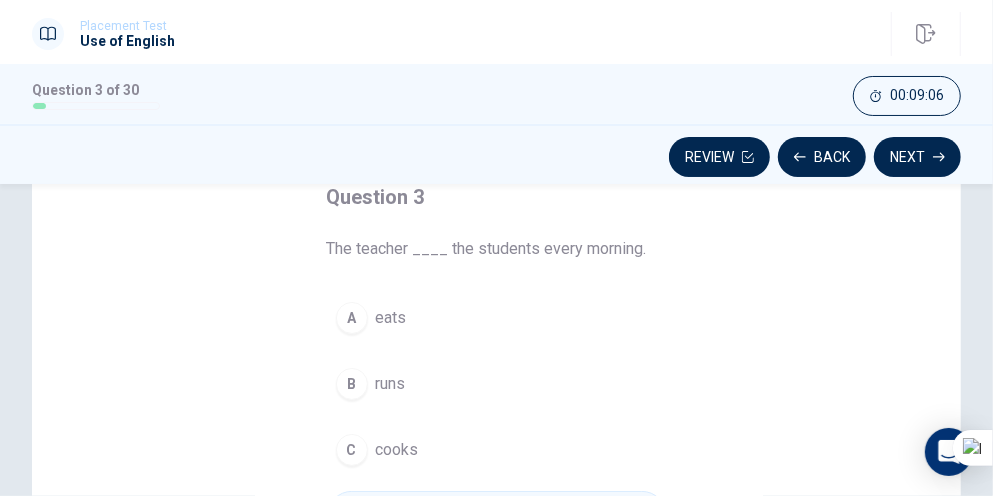 scroll, scrollTop: 100, scrollLeft: 0, axis: vertical 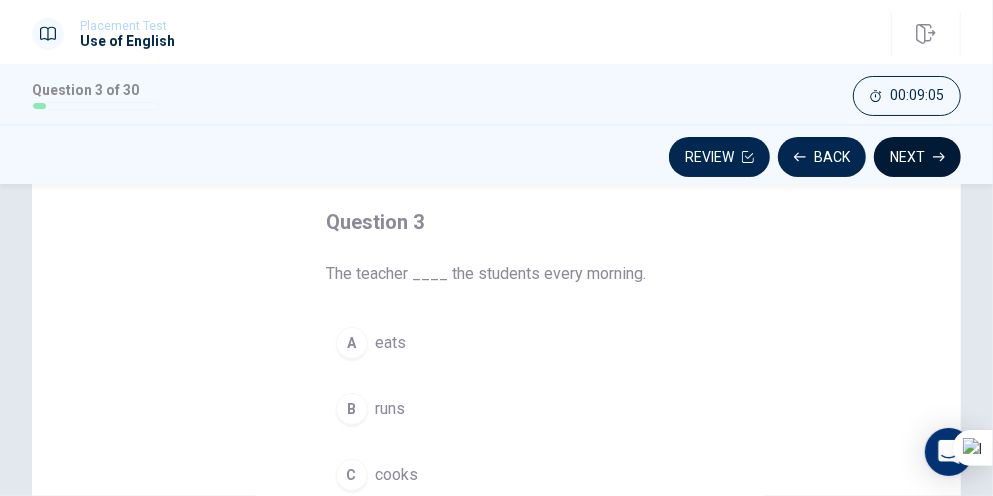 click on "Next" at bounding box center [917, 157] 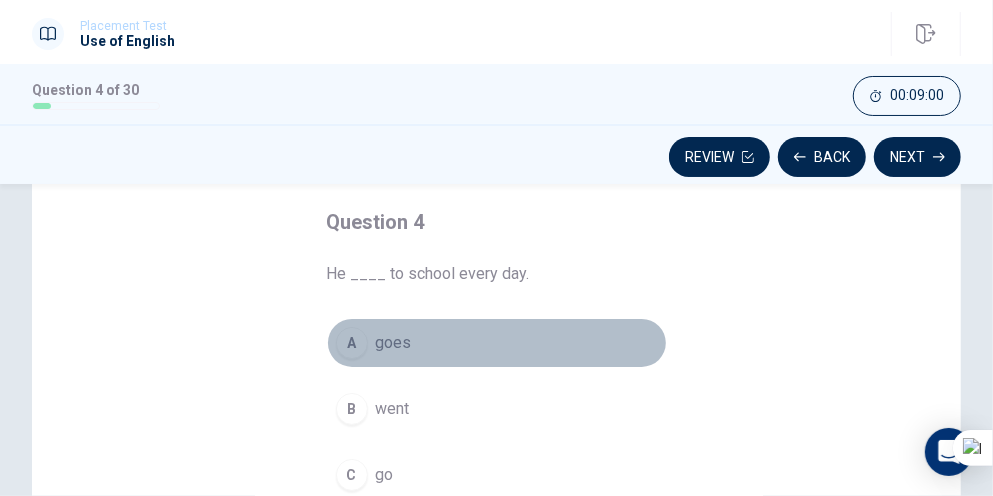 click on "A goes" at bounding box center (497, 343) 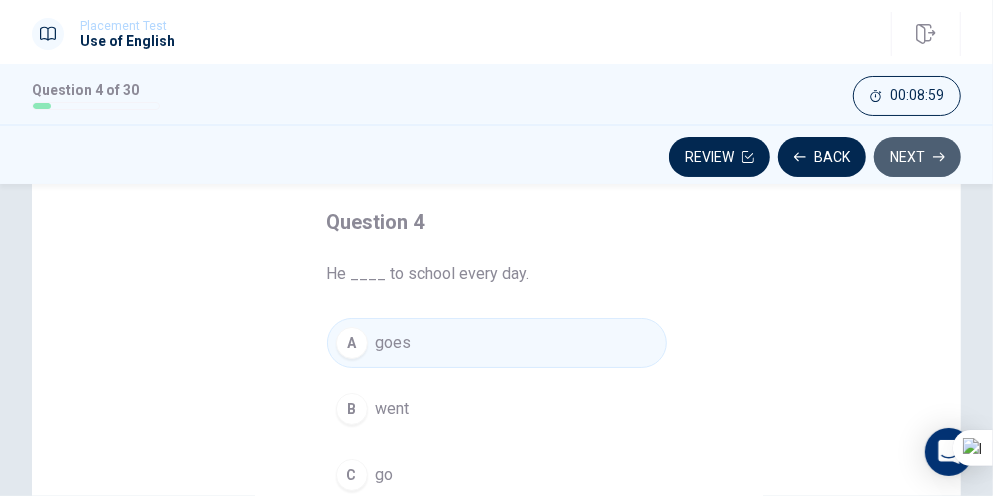 click on "Next" at bounding box center (917, 157) 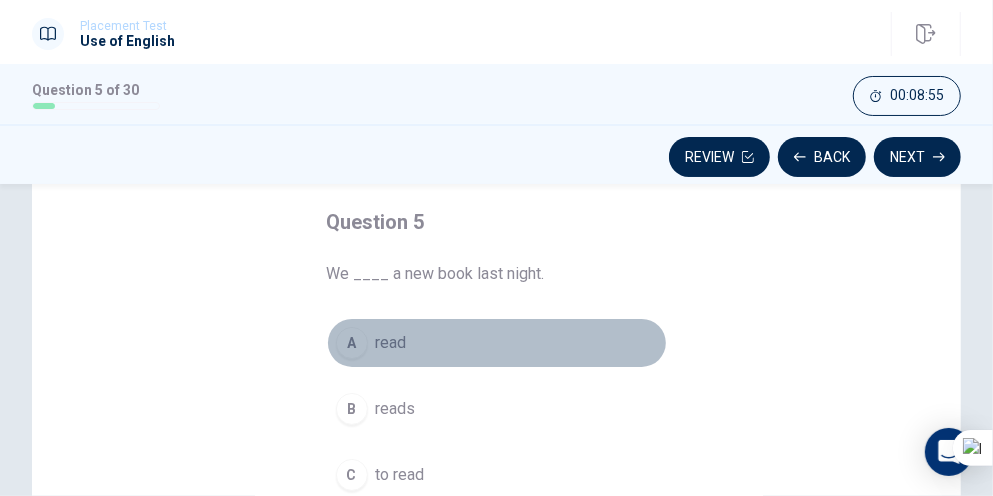 click on "A" at bounding box center [352, 343] 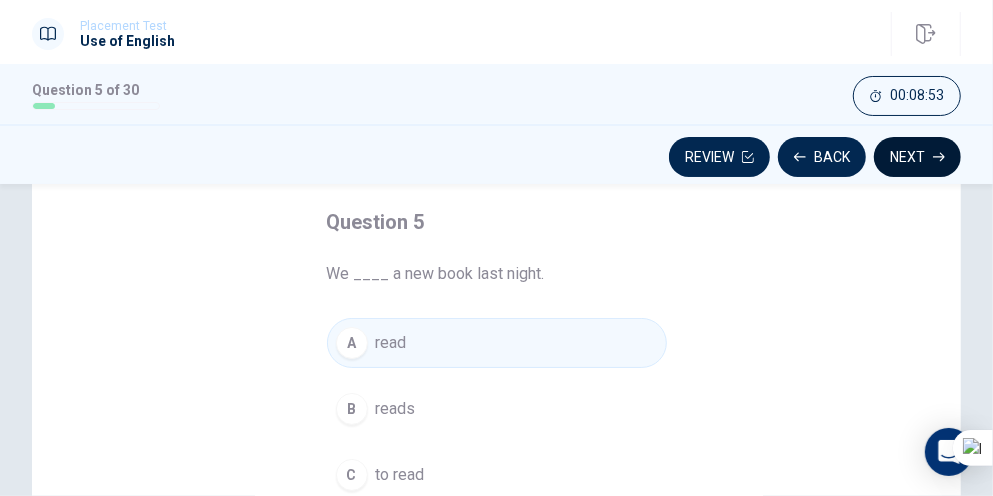 click on "Next" at bounding box center (917, 157) 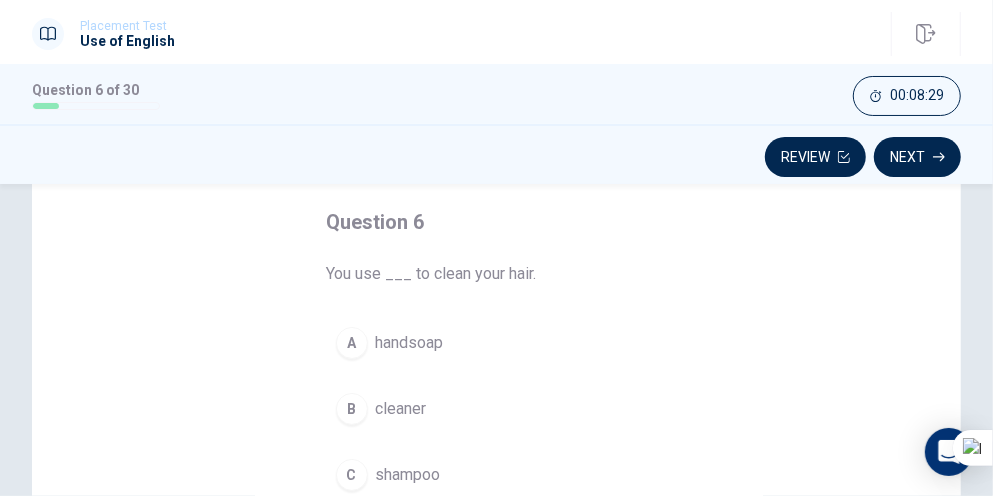 scroll, scrollTop: 200, scrollLeft: 0, axis: vertical 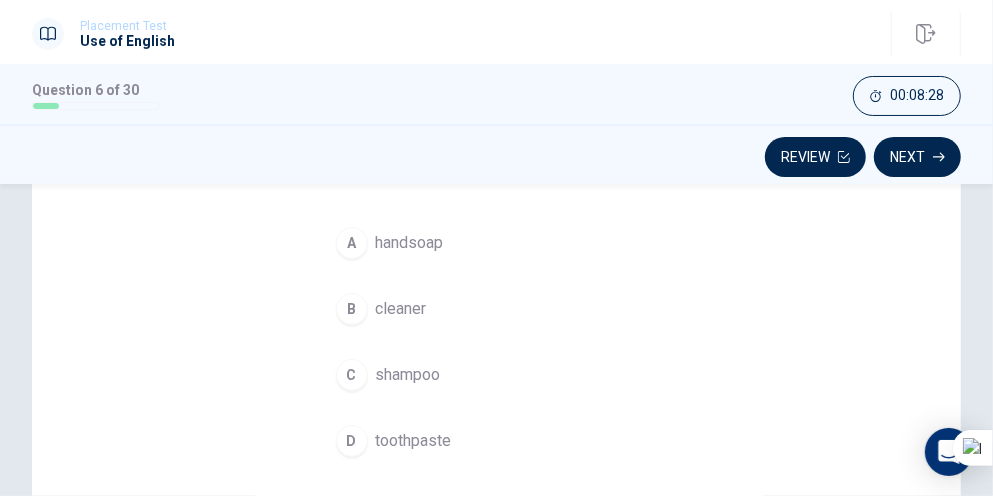 click on "D" at bounding box center (352, 441) 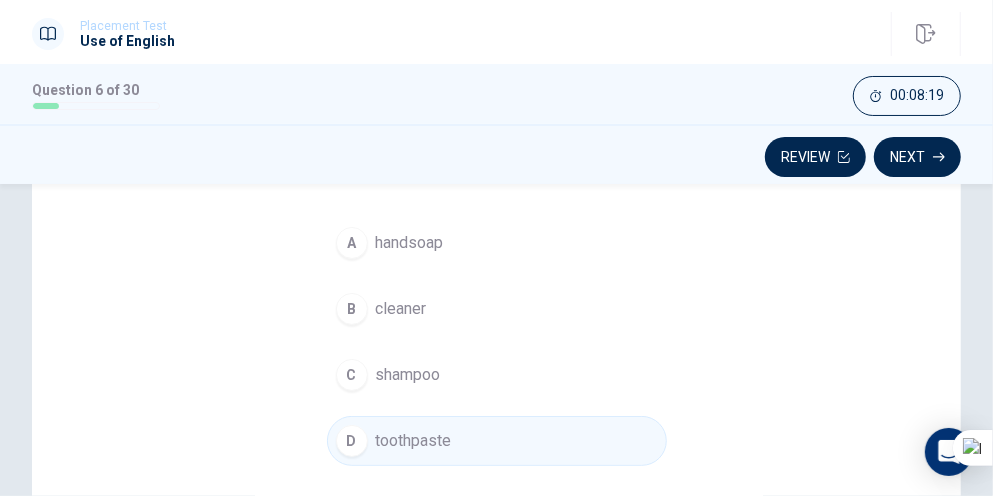 click on "handsoap" at bounding box center (410, 243) 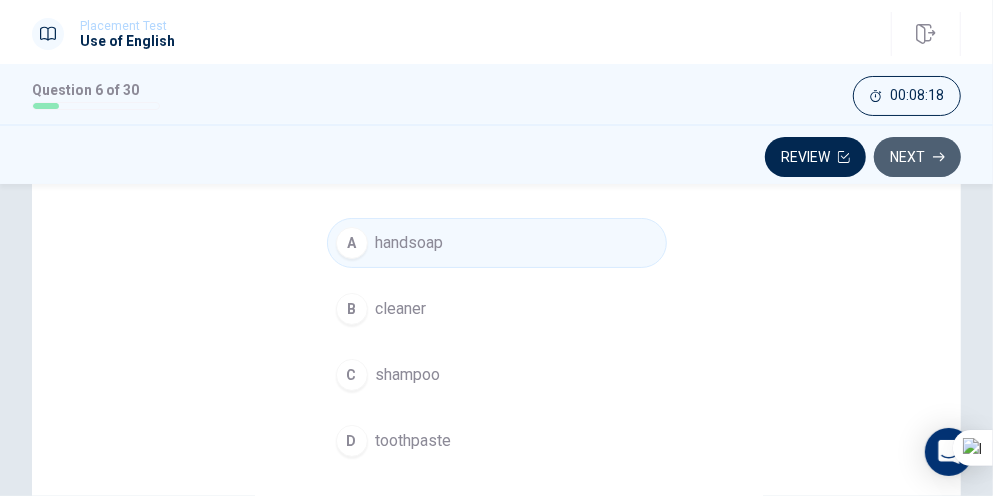 click on "Next" at bounding box center [917, 157] 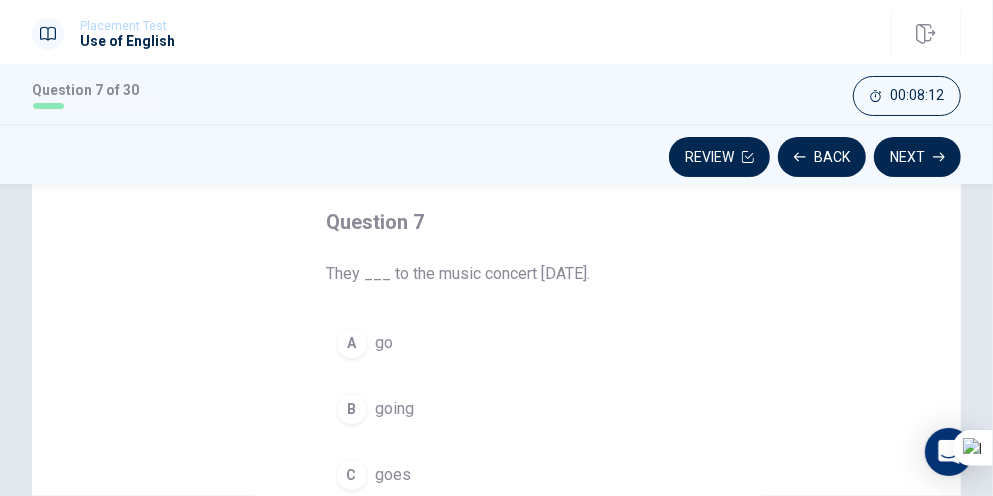 scroll, scrollTop: 300, scrollLeft: 0, axis: vertical 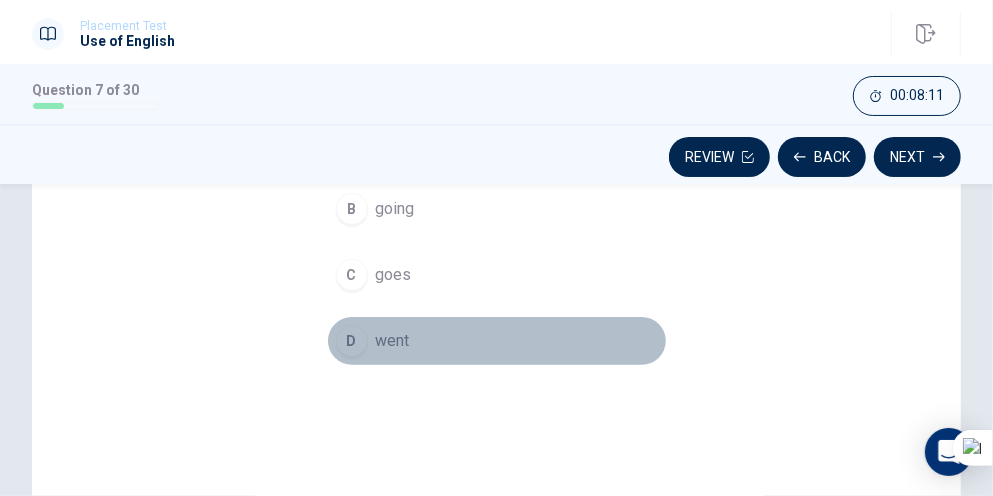 click on "D" at bounding box center (352, 341) 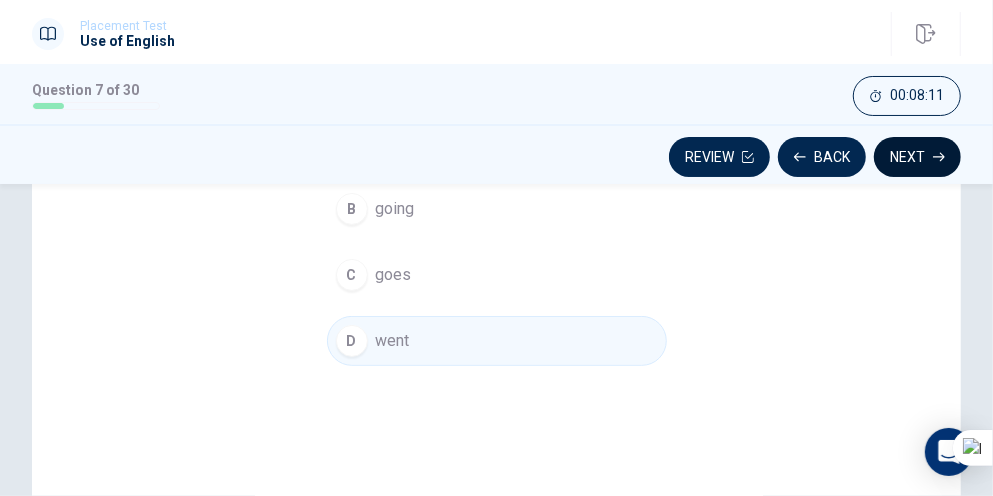 click on "Next" at bounding box center [917, 157] 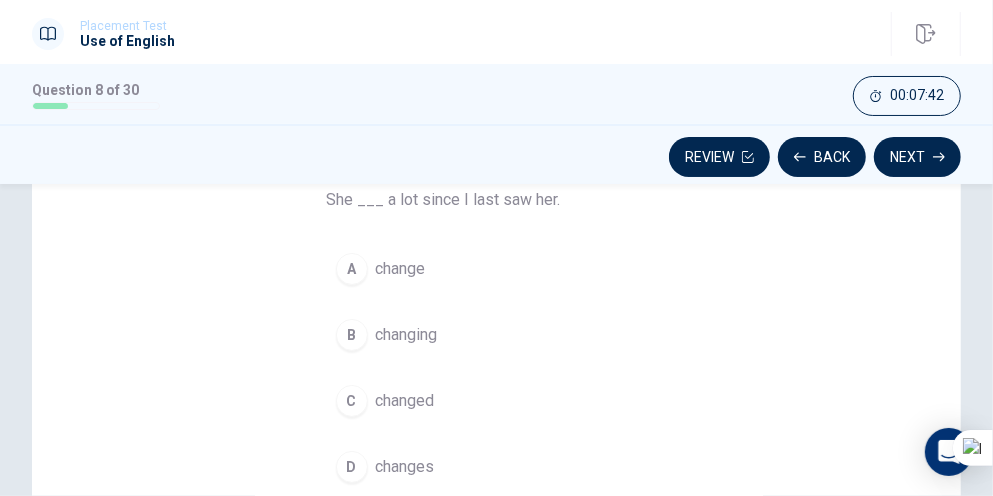 scroll, scrollTop: 200, scrollLeft: 0, axis: vertical 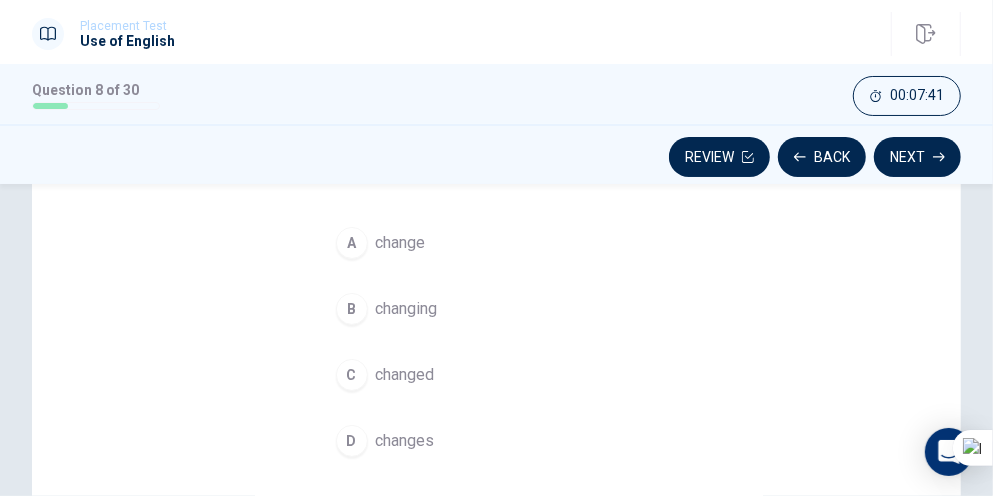 click on "D" at bounding box center (352, 441) 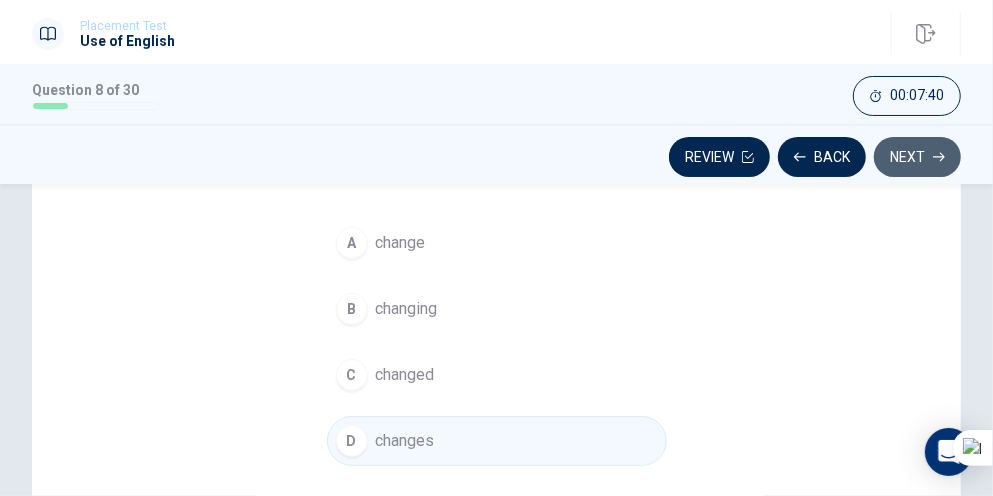 click on "Next" at bounding box center [917, 157] 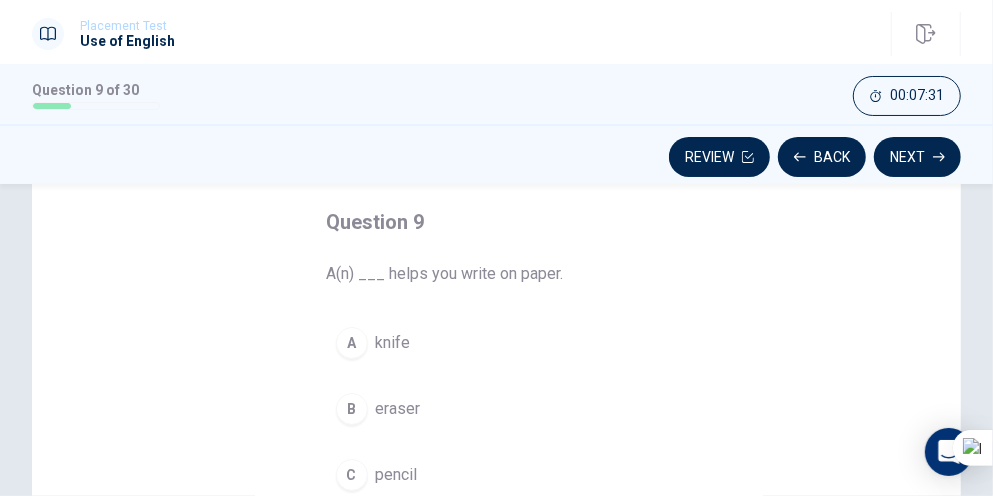 scroll, scrollTop: 200, scrollLeft: 0, axis: vertical 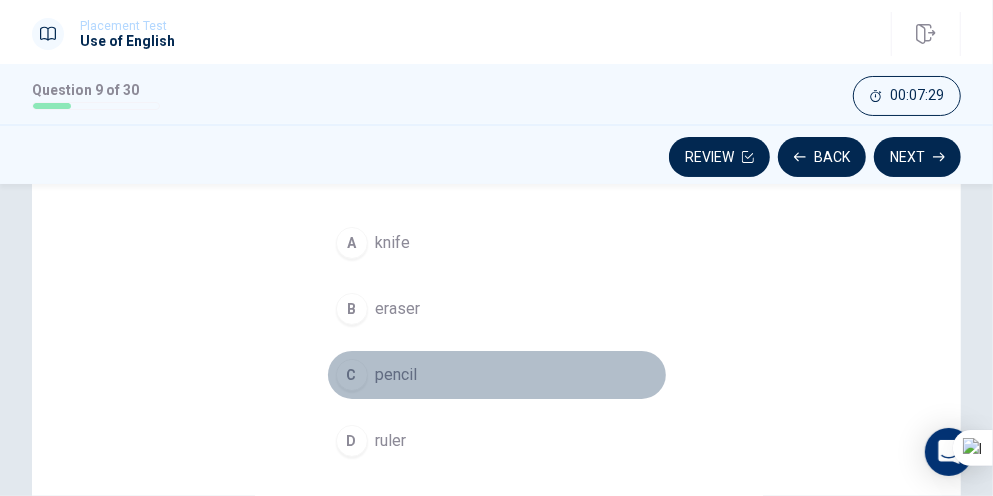 click on "pencil" at bounding box center (397, 375) 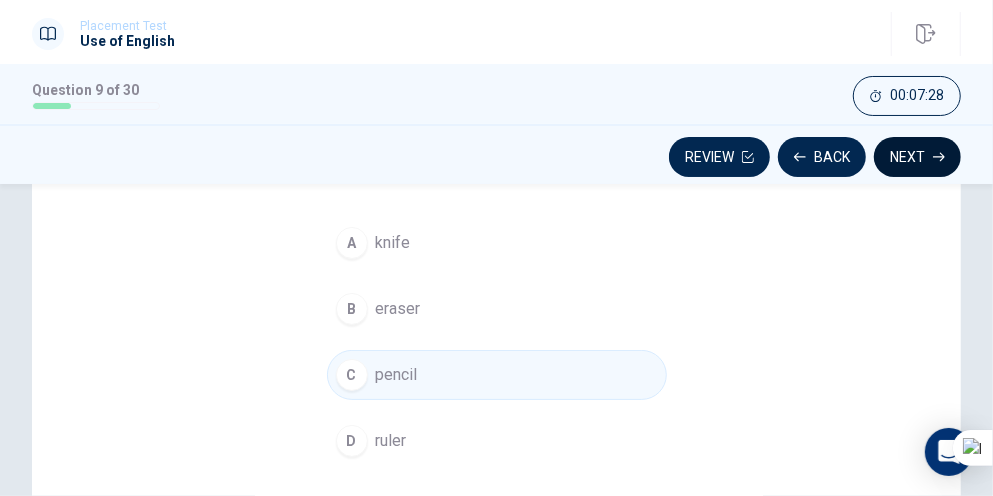 click on "Next" at bounding box center (917, 157) 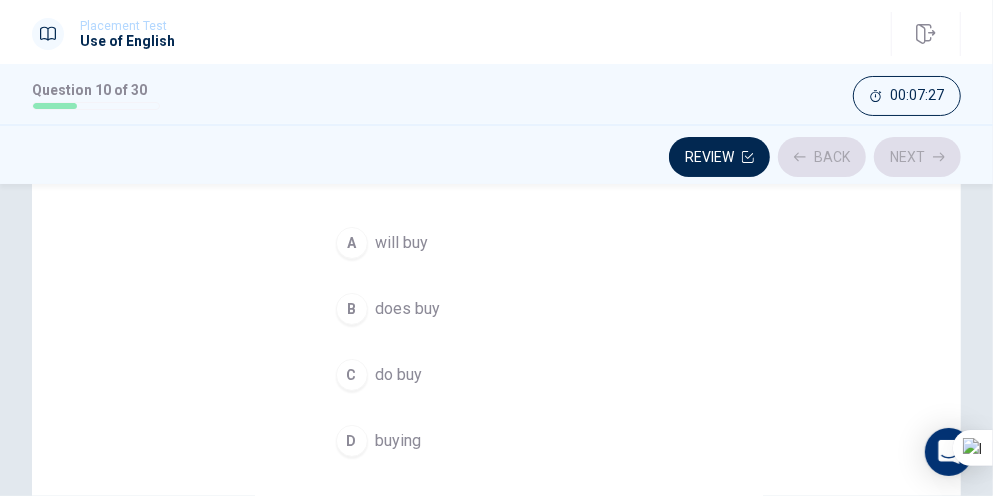 scroll, scrollTop: 100, scrollLeft: 0, axis: vertical 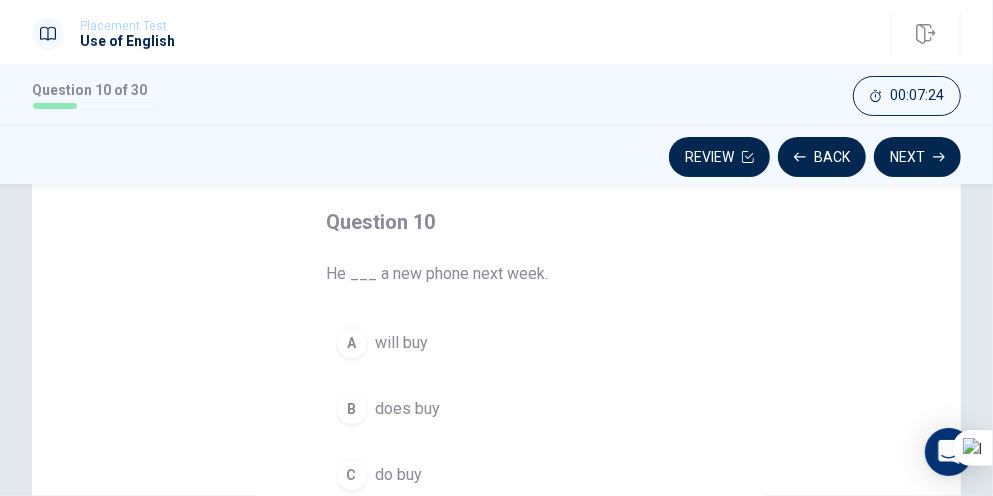 click on "will buy" at bounding box center [402, 343] 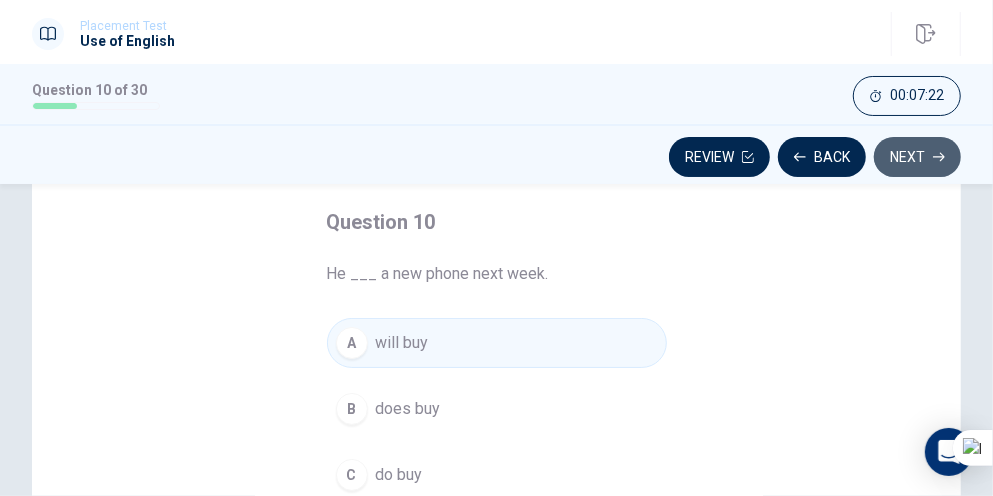 click on "Next" at bounding box center (917, 157) 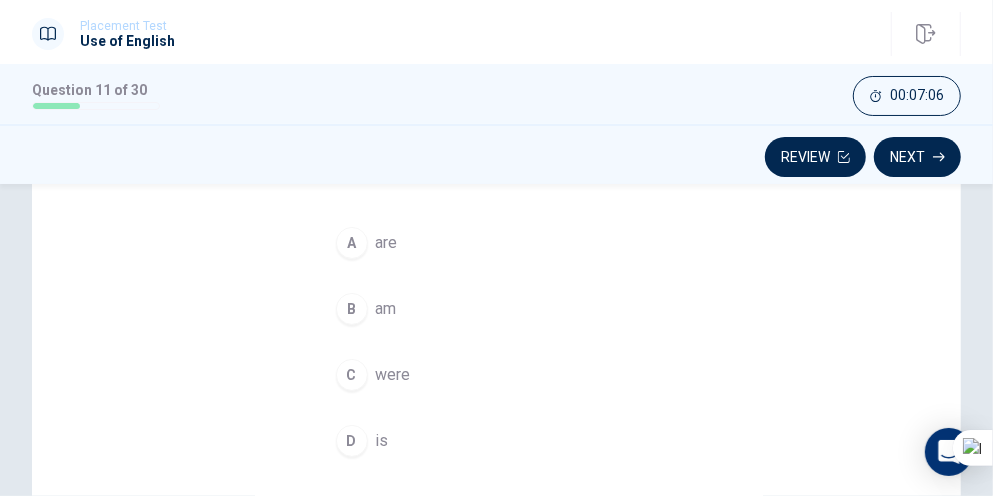 scroll, scrollTop: 100, scrollLeft: 0, axis: vertical 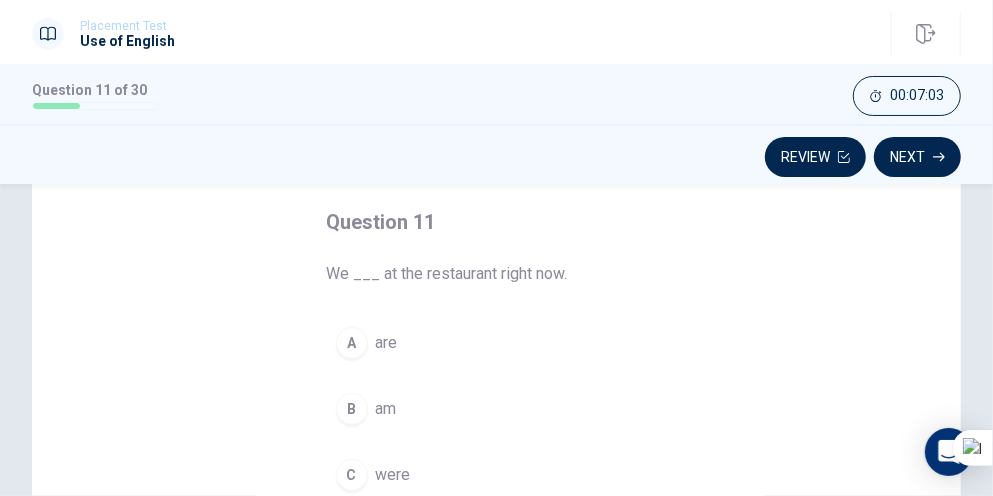 click on "A" at bounding box center [352, 343] 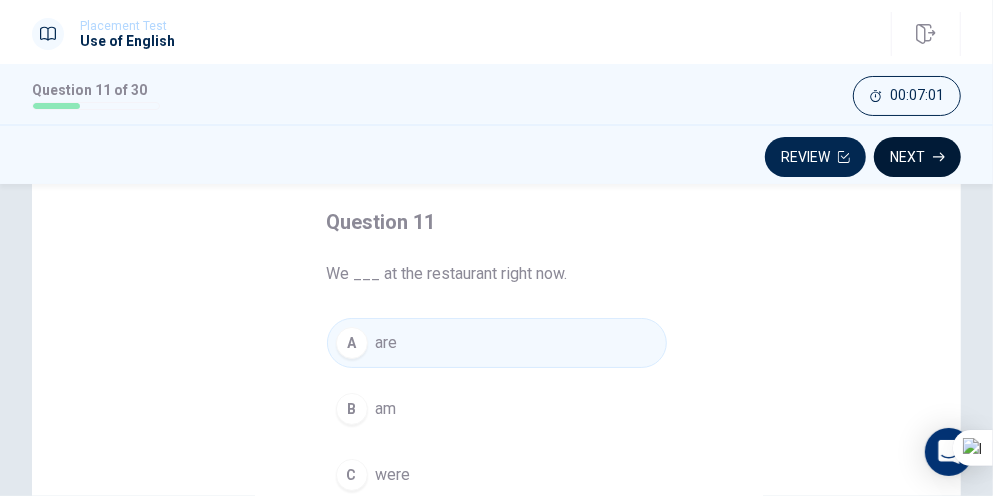 click on "Next" at bounding box center (917, 157) 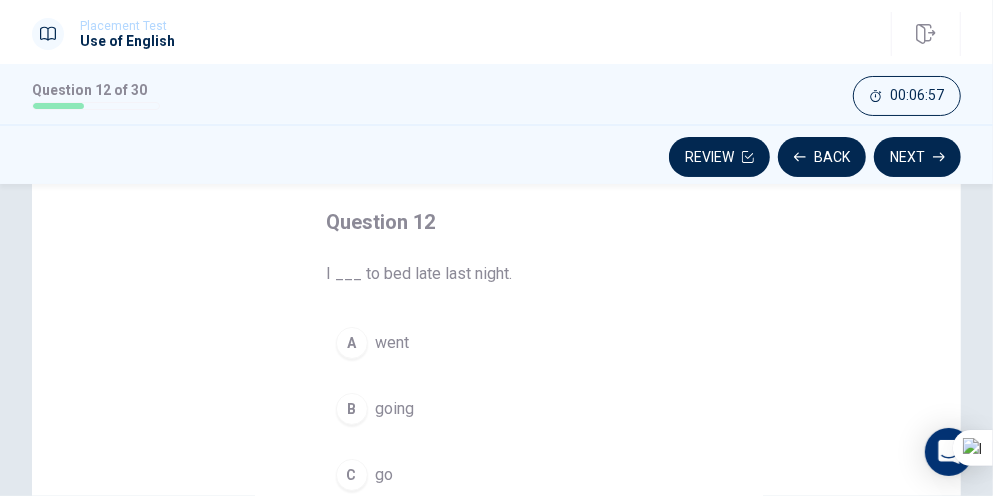 click on "A went" at bounding box center (497, 343) 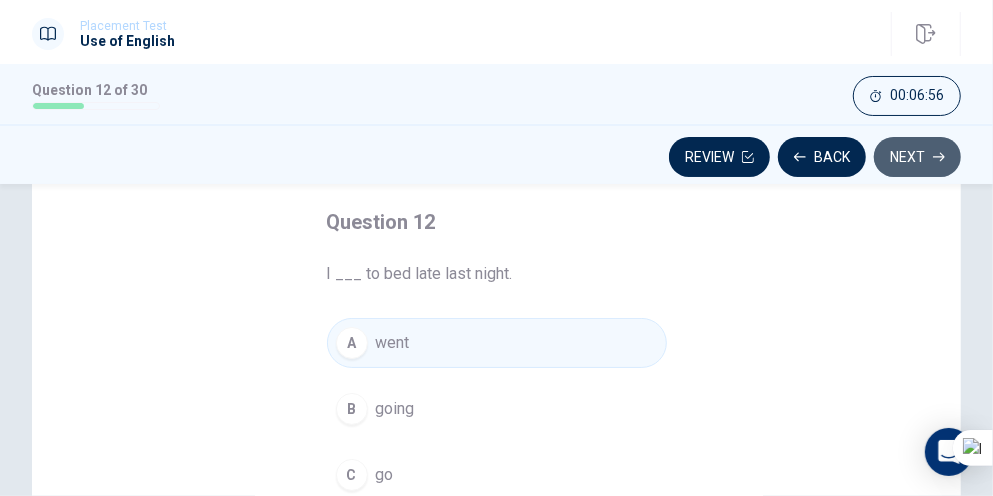 click 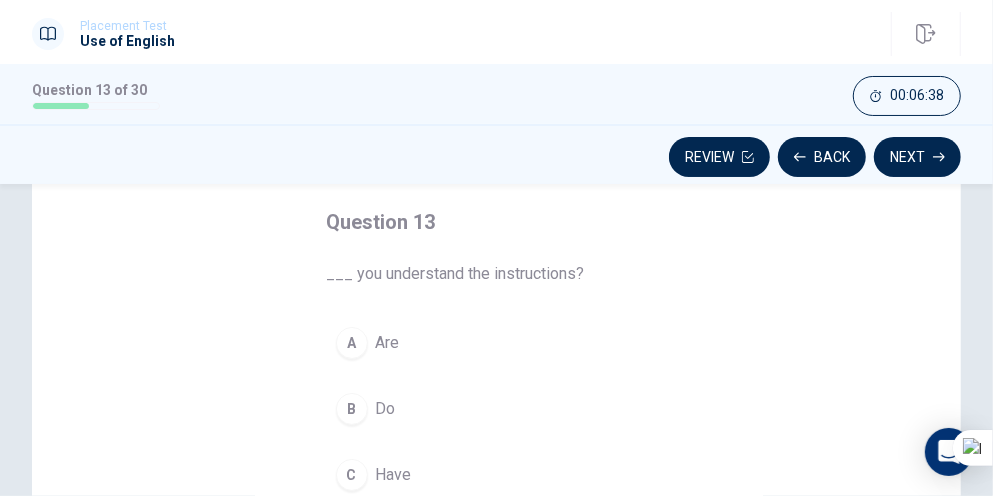 click on "Are" at bounding box center [388, 343] 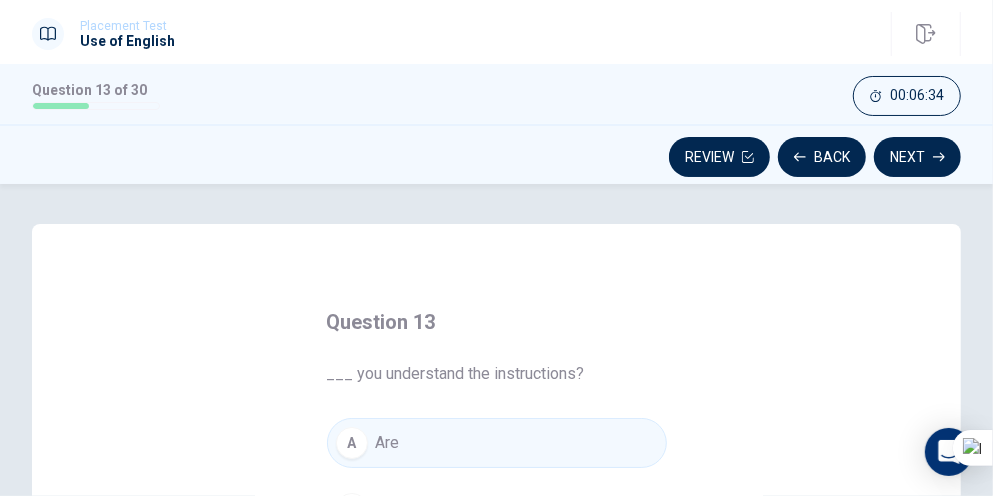 scroll, scrollTop: 100, scrollLeft: 0, axis: vertical 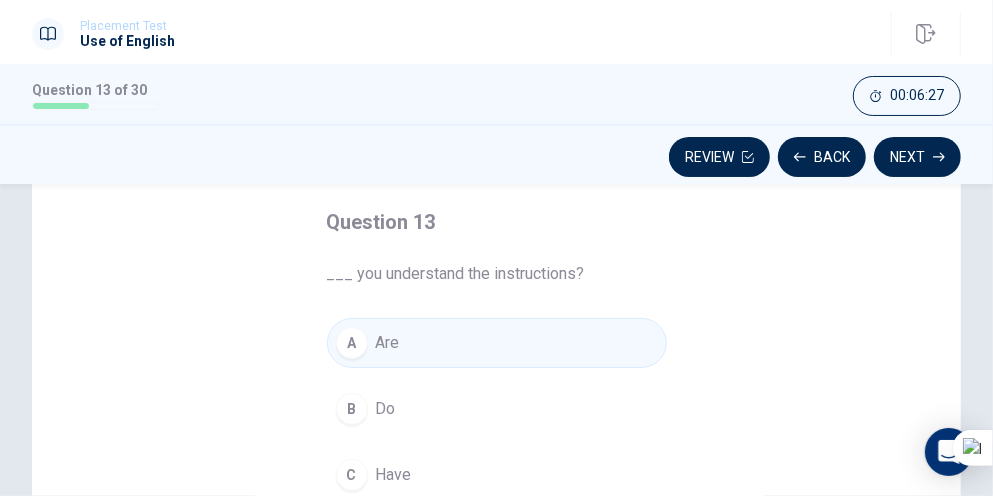 click on "B Do" at bounding box center (497, 409) 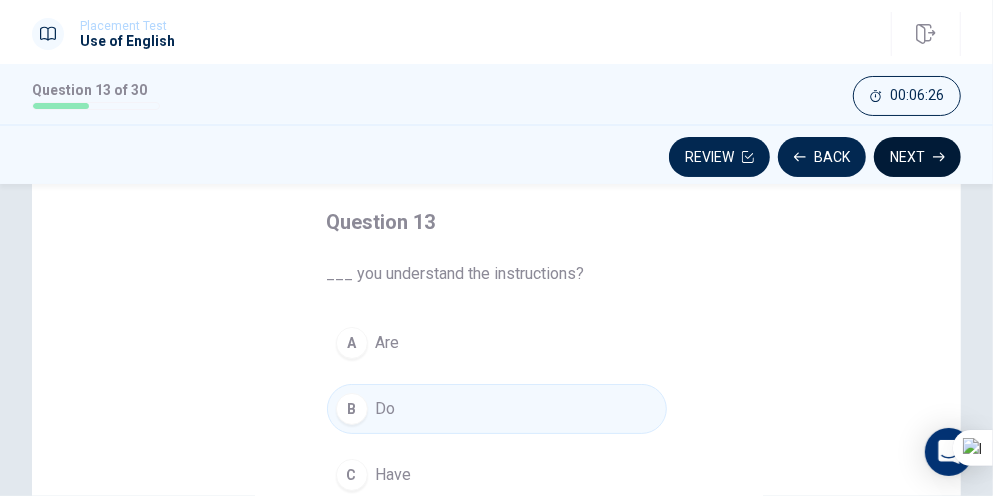 click on "Next" at bounding box center (917, 157) 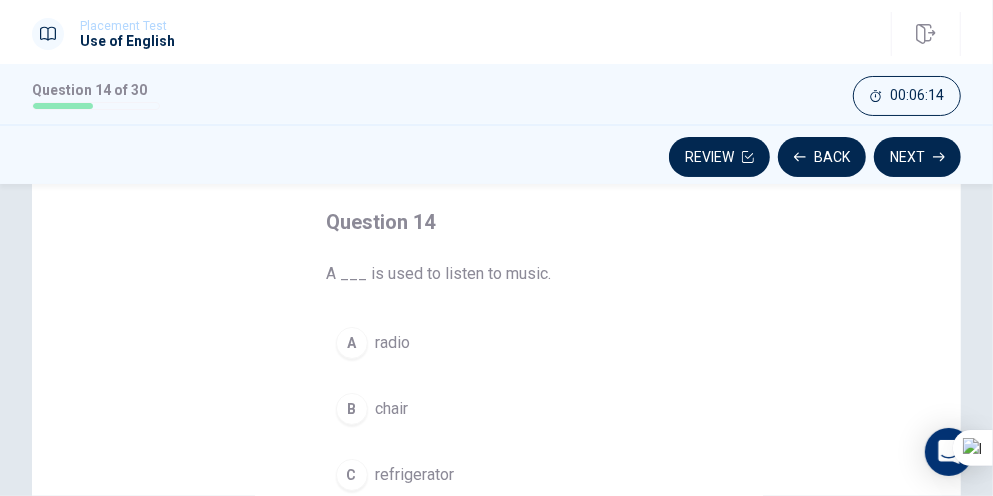 click on "radio" at bounding box center [393, 343] 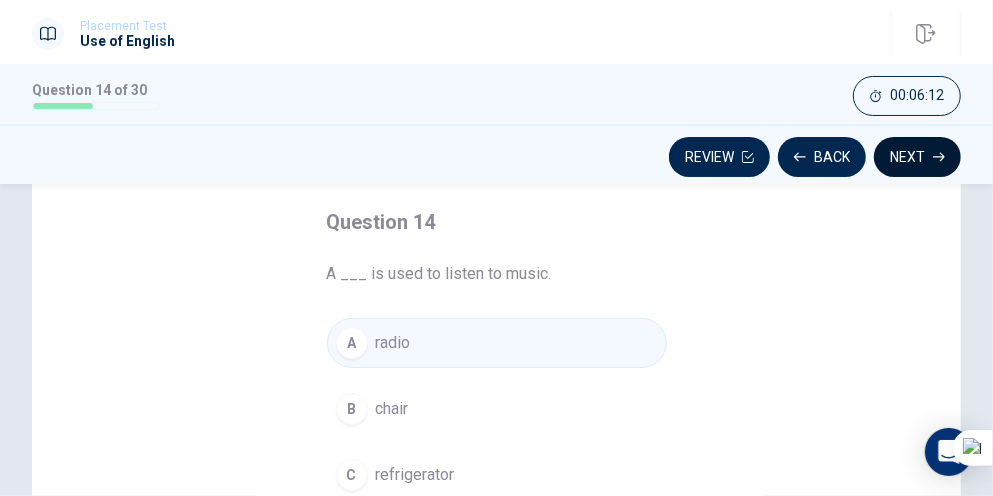 click on "Next" at bounding box center [917, 157] 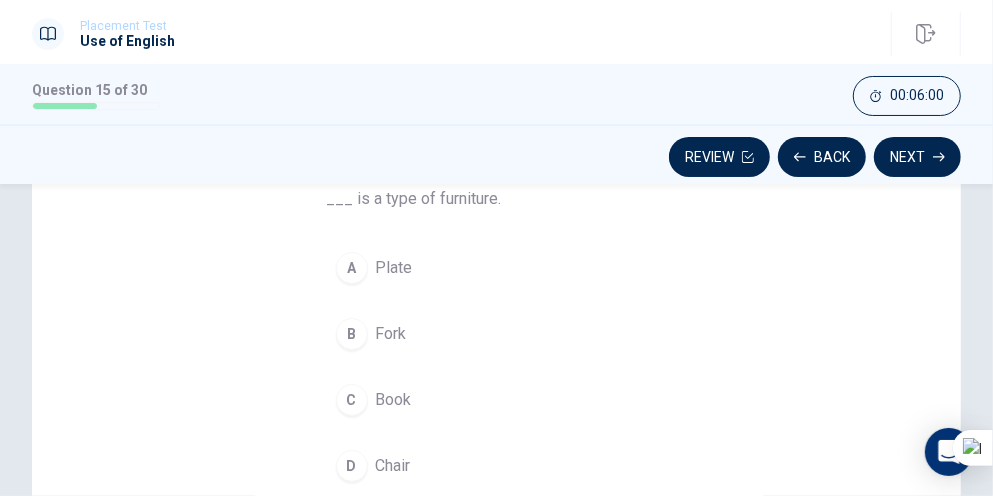 scroll, scrollTop: 200, scrollLeft: 0, axis: vertical 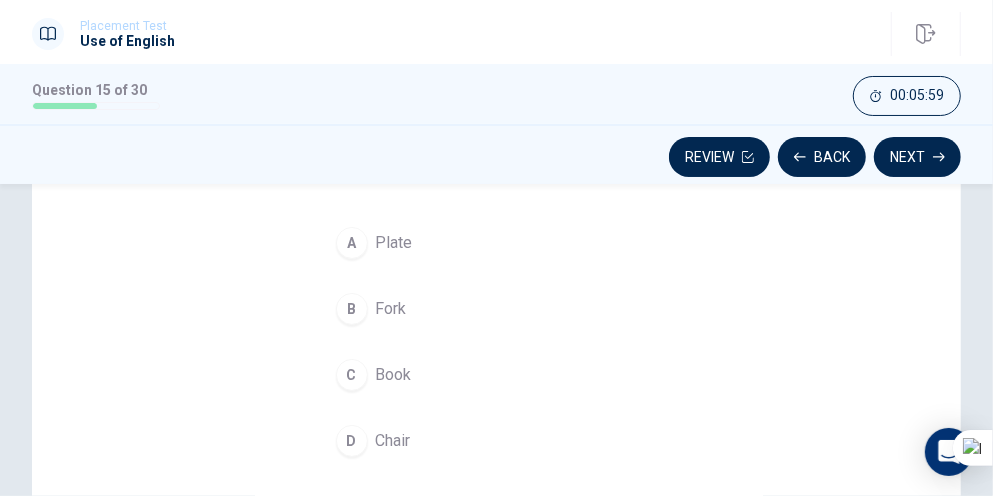 click on "Chair" at bounding box center (393, 441) 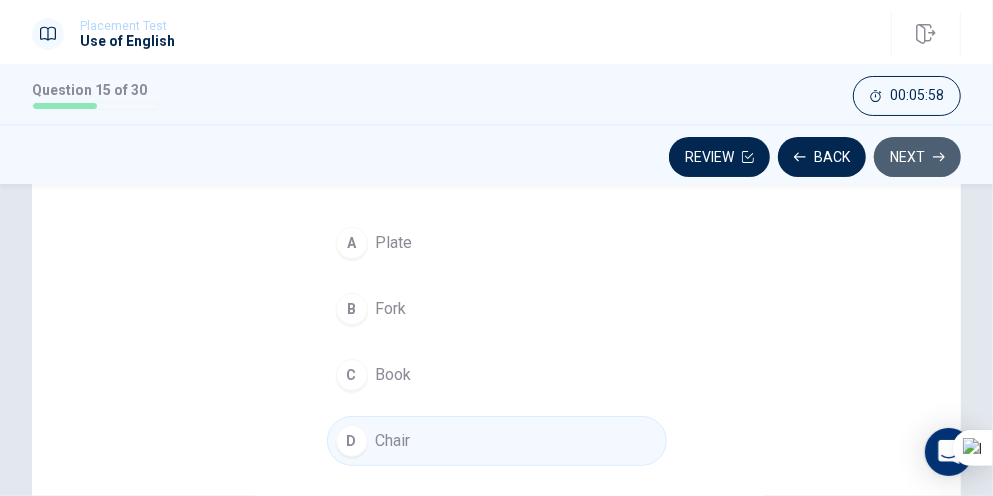click on "Next" at bounding box center (917, 157) 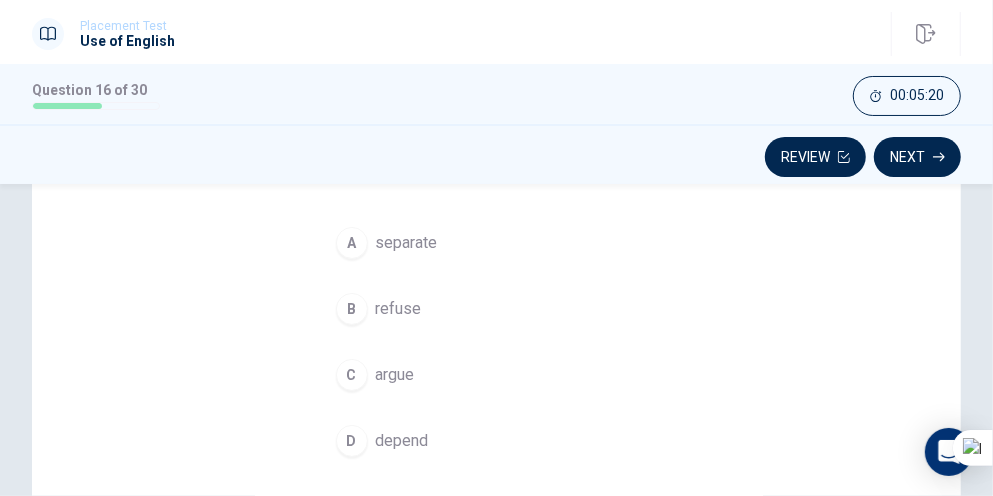 scroll, scrollTop: 100, scrollLeft: 0, axis: vertical 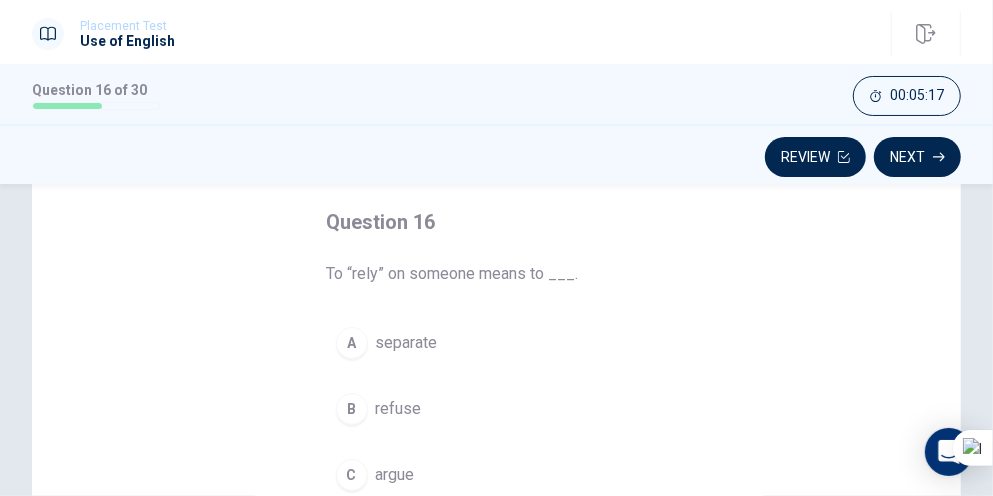 click on "refuse" at bounding box center (399, 409) 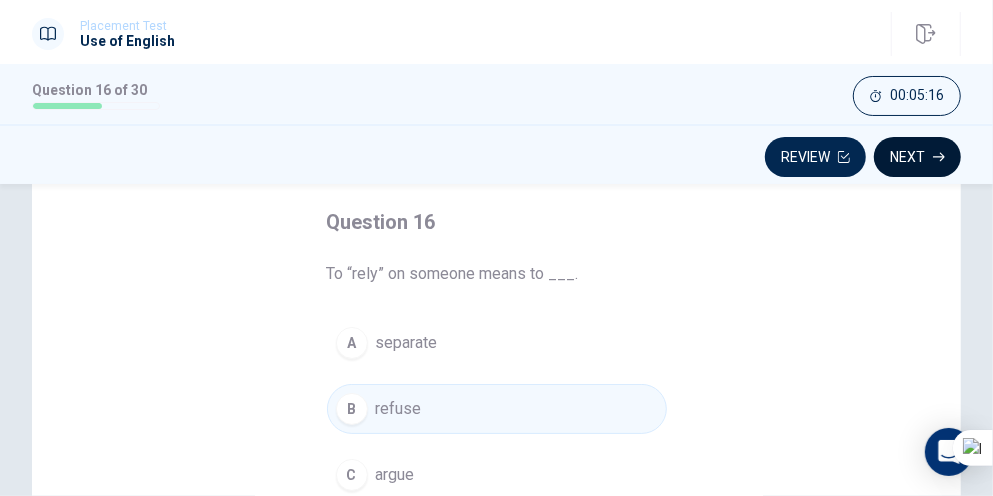 click on "Next" at bounding box center [917, 157] 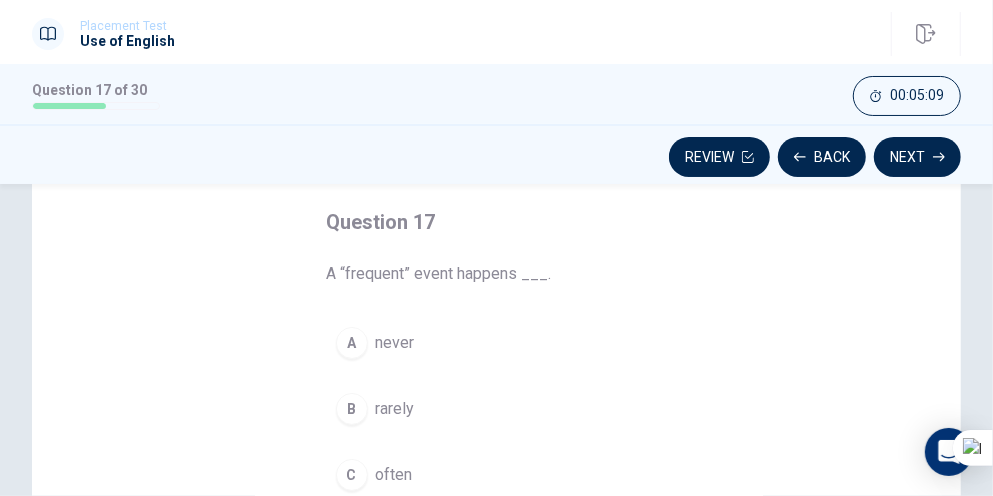 scroll, scrollTop: 200, scrollLeft: 0, axis: vertical 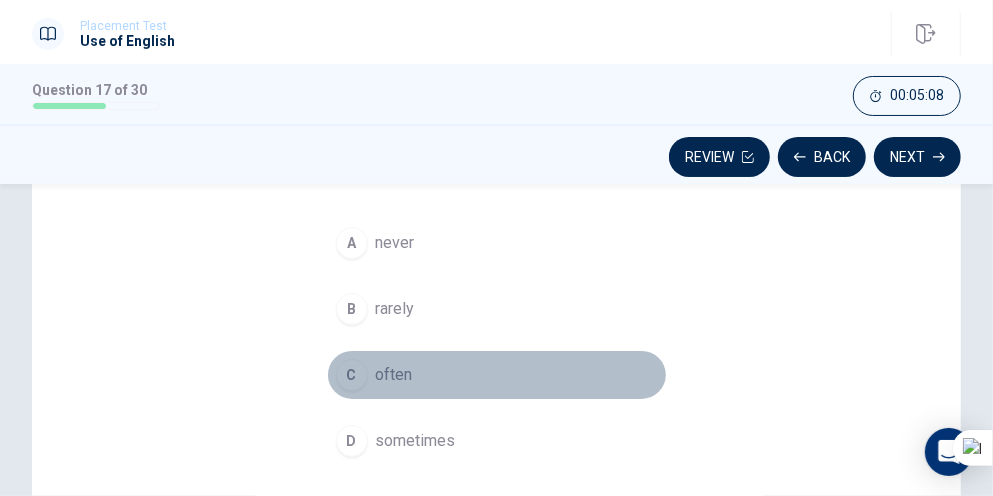 click on "often" at bounding box center [394, 375] 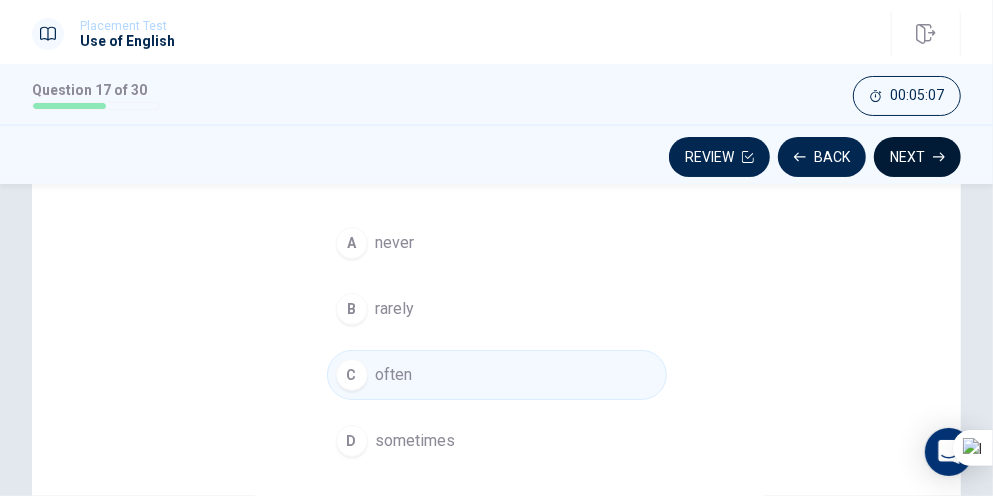 click on "Next" at bounding box center (917, 157) 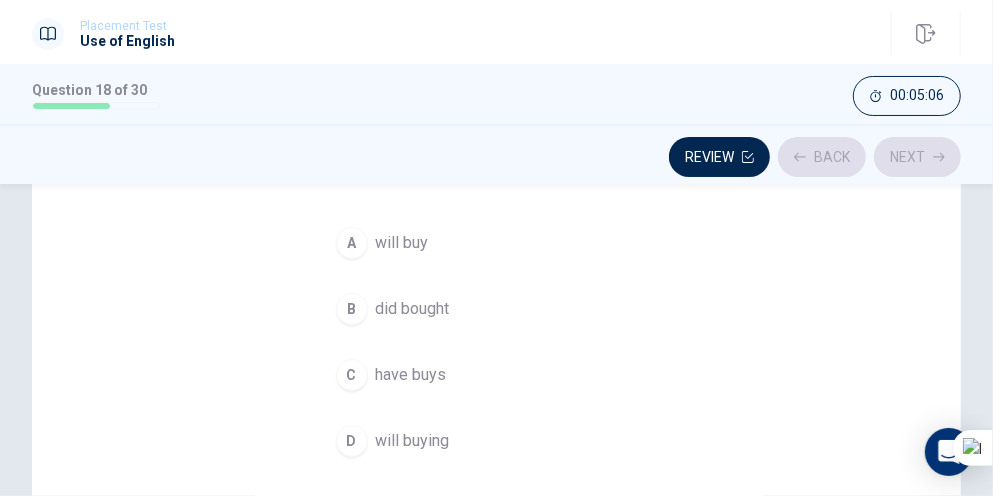 scroll, scrollTop: 100, scrollLeft: 0, axis: vertical 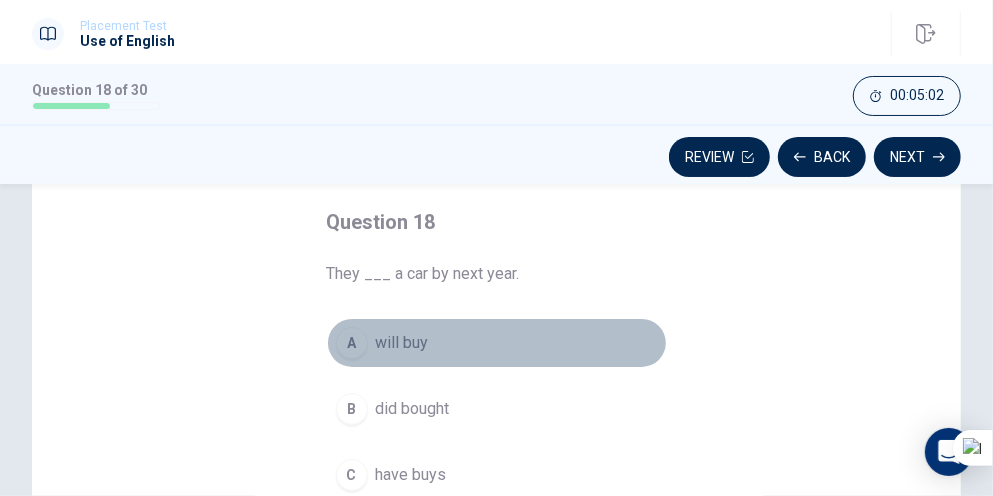 click on "will buy" at bounding box center [402, 343] 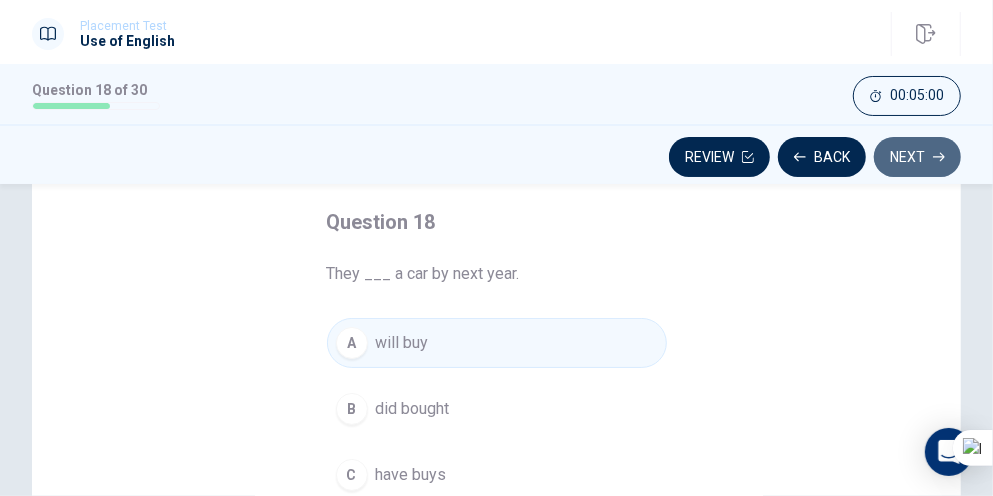 click on "Next" at bounding box center [917, 157] 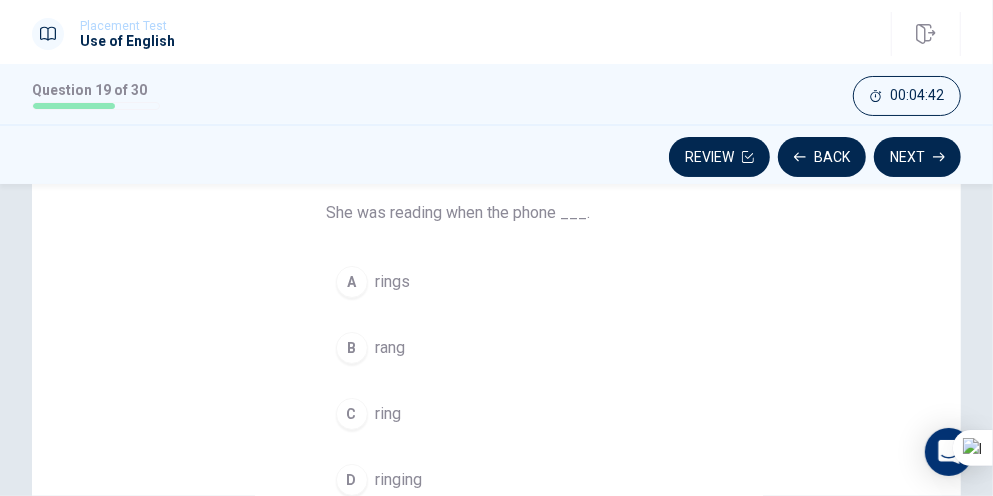 scroll, scrollTop: 200, scrollLeft: 0, axis: vertical 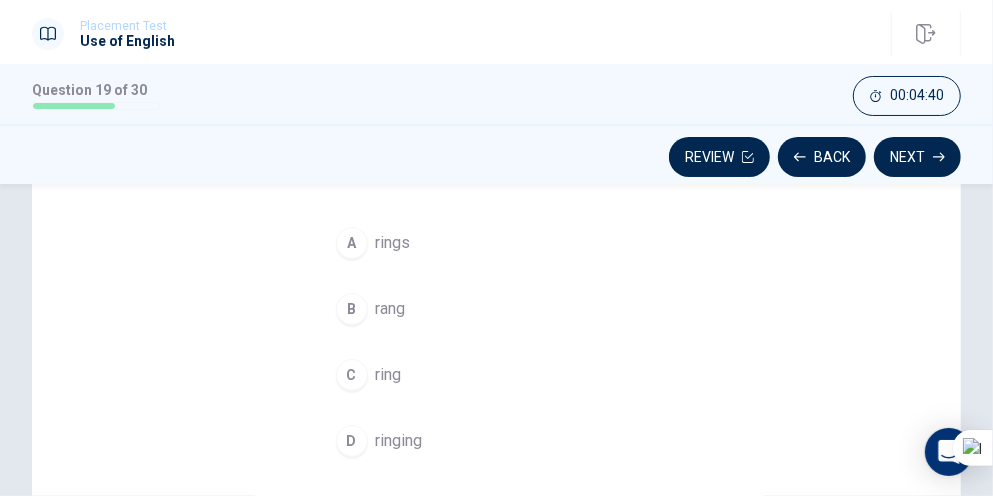 click on "rang" at bounding box center [391, 309] 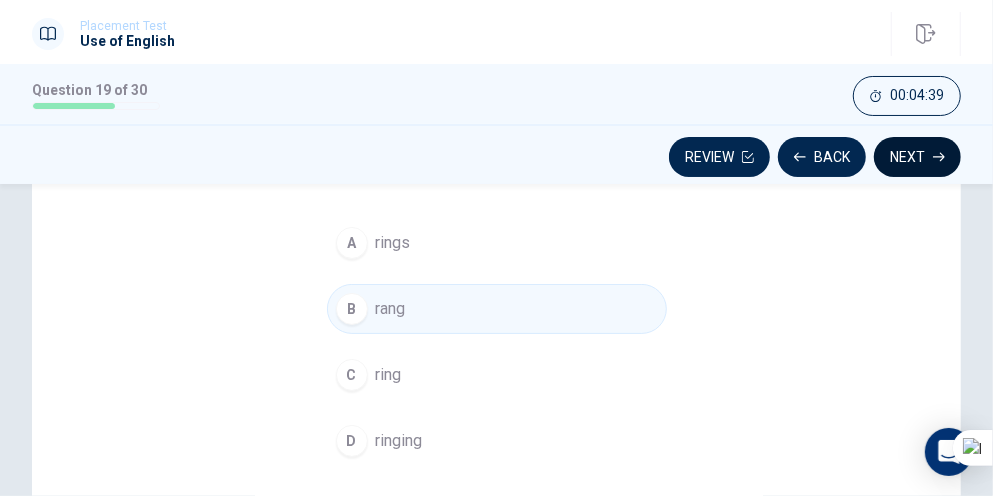 click on "Next" at bounding box center (917, 157) 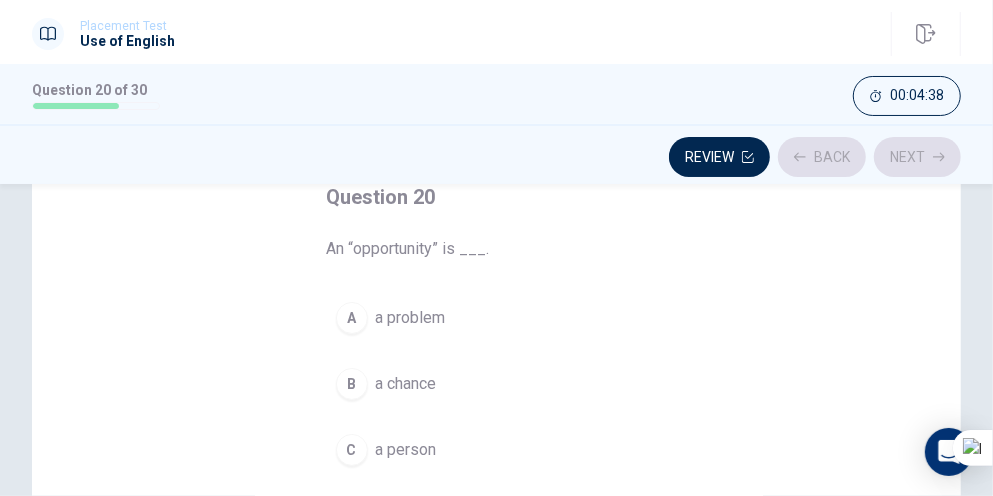 scroll, scrollTop: 100, scrollLeft: 0, axis: vertical 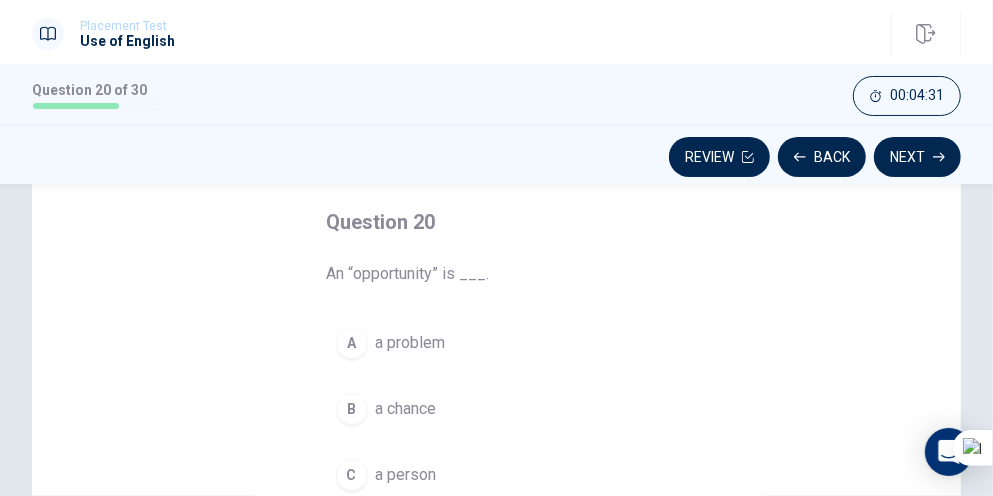 click on "a chance" at bounding box center (406, 409) 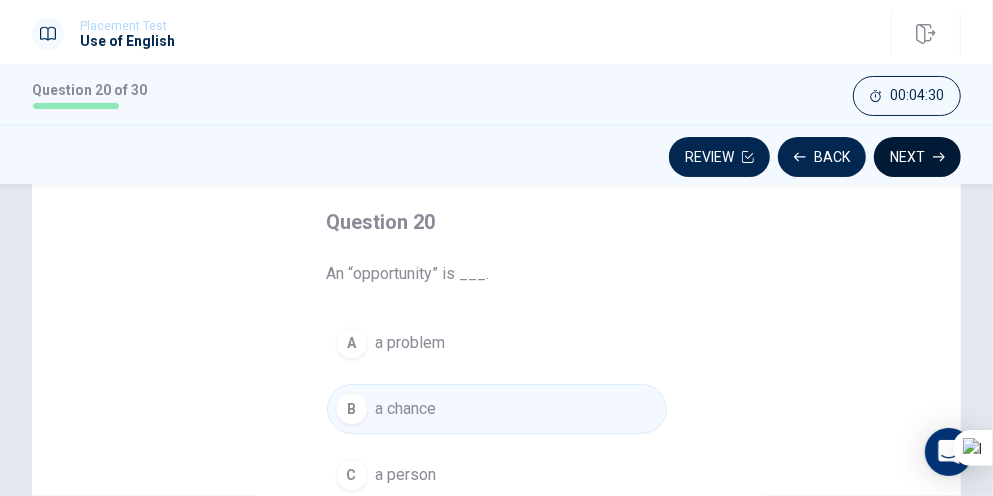 click on "Next" at bounding box center (917, 157) 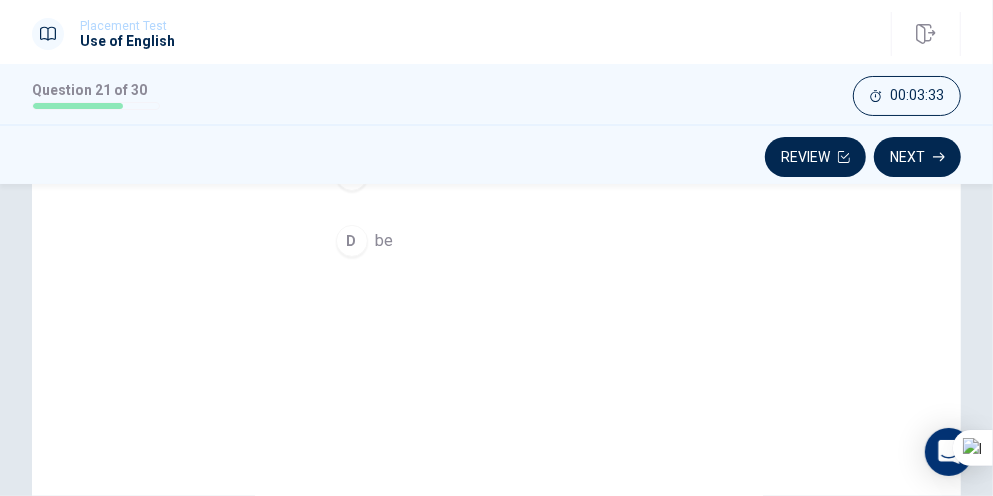 scroll, scrollTop: 300, scrollLeft: 0, axis: vertical 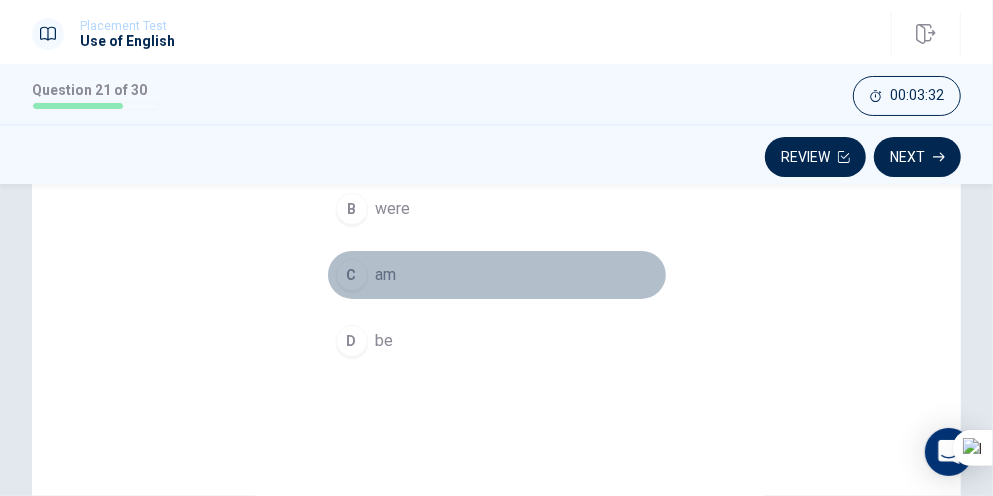 click on "am" at bounding box center (386, 275) 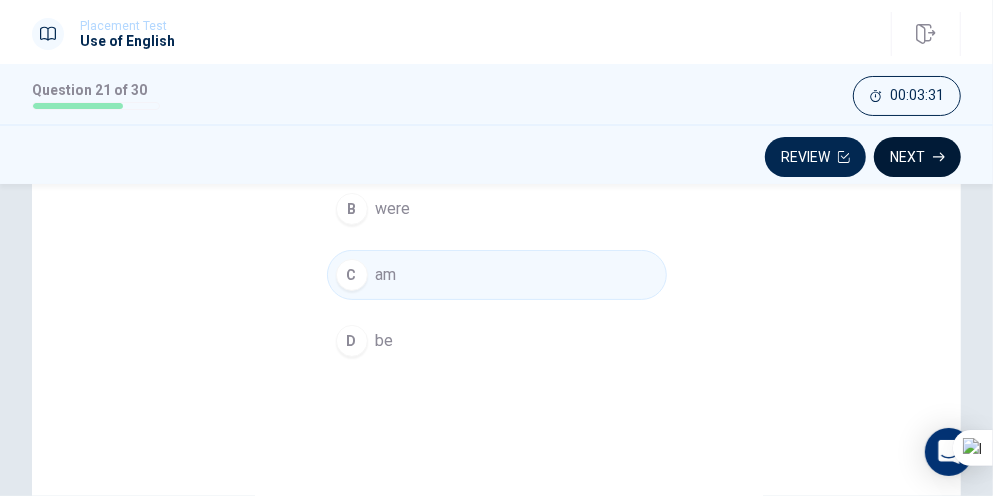click on "Next" at bounding box center (917, 157) 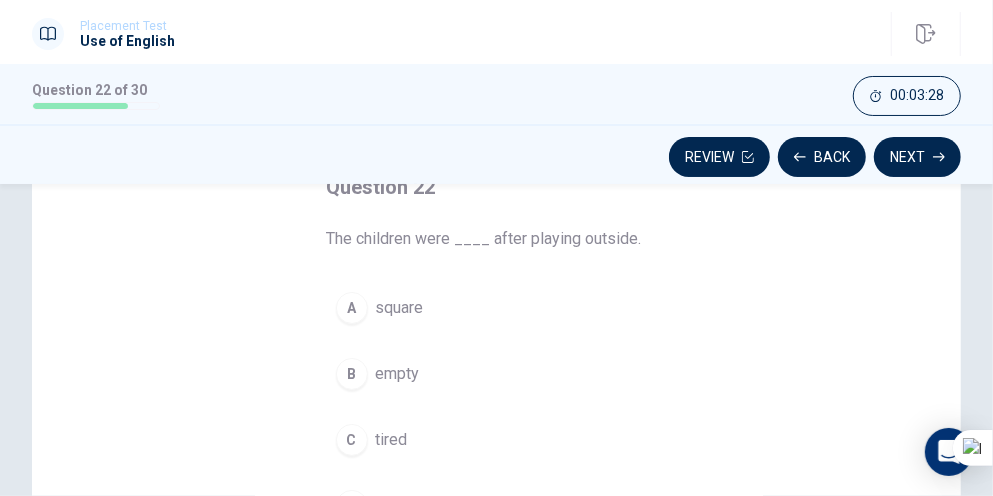 scroll, scrollTop: 100, scrollLeft: 0, axis: vertical 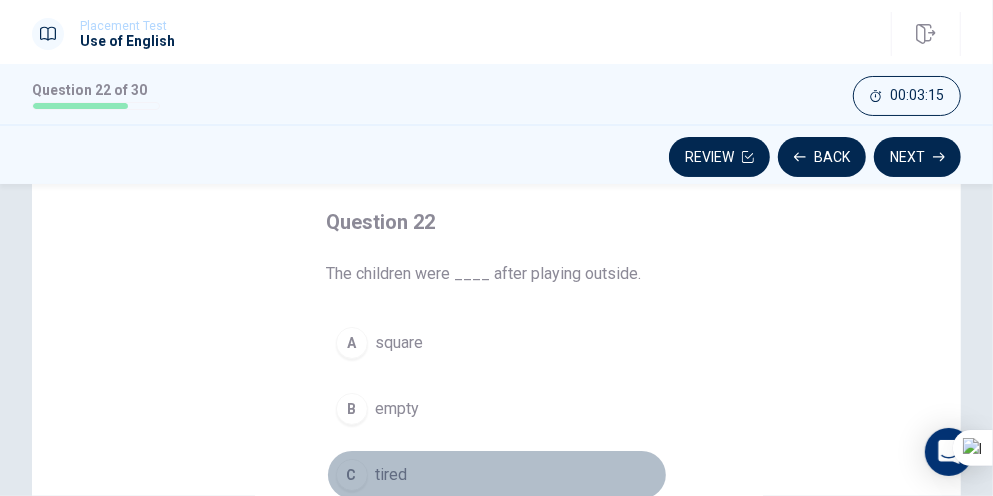click on "C" at bounding box center [352, 475] 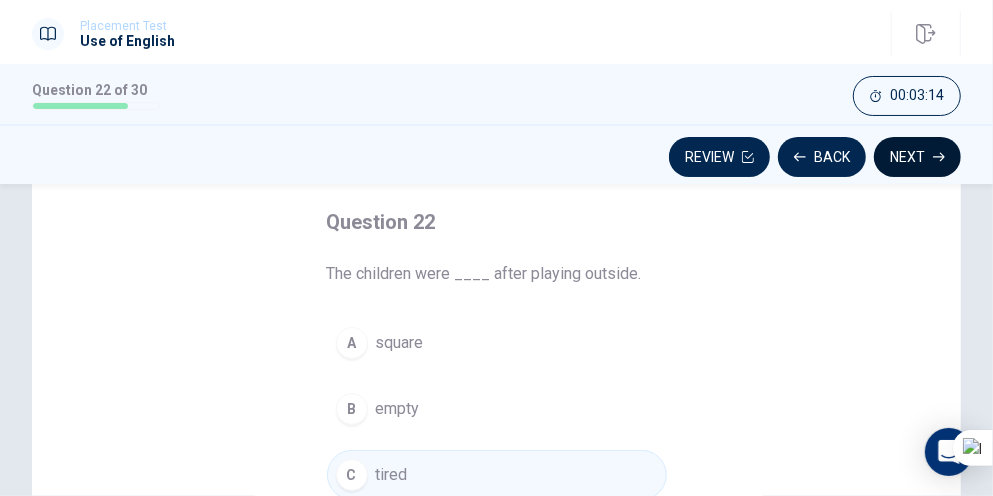 click on "Next" at bounding box center (917, 157) 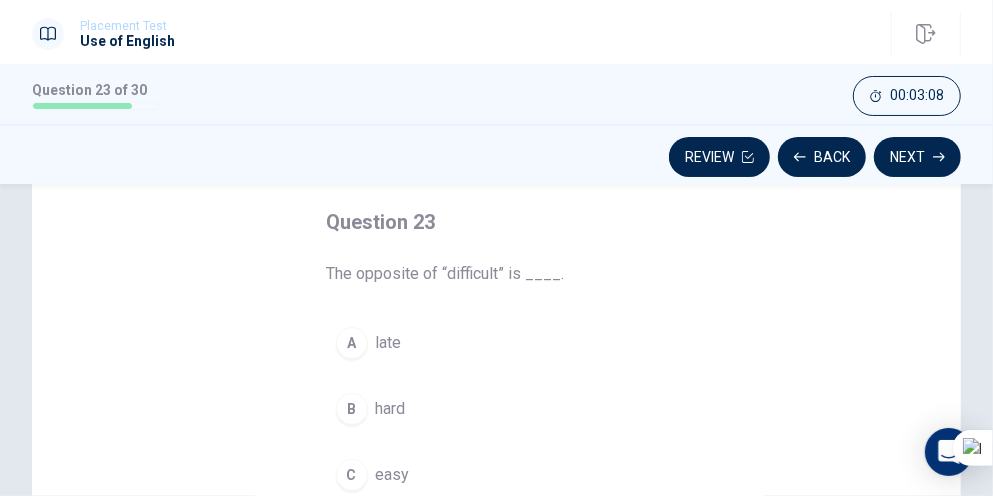 click on "hard" at bounding box center (391, 409) 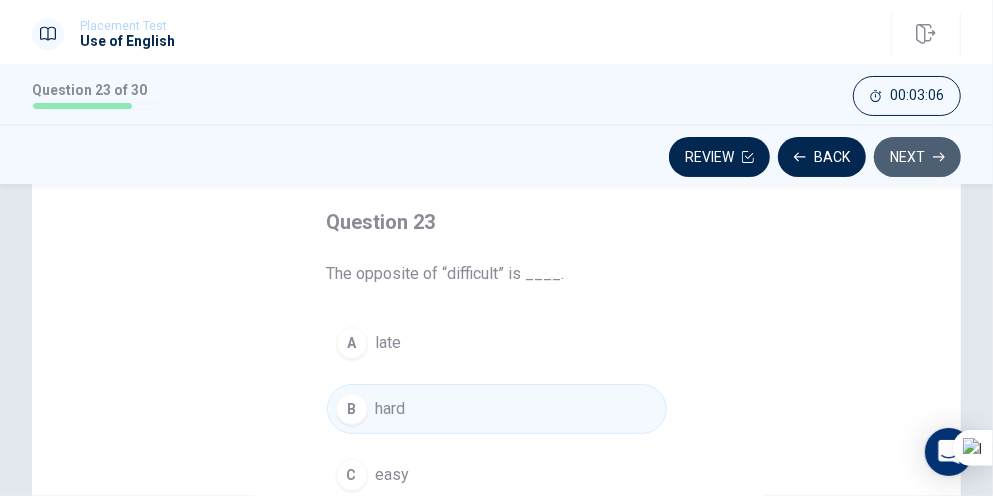 click on "Next" at bounding box center [917, 157] 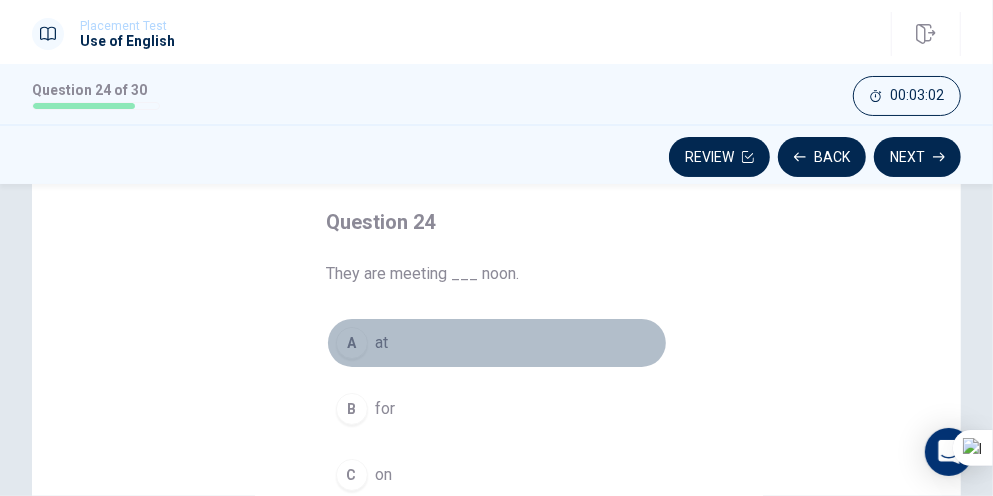 click on "A at" at bounding box center (497, 343) 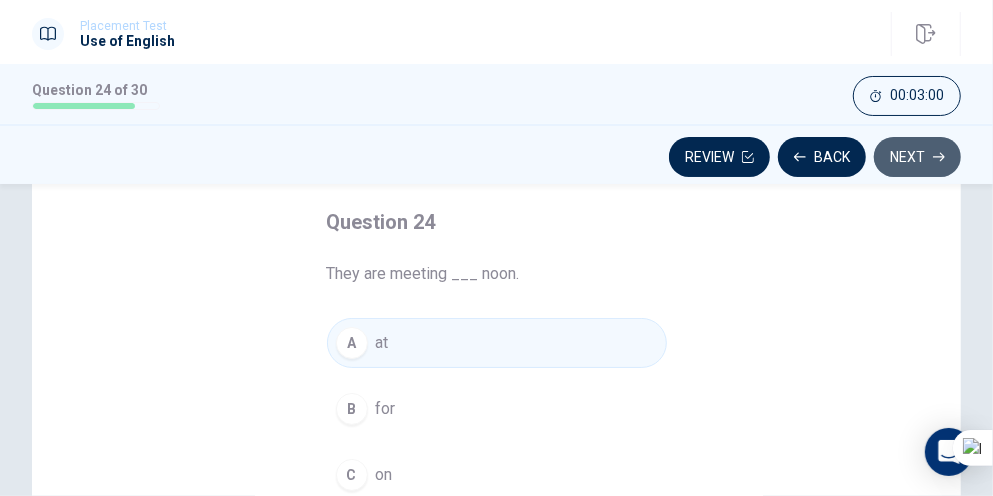 click on "Next" at bounding box center [917, 157] 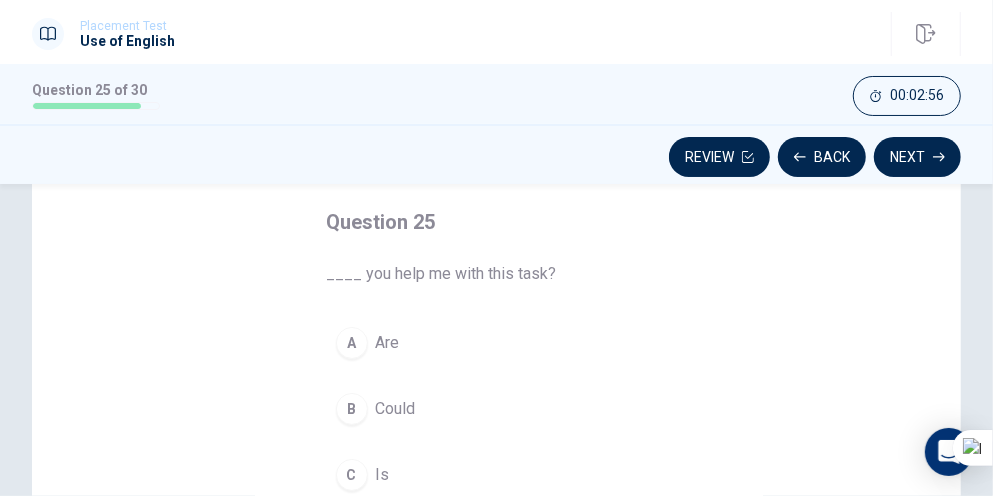 click on "Could" at bounding box center (396, 409) 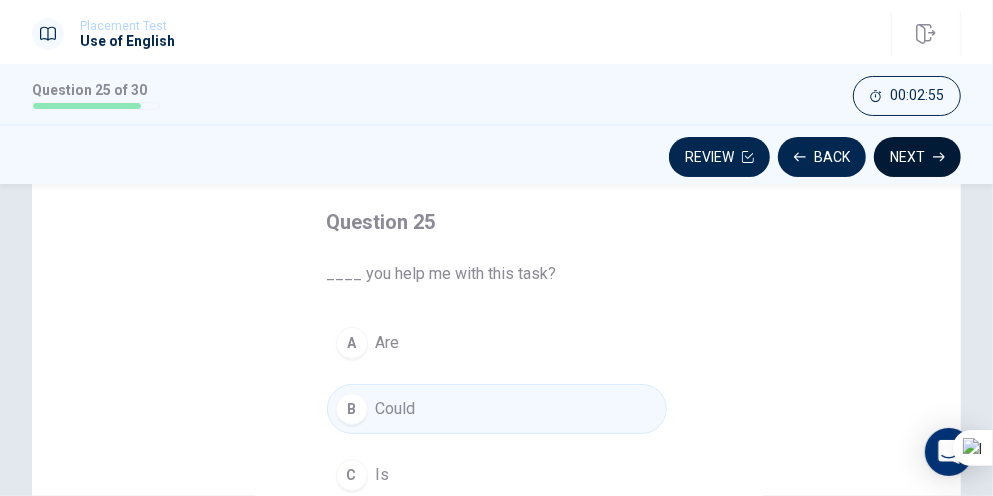 drag, startPoint x: 877, startPoint y: 177, endPoint x: 950, endPoint y: 160, distance: 74.953316 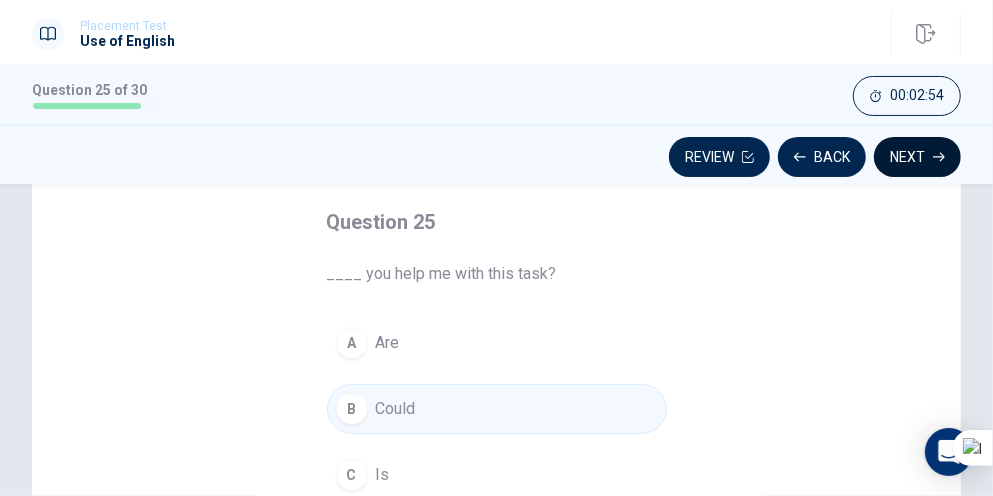 click on "Next" at bounding box center (917, 157) 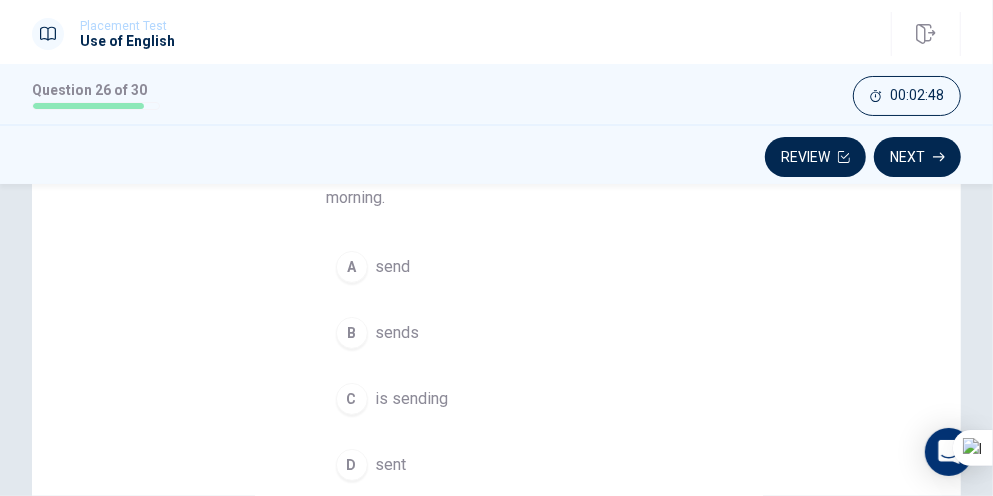 scroll, scrollTop: 100, scrollLeft: 0, axis: vertical 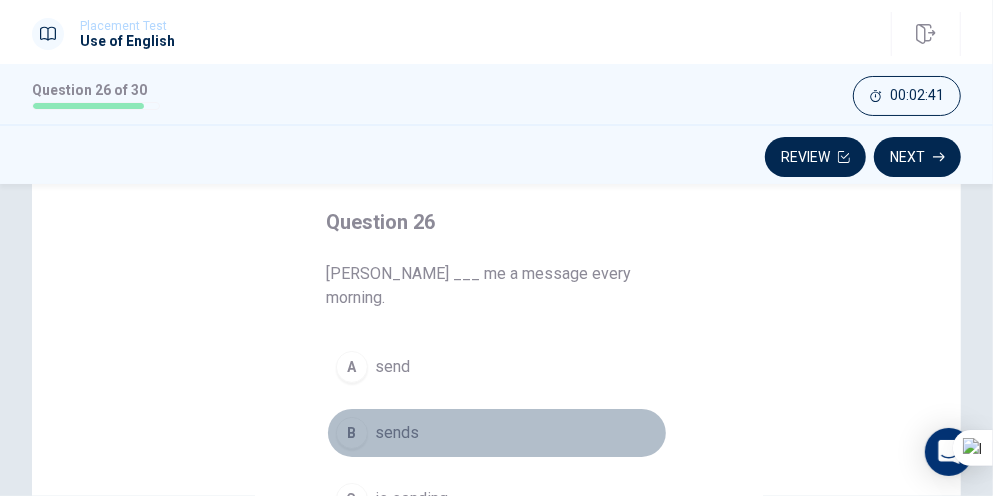 click on "sends" at bounding box center [398, 433] 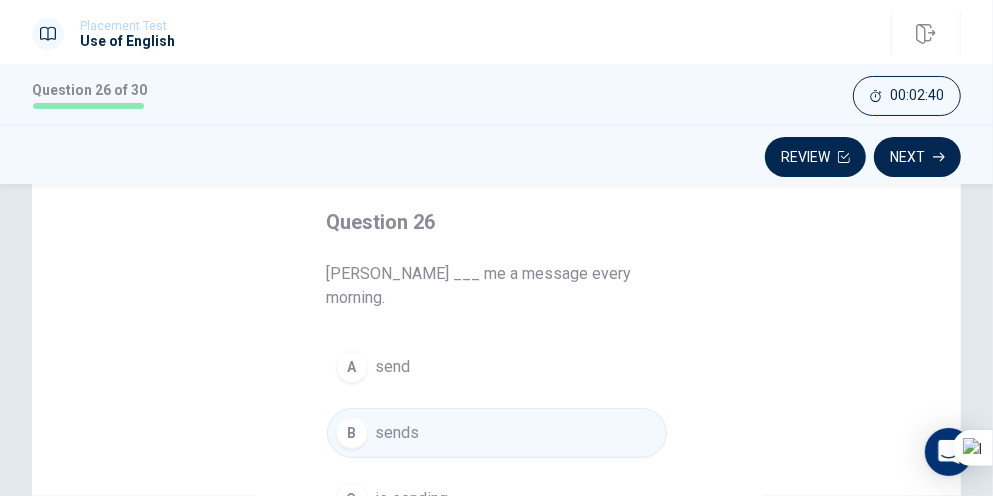scroll, scrollTop: 200, scrollLeft: 0, axis: vertical 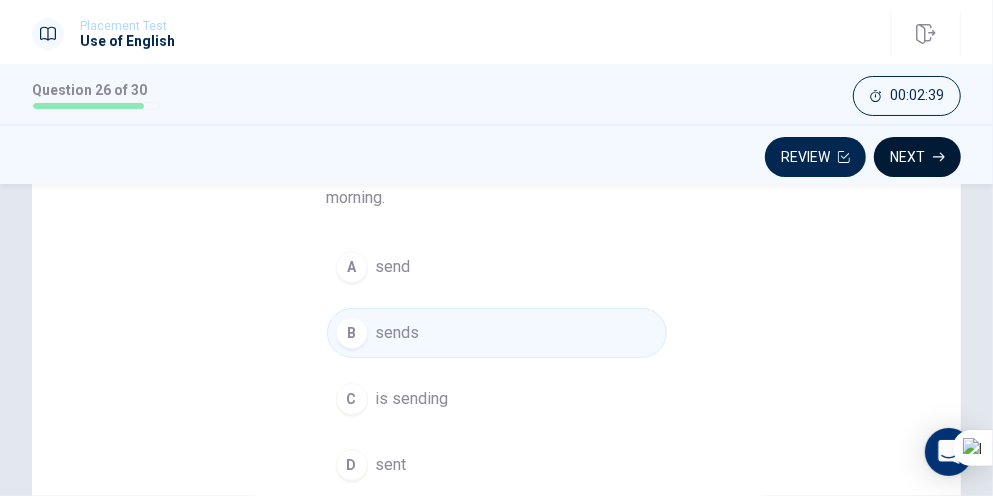 click on "Next" at bounding box center (917, 157) 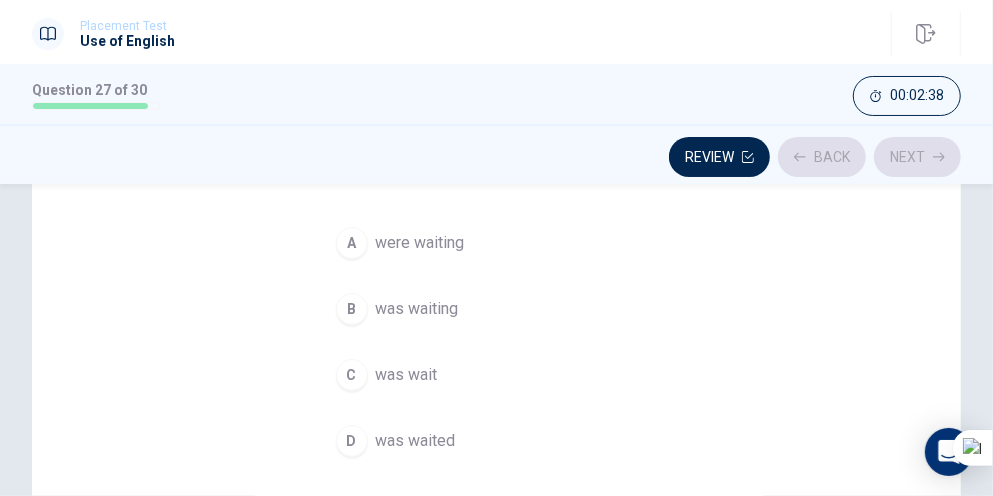 scroll, scrollTop: 100, scrollLeft: 0, axis: vertical 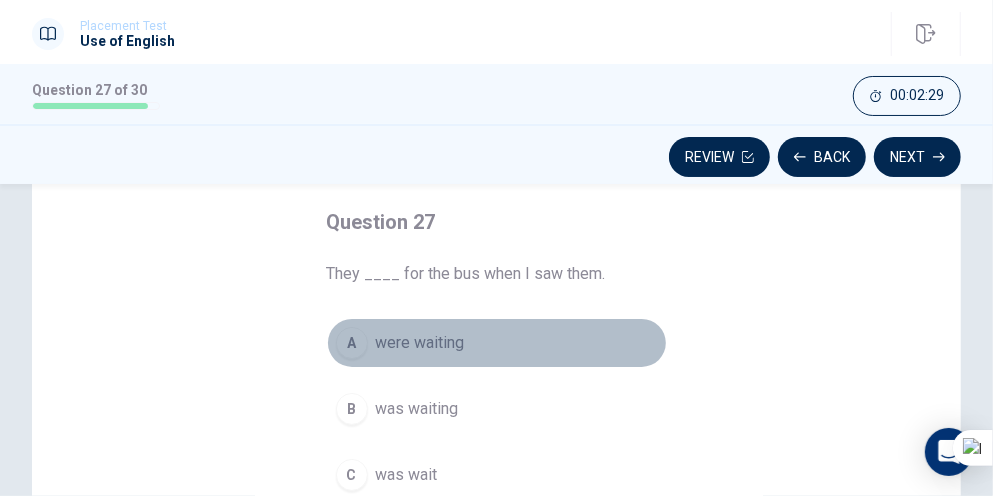 click on "A" at bounding box center [352, 343] 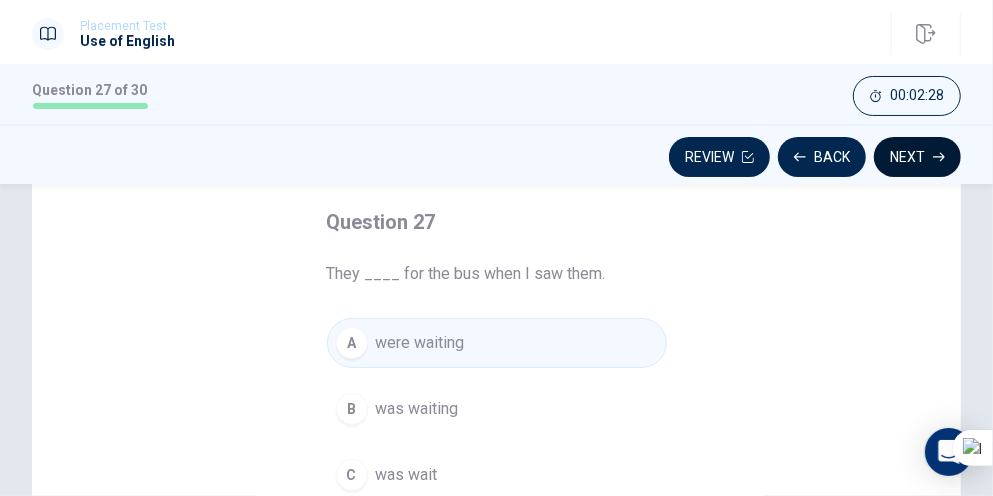 click on "Next" at bounding box center (917, 157) 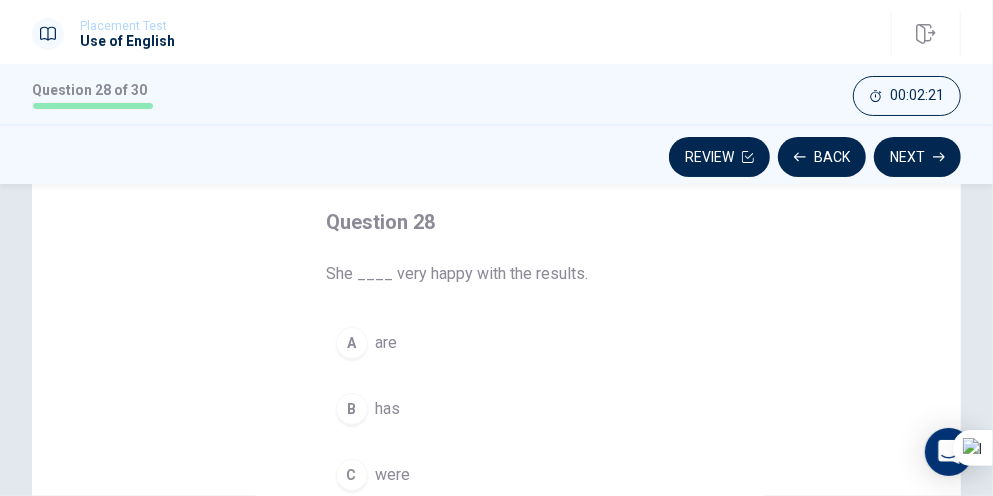 scroll, scrollTop: 200, scrollLeft: 0, axis: vertical 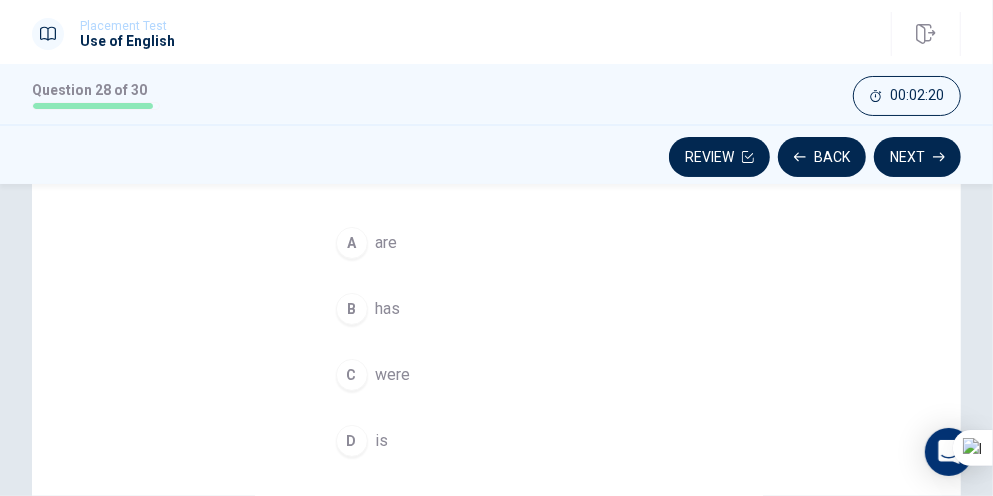 click on "D is" at bounding box center [497, 441] 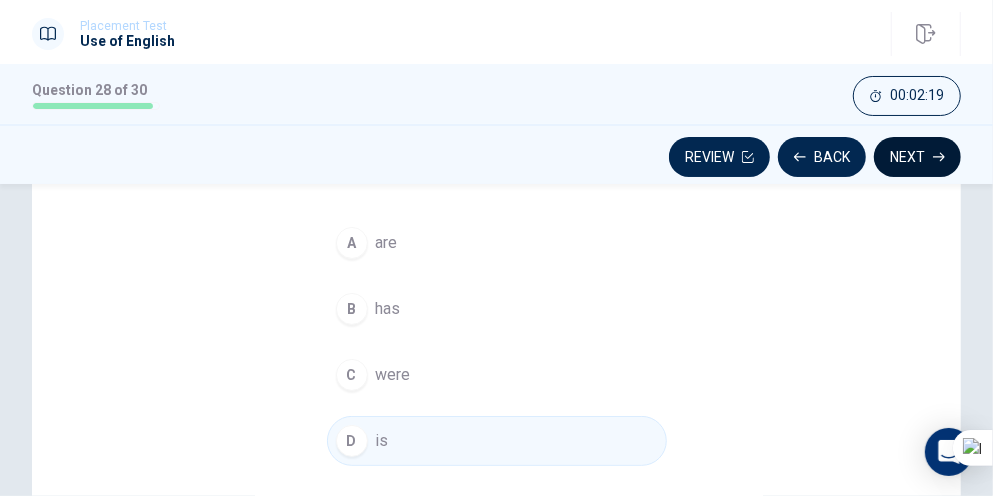 click on "Next" at bounding box center [917, 157] 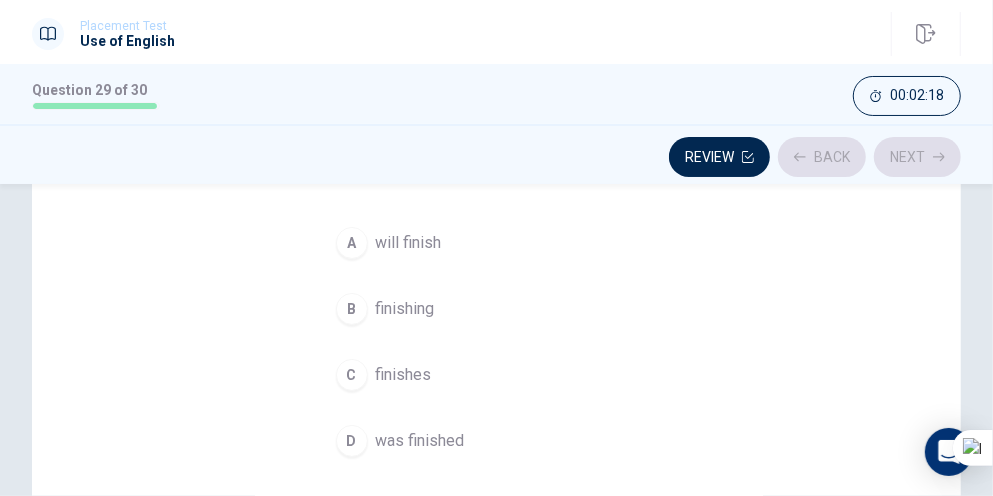 scroll, scrollTop: 100, scrollLeft: 0, axis: vertical 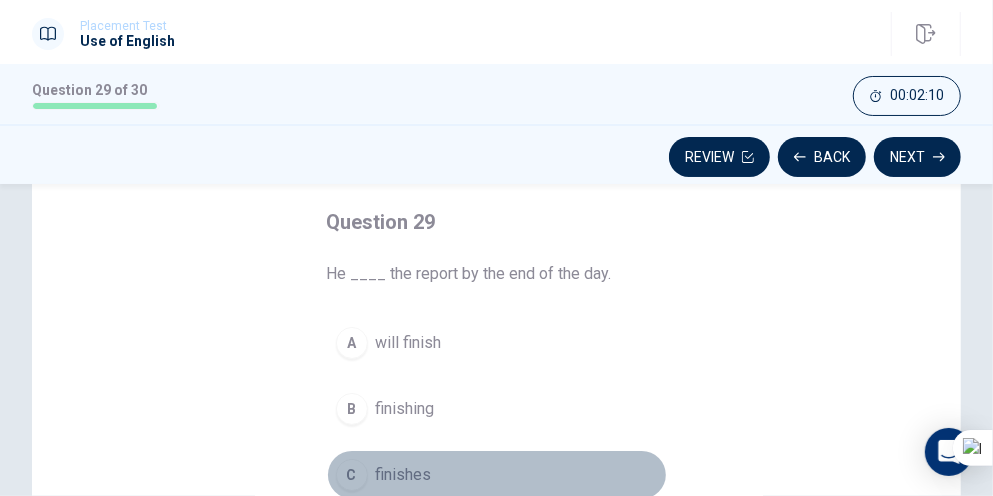click on "finishes" at bounding box center (404, 475) 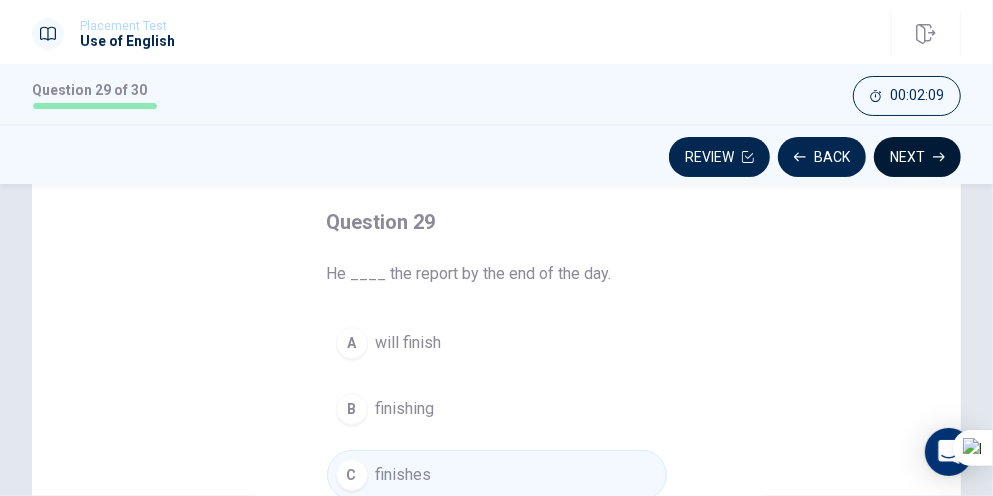 click on "Next" at bounding box center (917, 157) 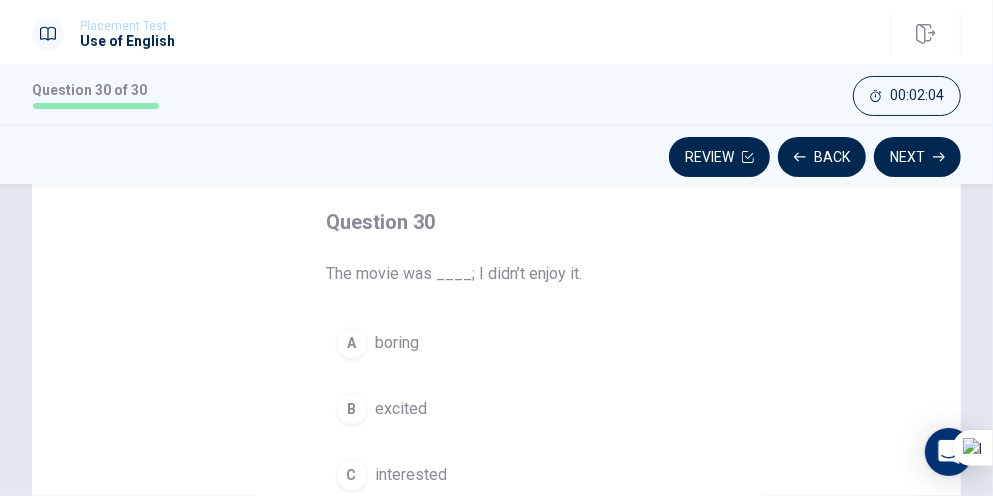 click on "boring" at bounding box center (398, 343) 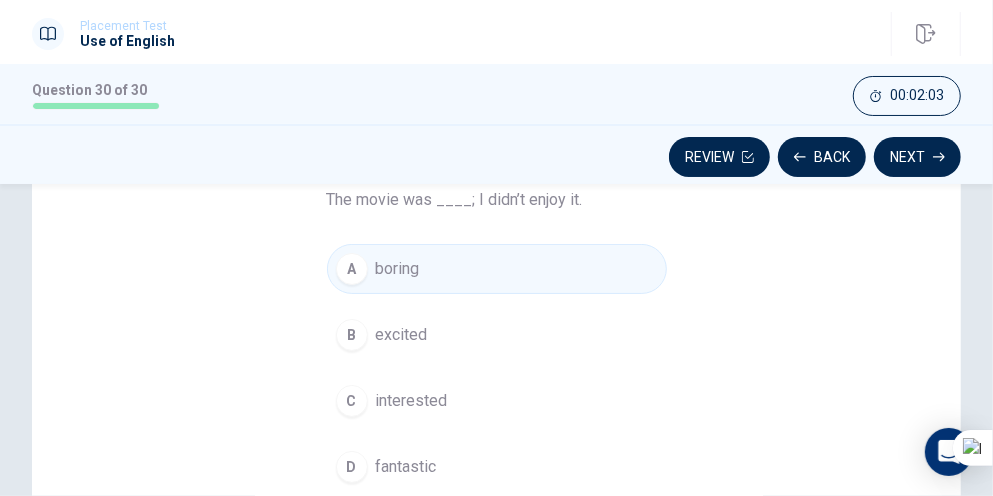 scroll, scrollTop: 200, scrollLeft: 0, axis: vertical 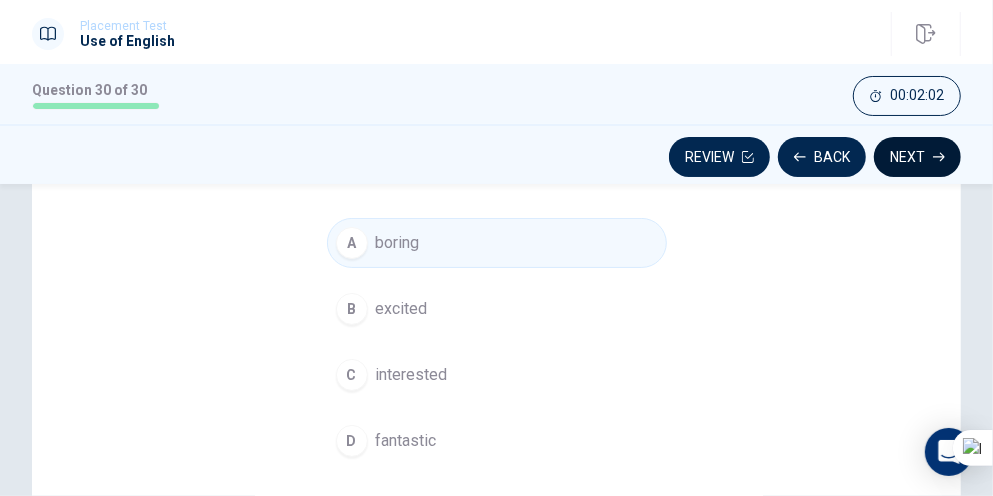 click 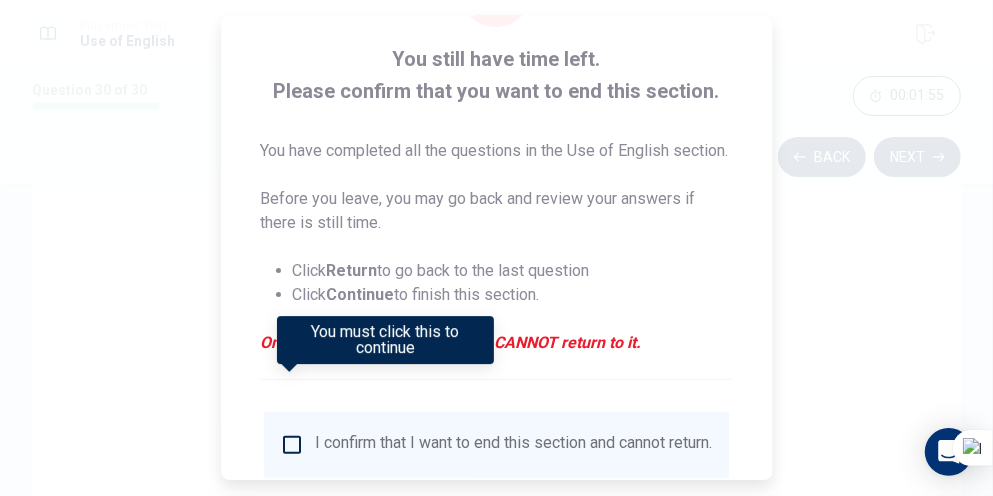 scroll, scrollTop: 200, scrollLeft: 0, axis: vertical 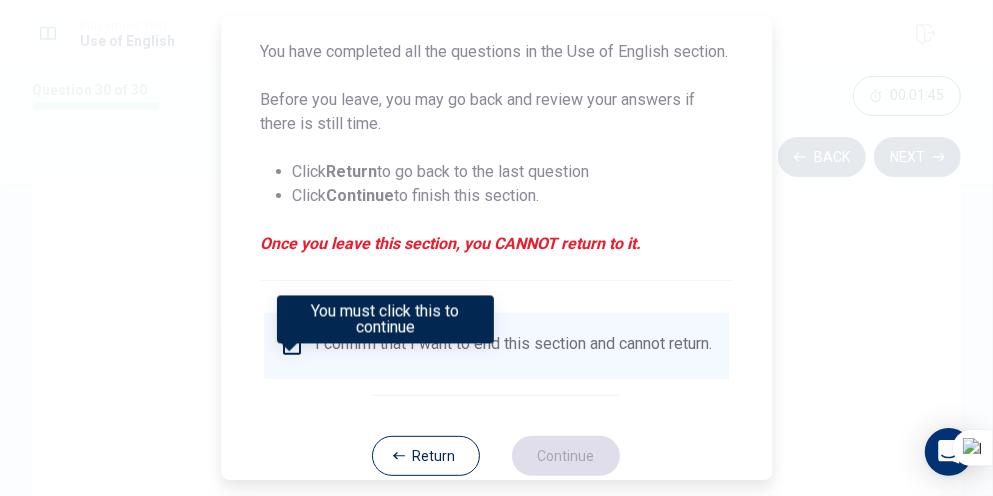 click on "I confirm that I want to end this section and cannot return." at bounding box center (496, 346) 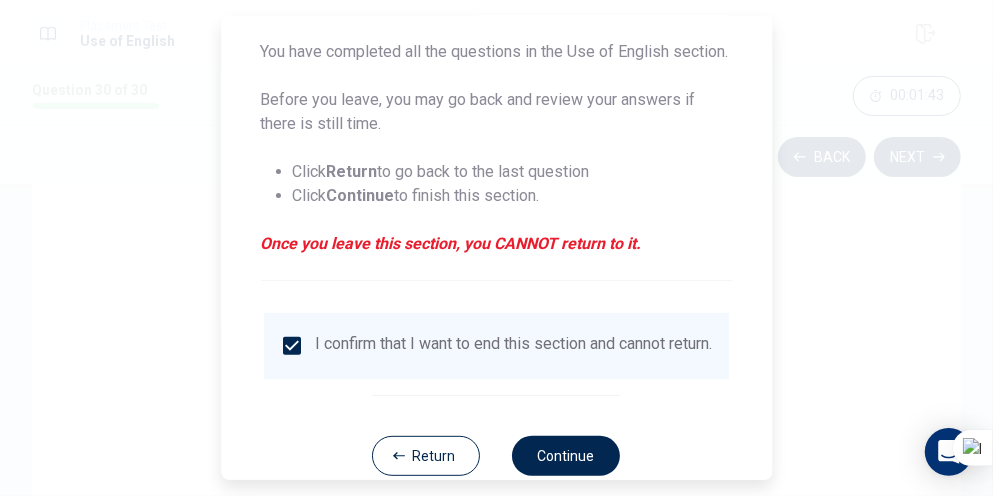 scroll, scrollTop: 272, scrollLeft: 0, axis: vertical 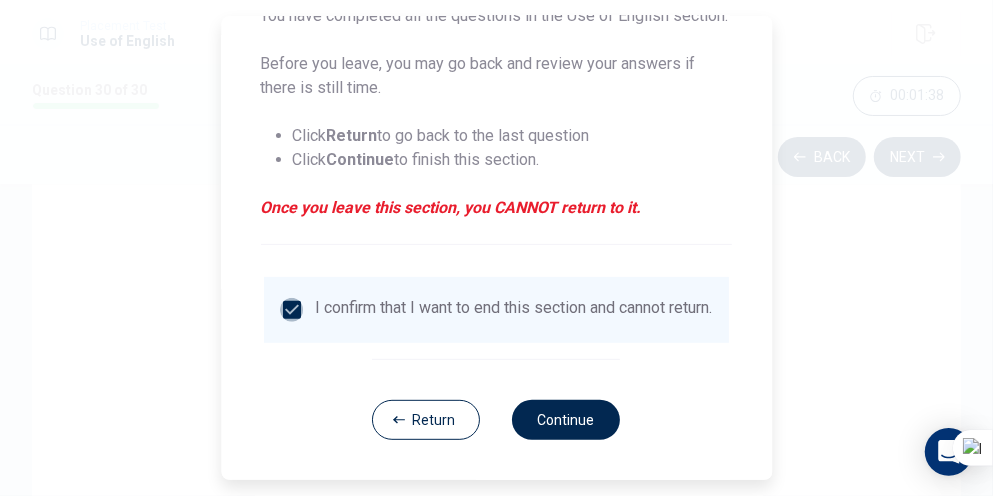 click at bounding box center (292, 310) 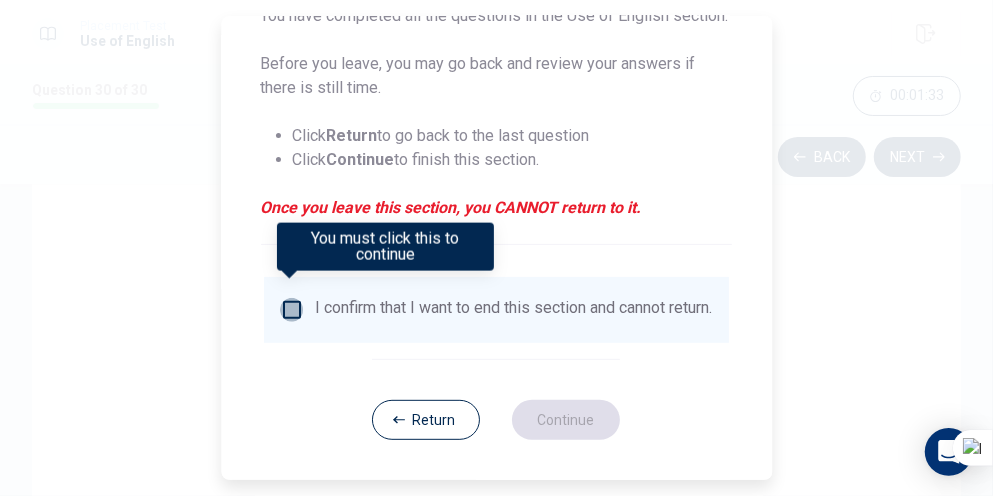 click at bounding box center [292, 310] 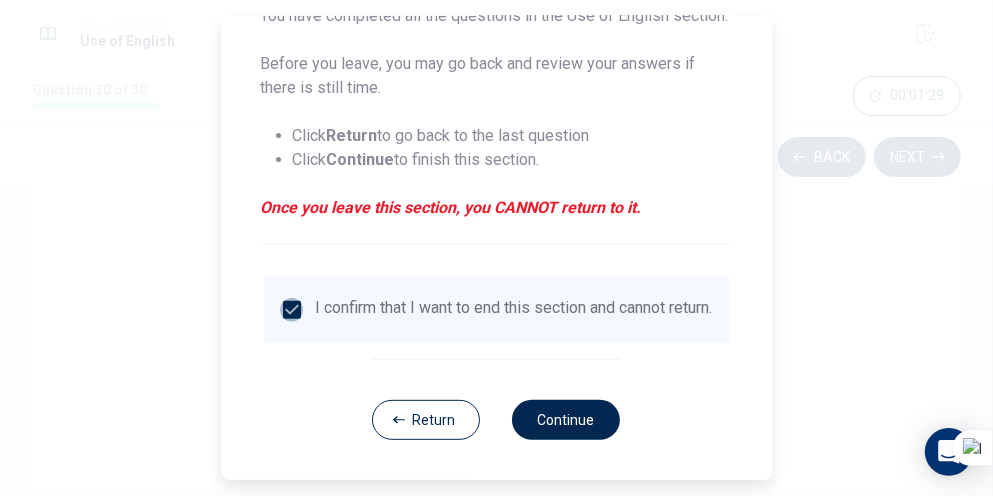 click at bounding box center [292, 310] 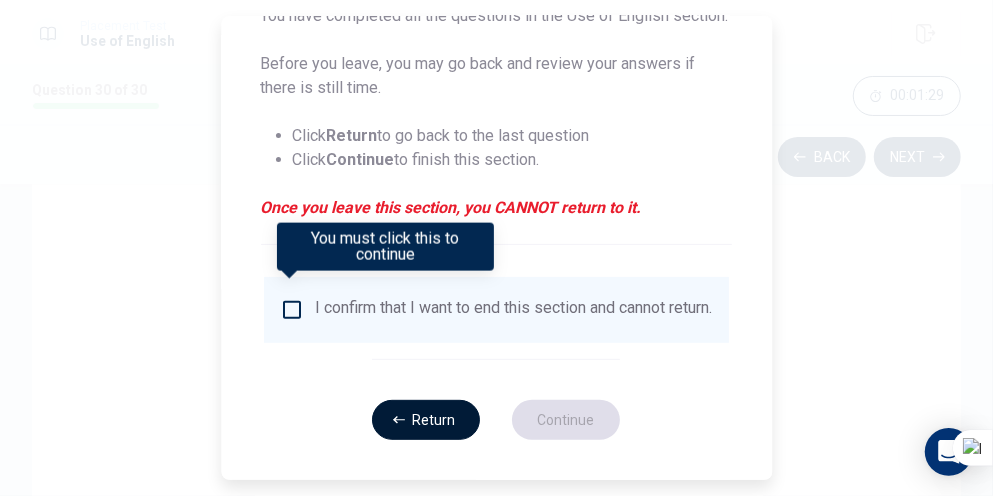 click on "Return" at bounding box center (427, 420) 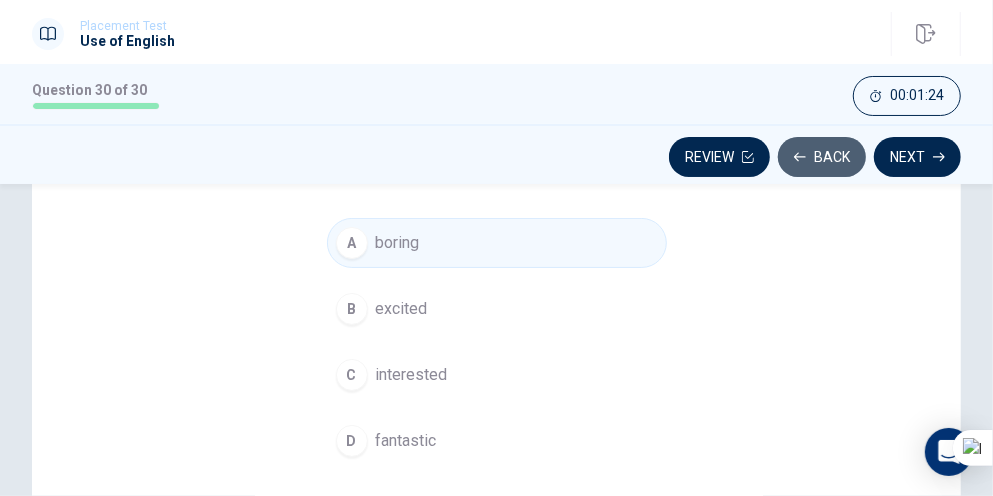 click on "Back" at bounding box center (822, 157) 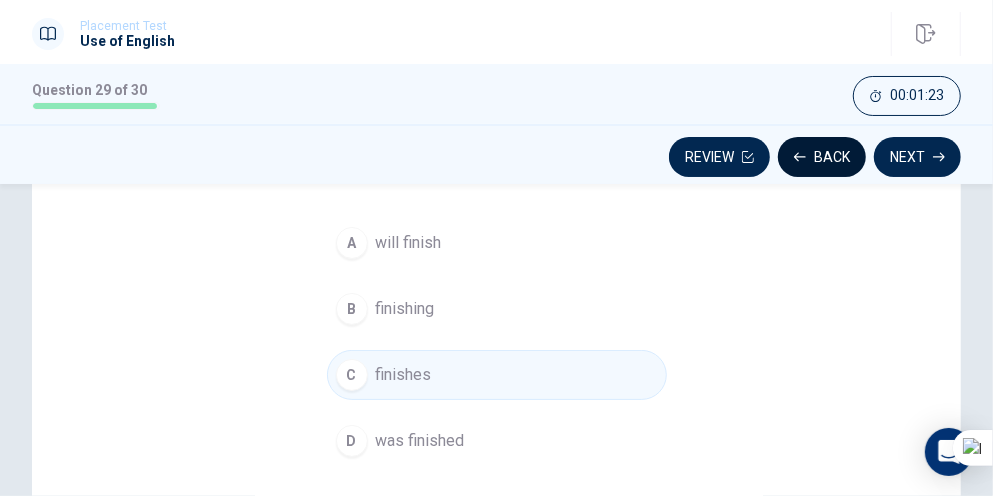 click on "Back" at bounding box center (822, 157) 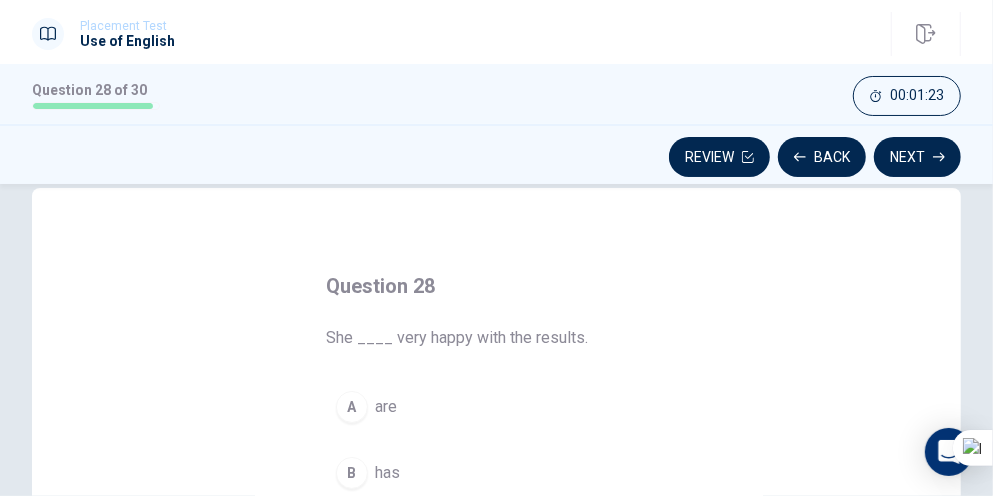 scroll, scrollTop: 0, scrollLeft: 0, axis: both 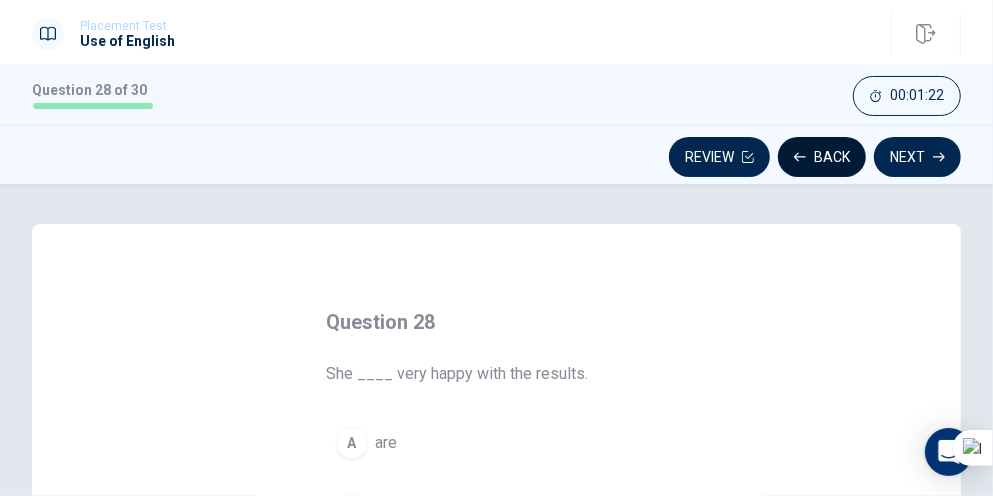 click on "Back" at bounding box center [822, 157] 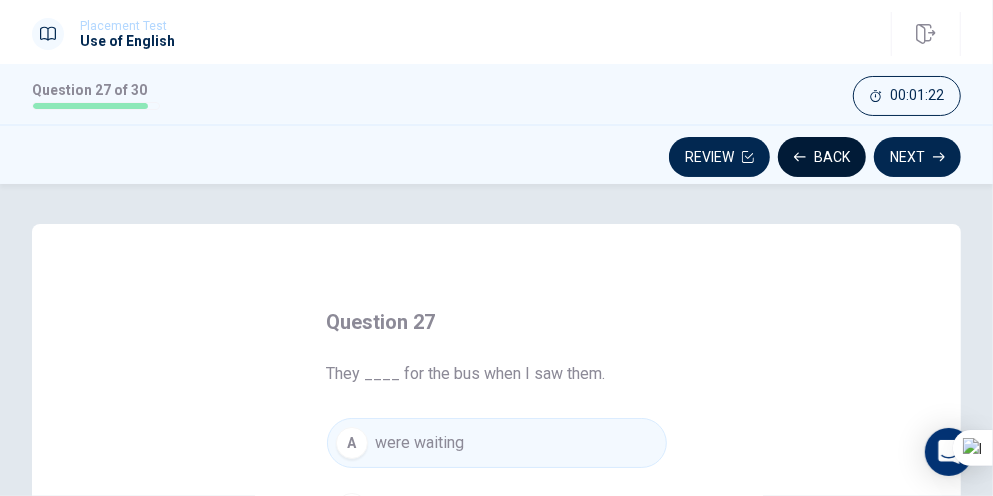 click on "Back" at bounding box center (822, 157) 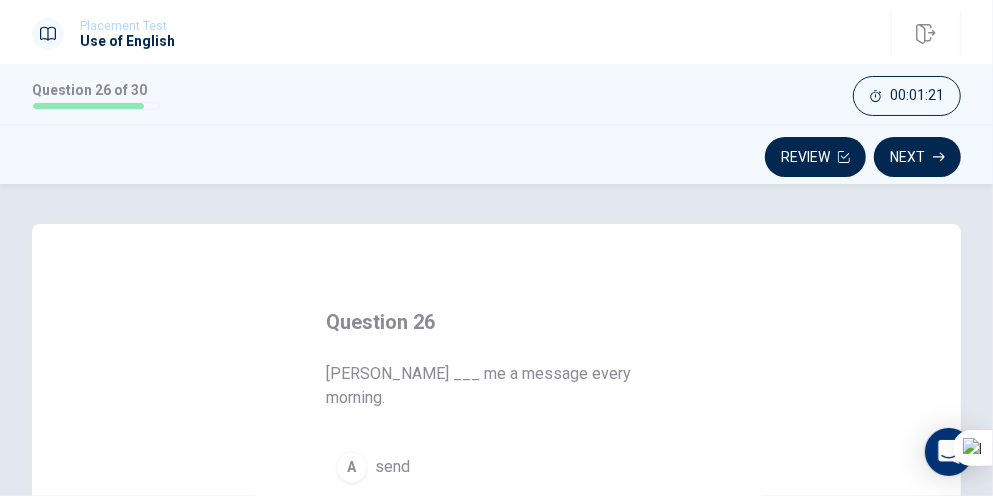 click on "Review" at bounding box center [815, 157] 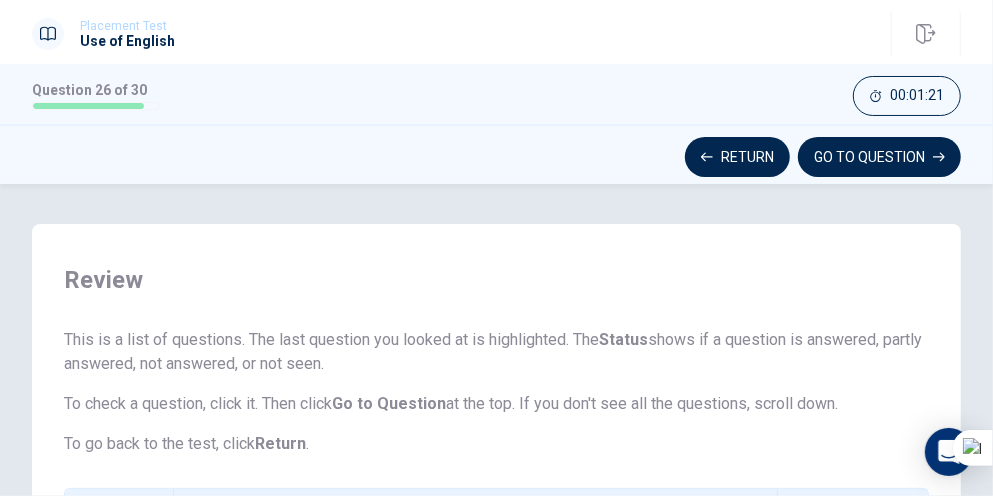 scroll, scrollTop: 548, scrollLeft: 0, axis: vertical 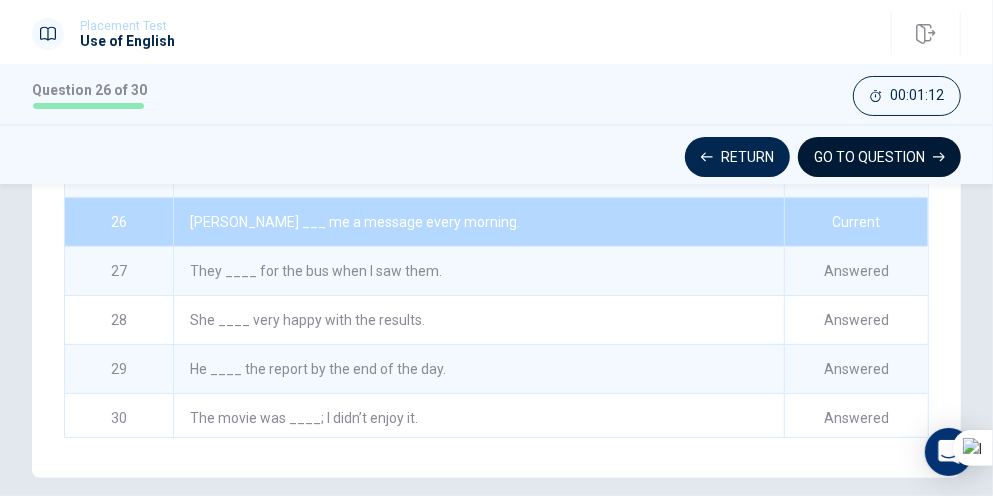 click on "GO TO QUESTION" at bounding box center [879, 157] 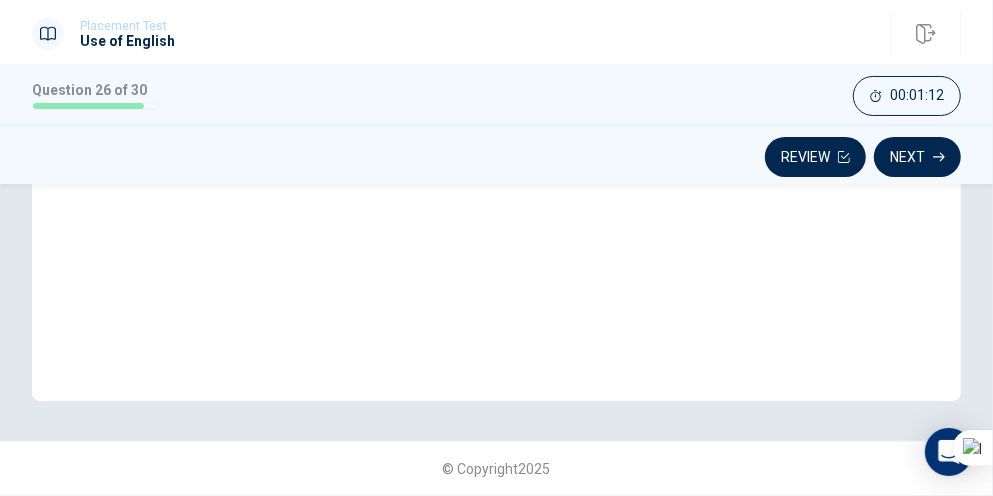 scroll, scrollTop: 517, scrollLeft: 0, axis: vertical 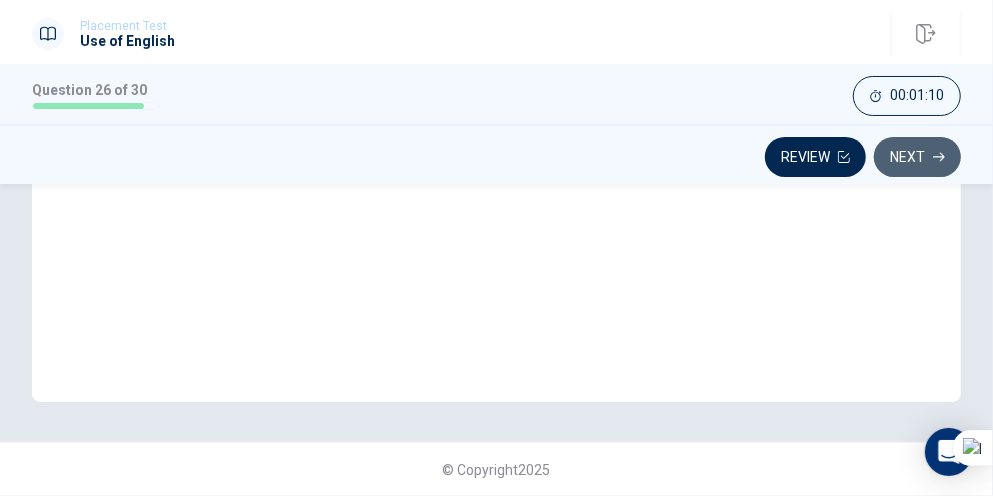 click on "Next" at bounding box center (917, 157) 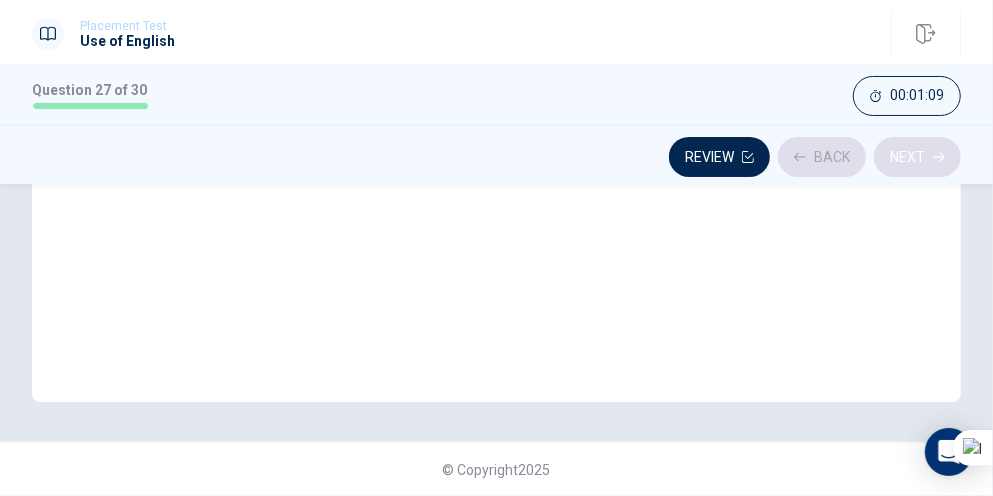 click on "Review Back Next" at bounding box center (496, 157) 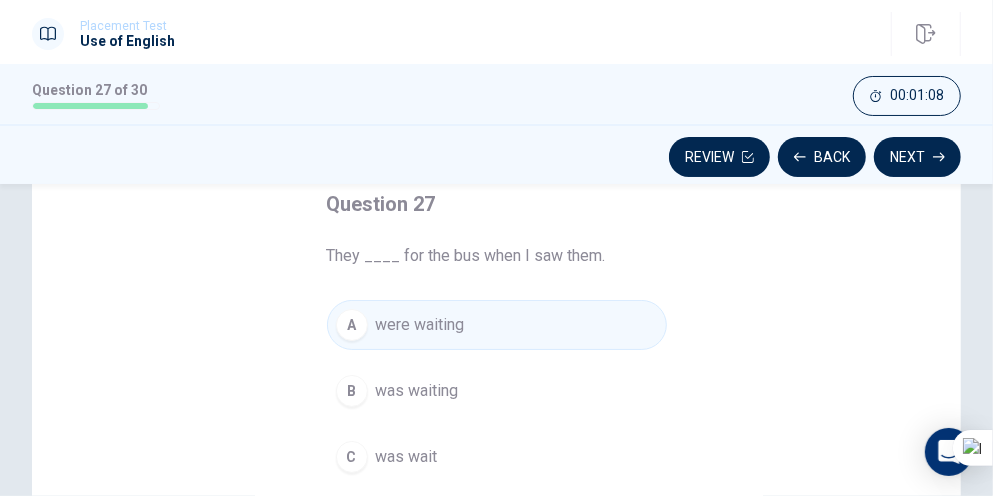 scroll, scrollTop: 117, scrollLeft: 0, axis: vertical 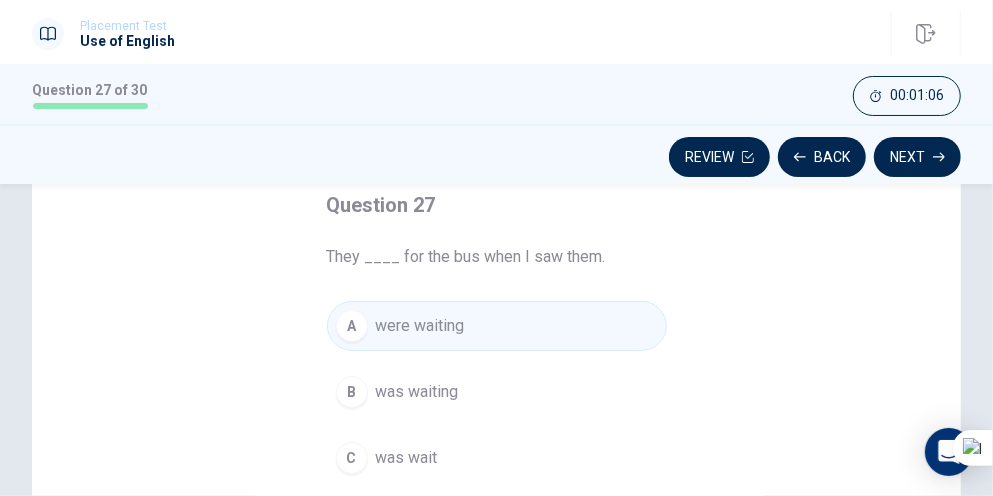 click on "Review Back Next" at bounding box center (496, 154) 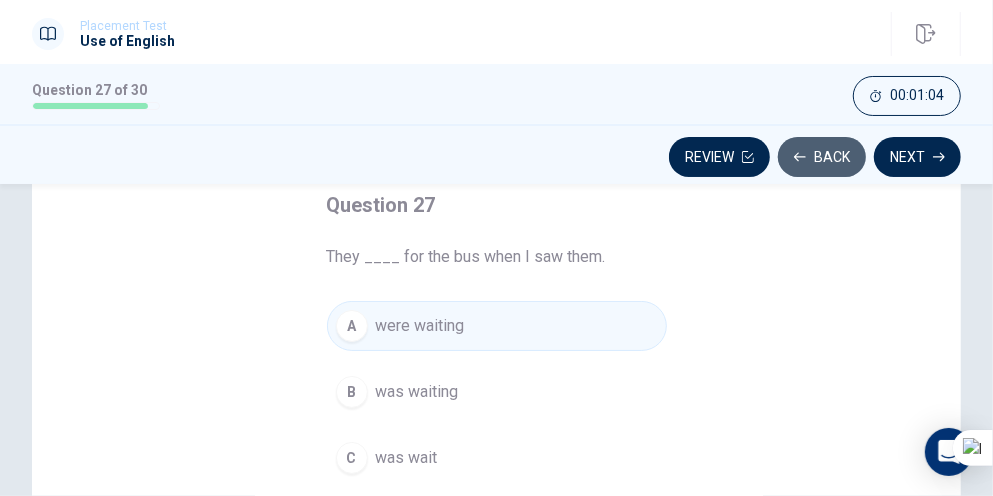 click on "Back" at bounding box center (822, 157) 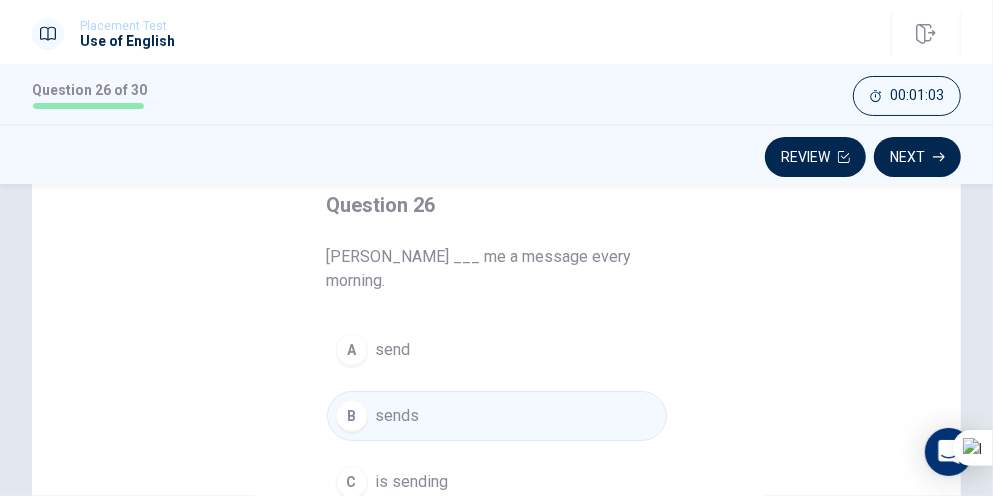 click on "Review" at bounding box center [815, 157] 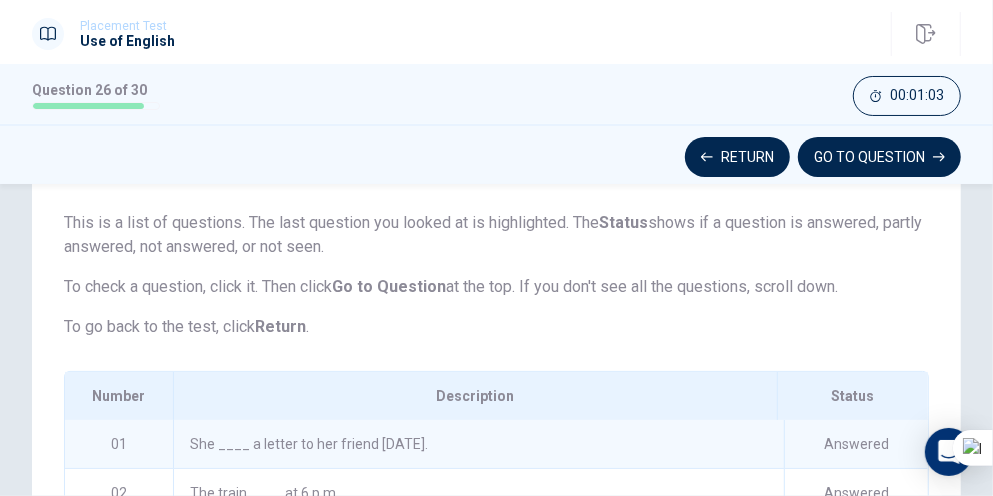 scroll, scrollTop: 397, scrollLeft: 0, axis: vertical 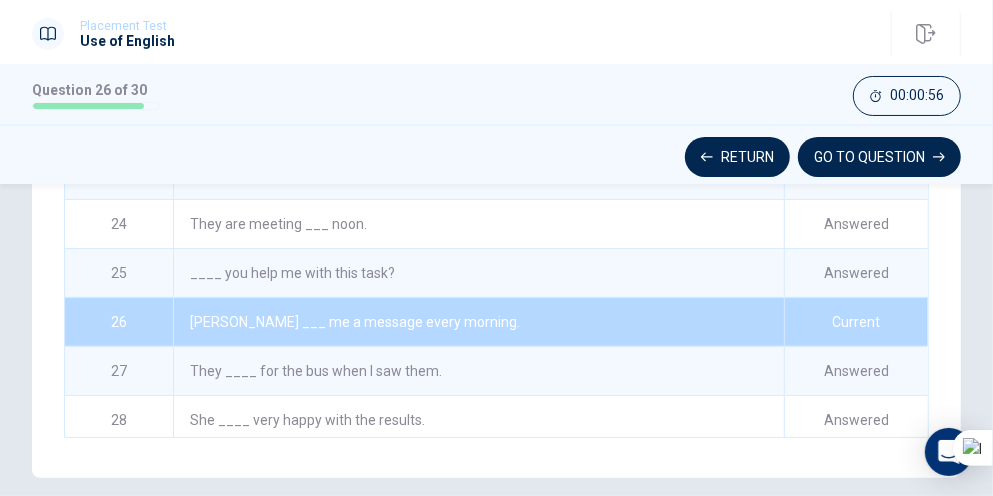 click on "Current" at bounding box center [856, 322] 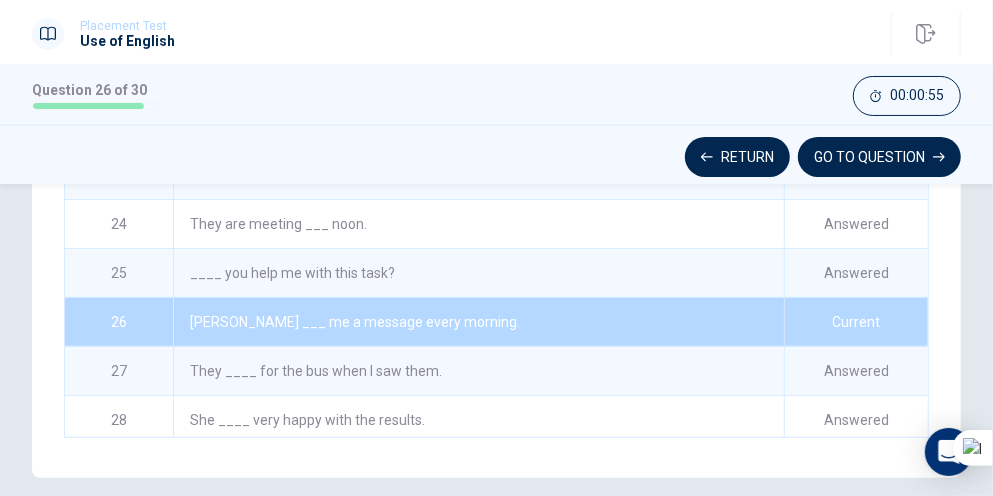 click on "[PERSON_NAME] ___ me a message every morning." at bounding box center [478, 322] 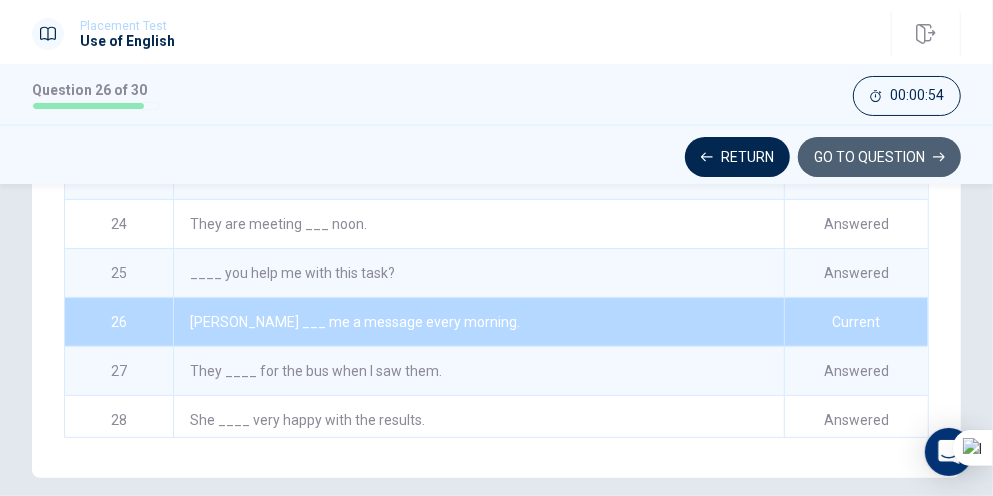 click on "GO TO QUESTION" at bounding box center (879, 157) 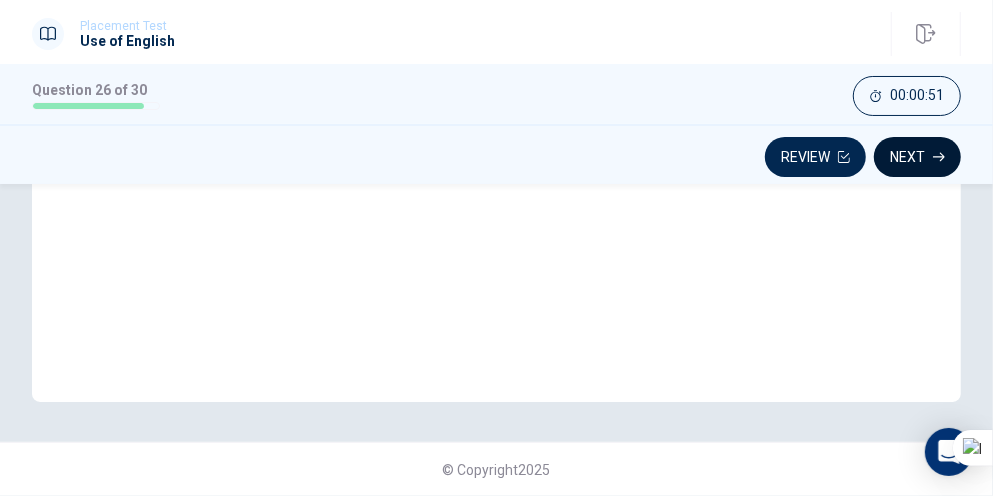 click on "Next" at bounding box center (917, 157) 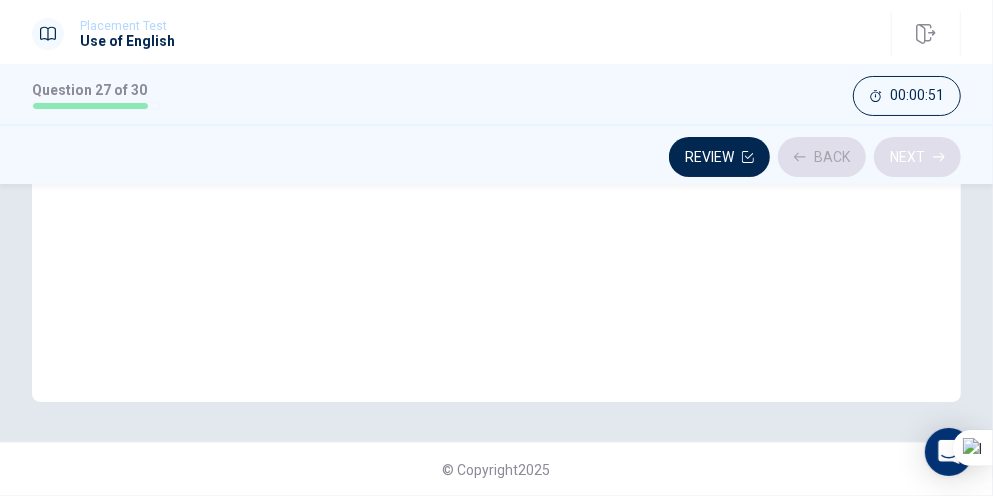 click on "Review Back Next" at bounding box center [496, 157] 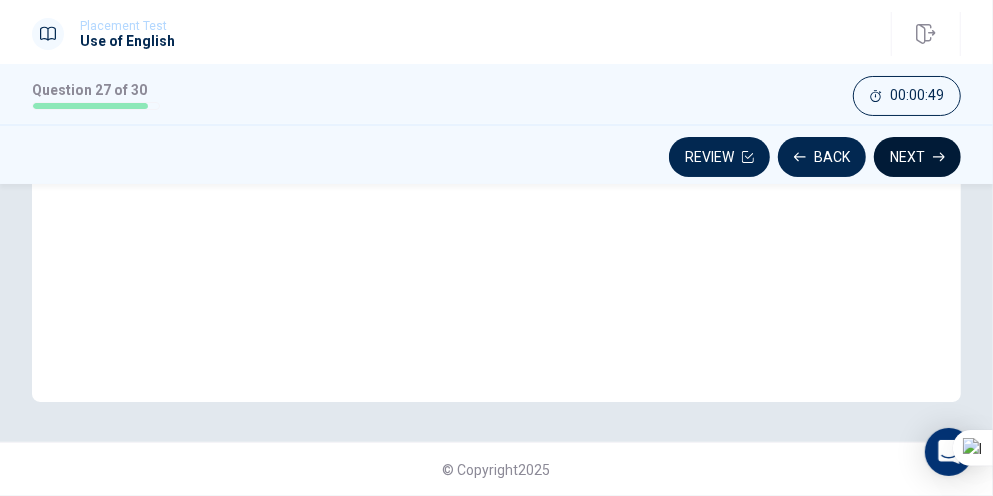 click on "Next" at bounding box center [917, 157] 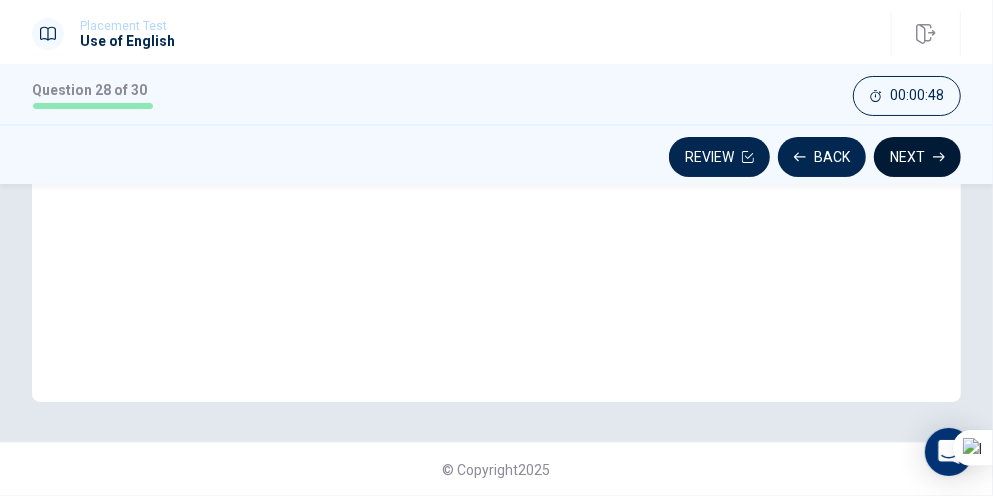 click on "Next" at bounding box center (917, 157) 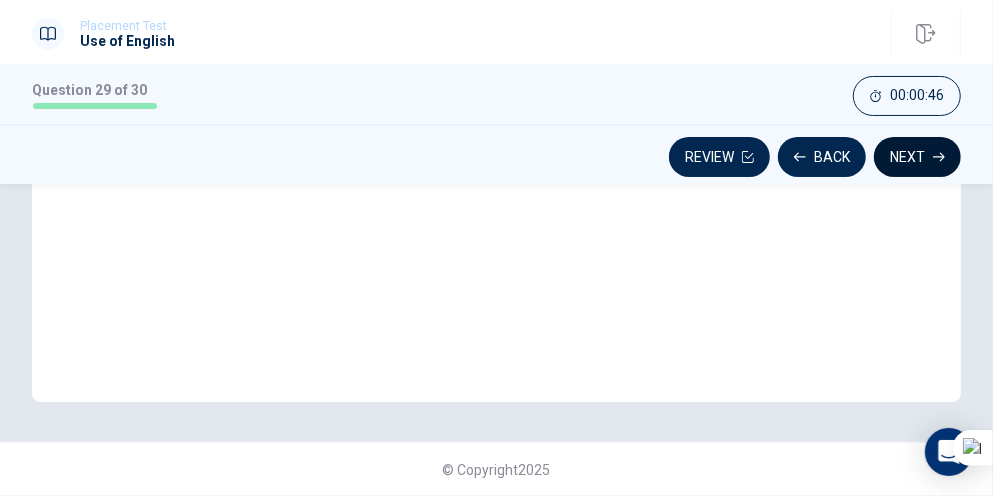 click 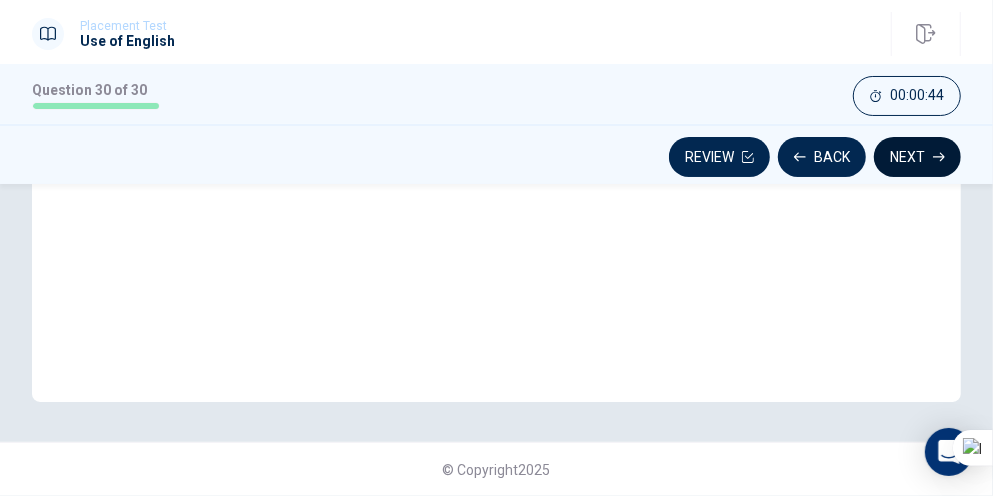 click on "Next" at bounding box center (917, 157) 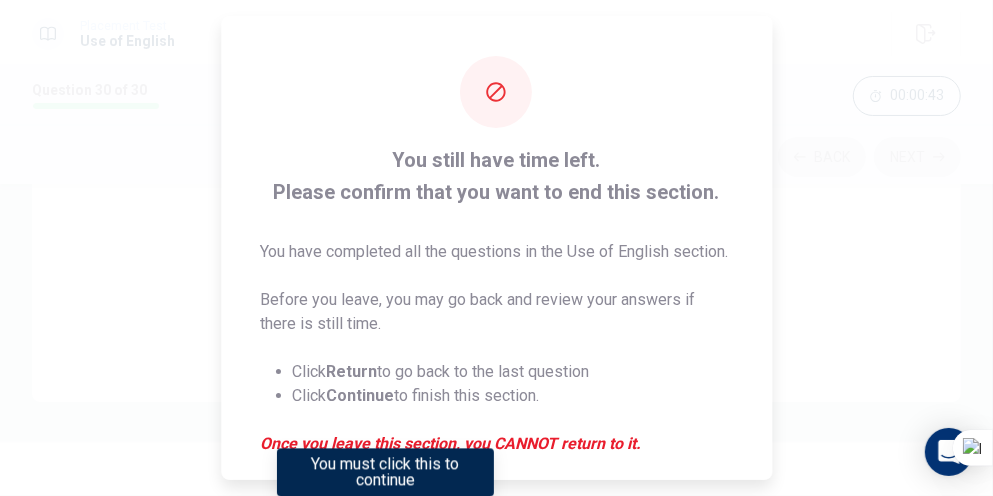 scroll, scrollTop: 272, scrollLeft: 0, axis: vertical 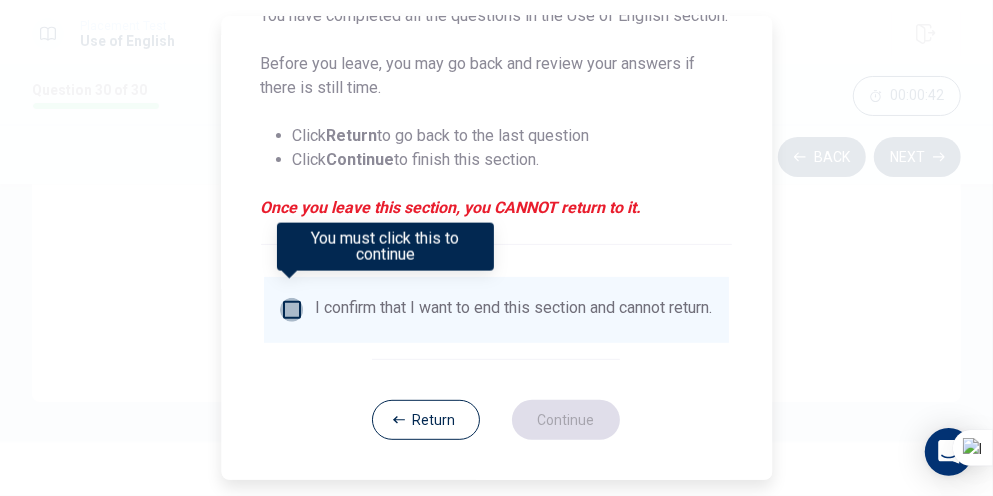 click at bounding box center [292, 310] 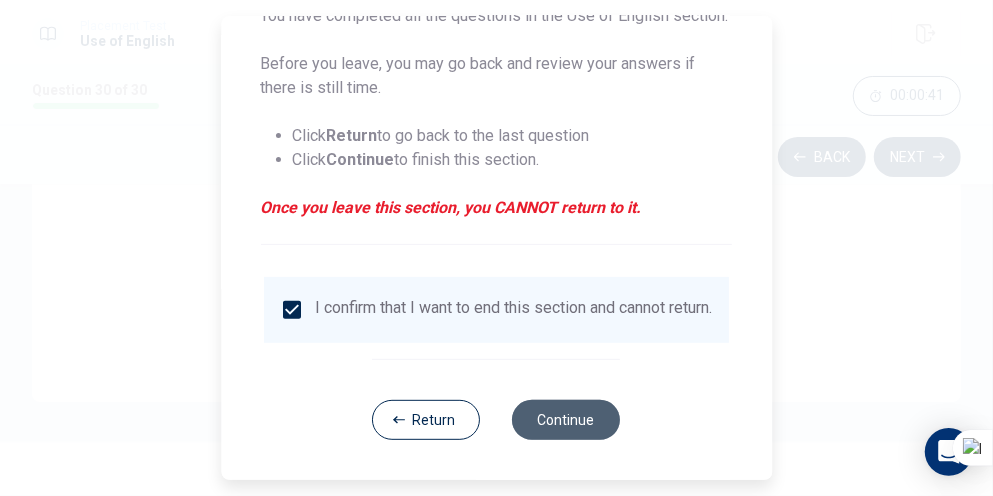 click on "Continue" at bounding box center [567, 420] 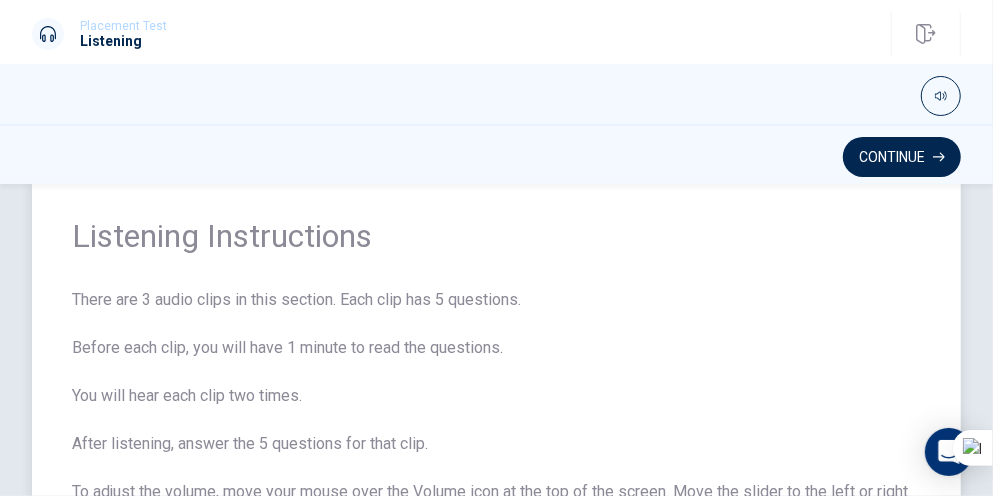 scroll, scrollTop: 0, scrollLeft: 0, axis: both 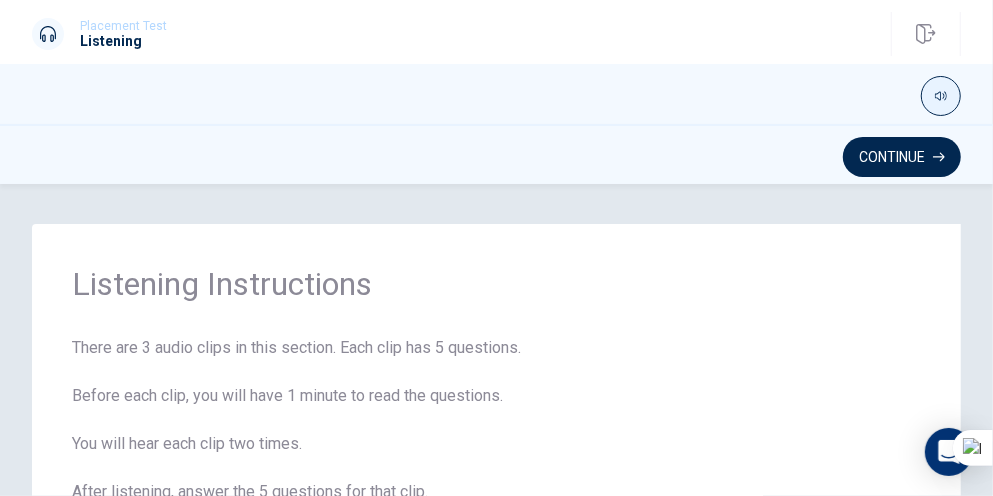 click at bounding box center [941, 96] 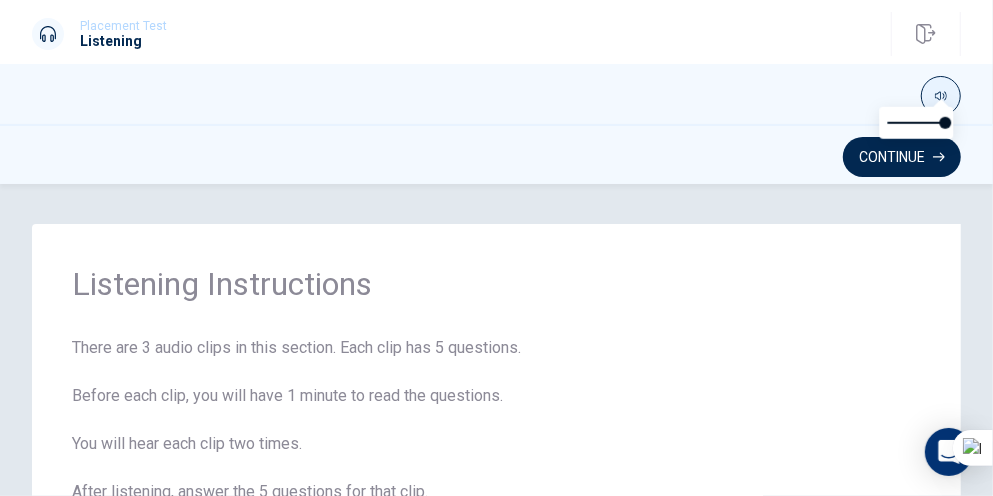 click at bounding box center (941, 96) 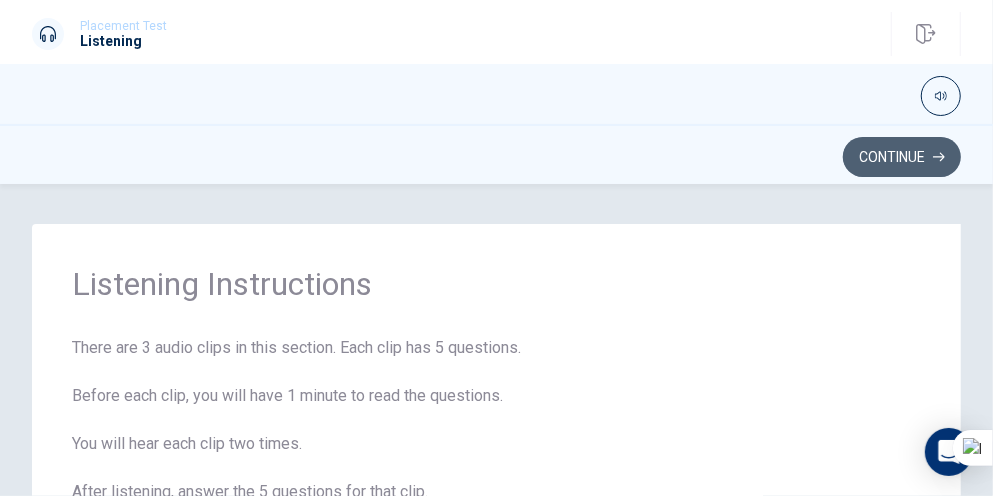 click on "Continue" at bounding box center (902, 157) 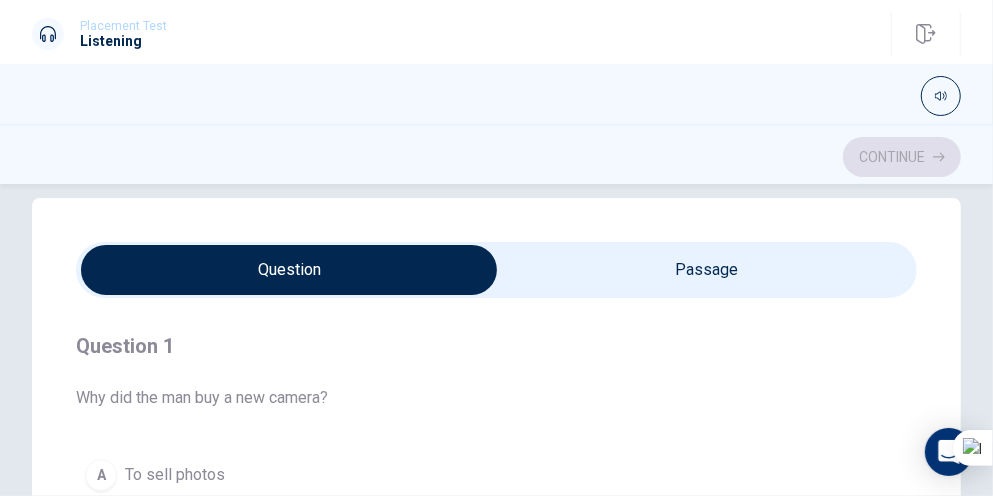 scroll, scrollTop: 127, scrollLeft: 0, axis: vertical 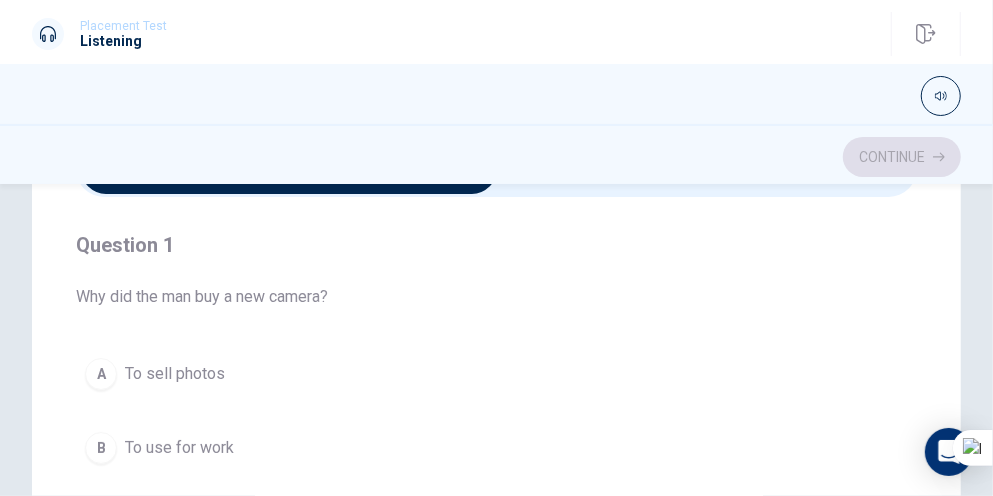 click on "Continue" at bounding box center [496, 157] 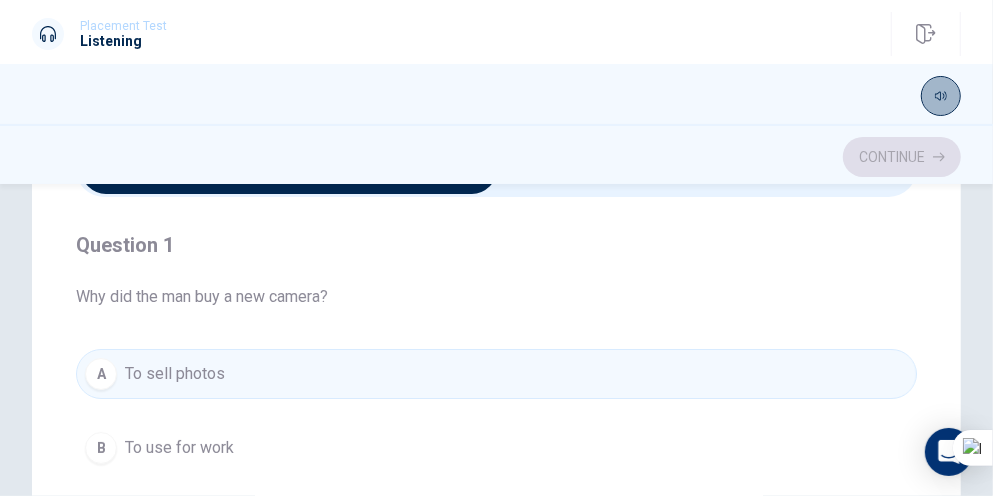 click at bounding box center (941, 96) 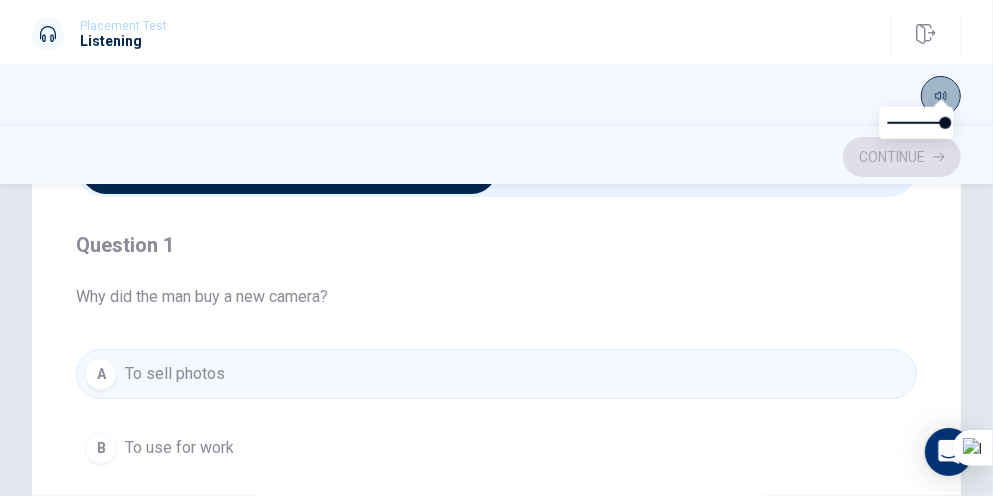 click at bounding box center (941, 96) 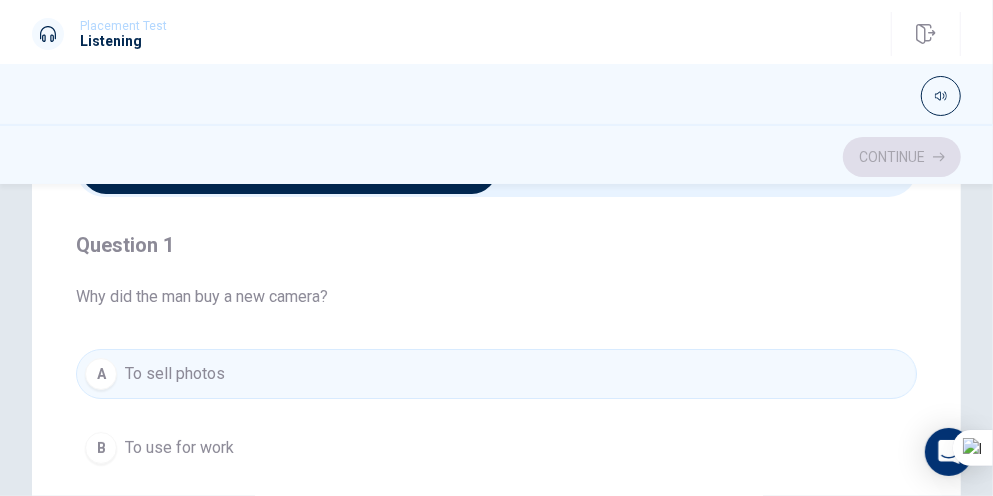 scroll, scrollTop: 0, scrollLeft: 0, axis: both 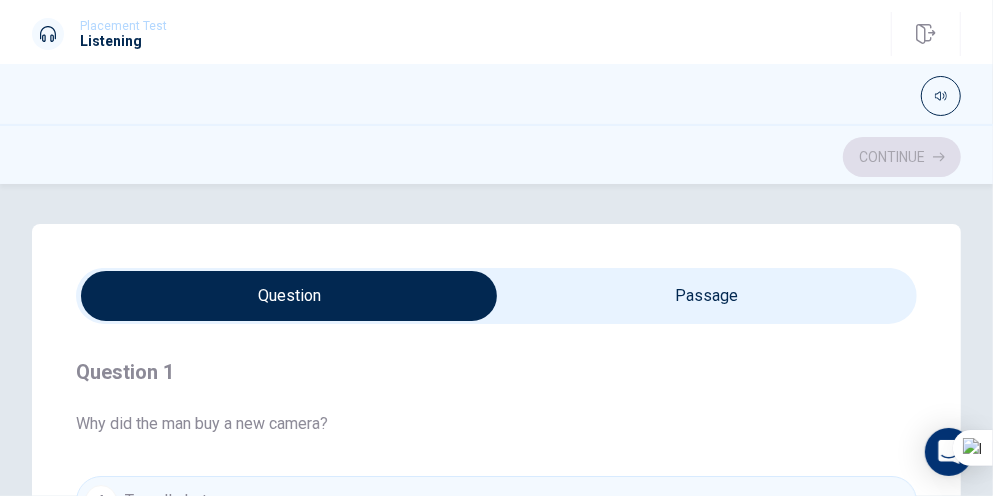 type on "18" 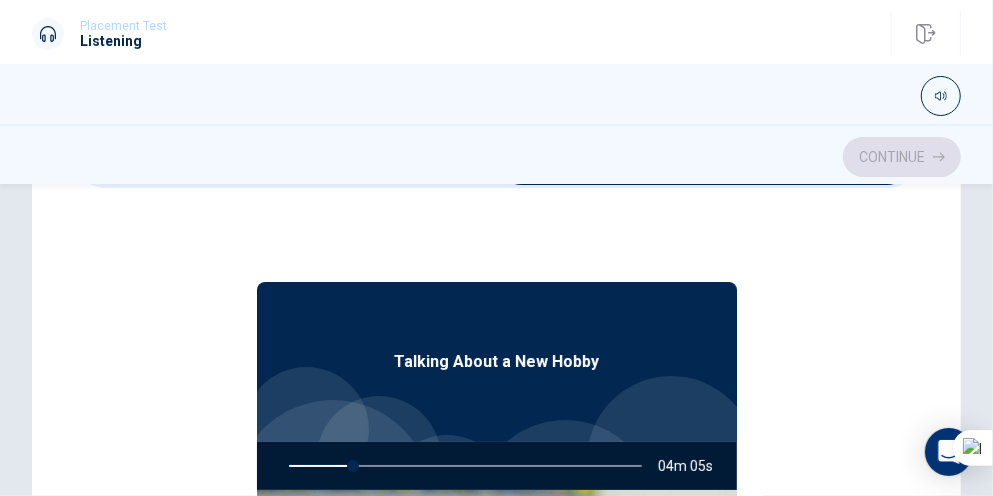 scroll, scrollTop: 300, scrollLeft: 0, axis: vertical 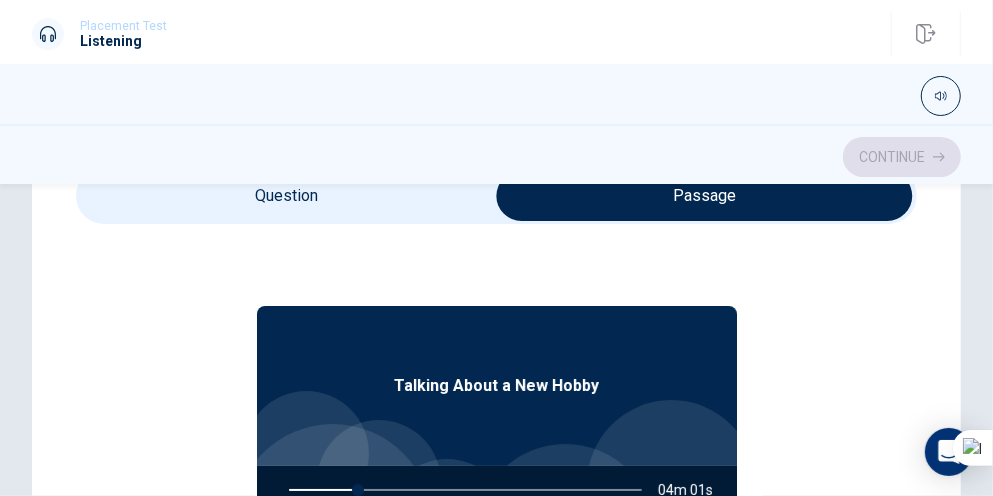type on "20" 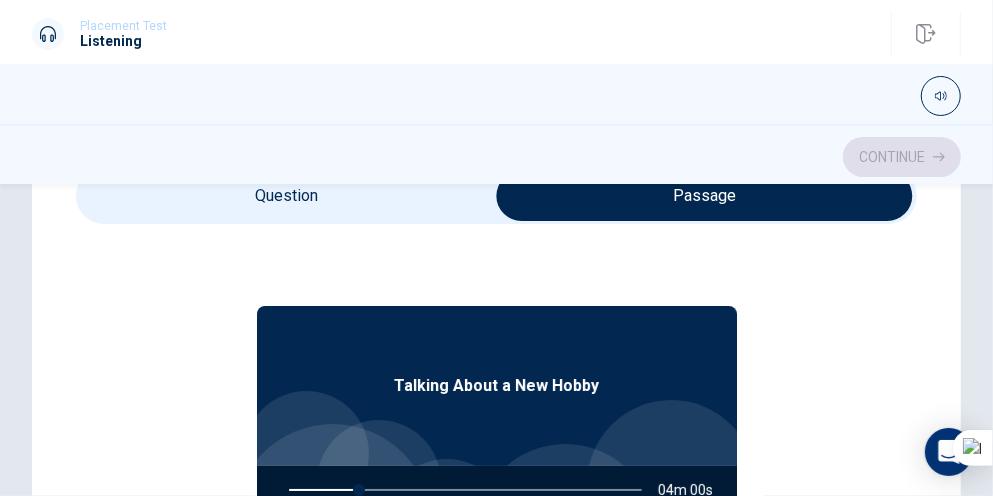 click at bounding box center (705, 196) 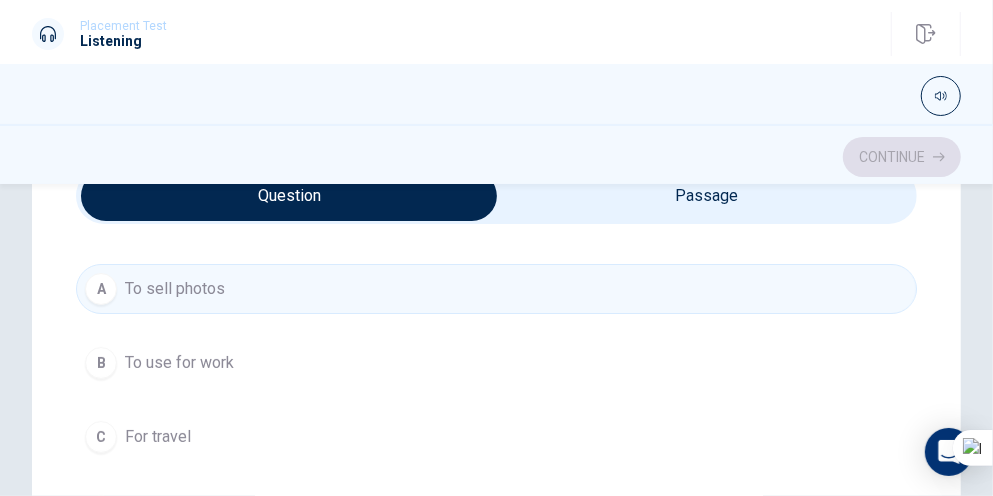 scroll, scrollTop: 212, scrollLeft: 0, axis: vertical 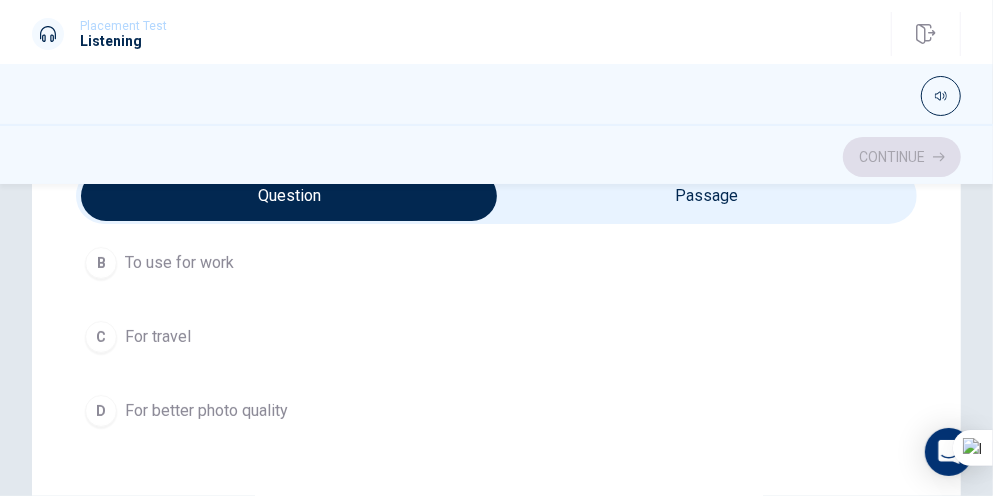 click on "For travel" at bounding box center [158, 337] 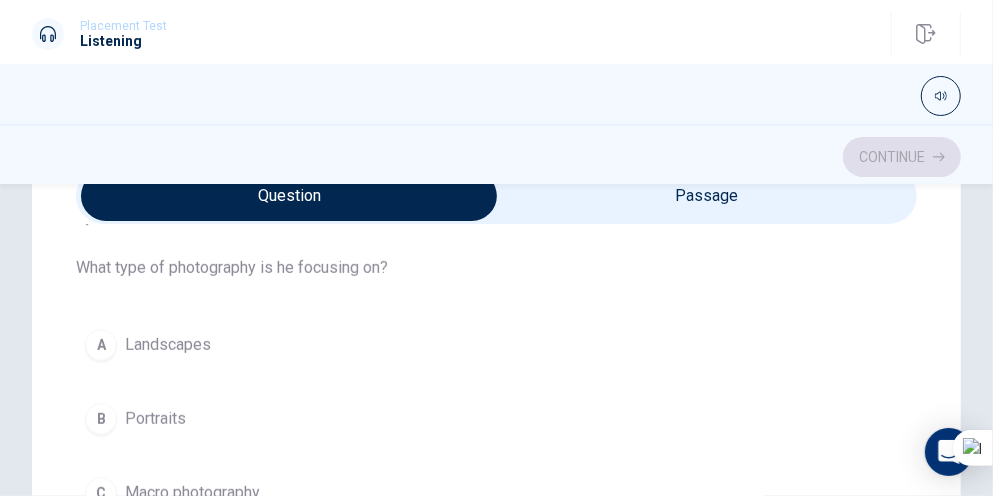 scroll, scrollTop: 612, scrollLeft: 0, axis: vertical 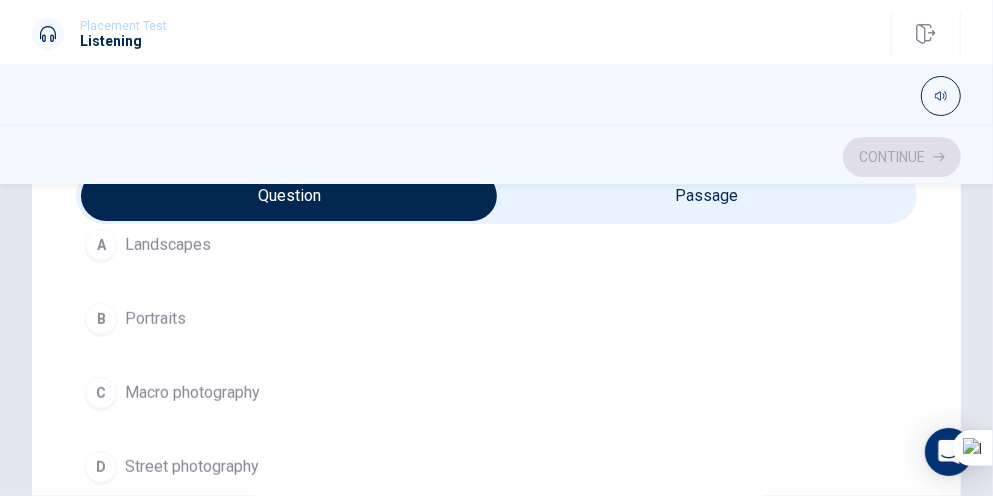 click on "Macro photography" at bounding box center (192, 393) 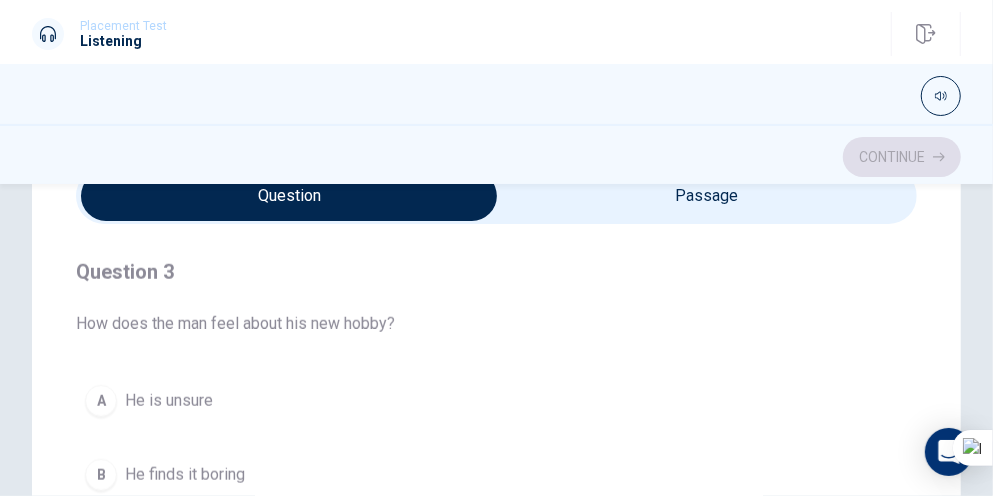 scroll, scrollTop: 1012, scrollLeft: 0, axis: vertical 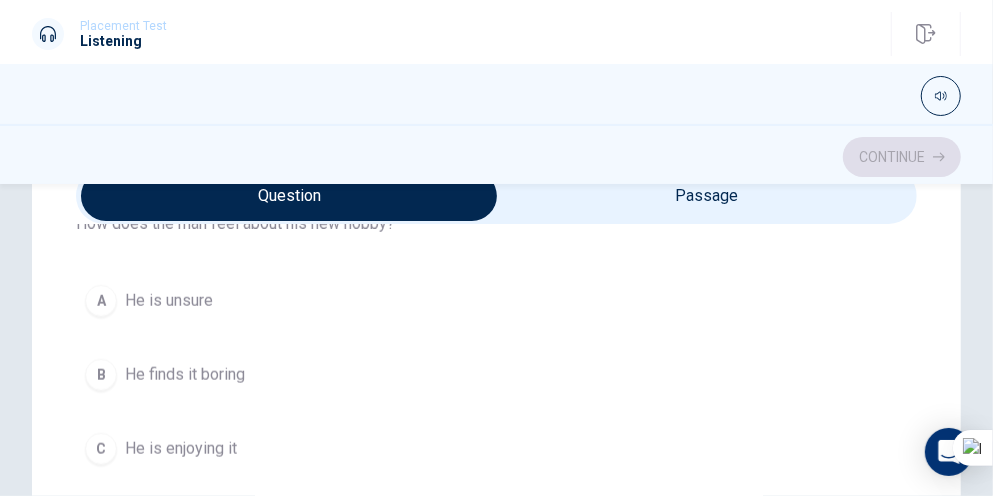 click on "He is unsure" at bounding box center (169, 301) 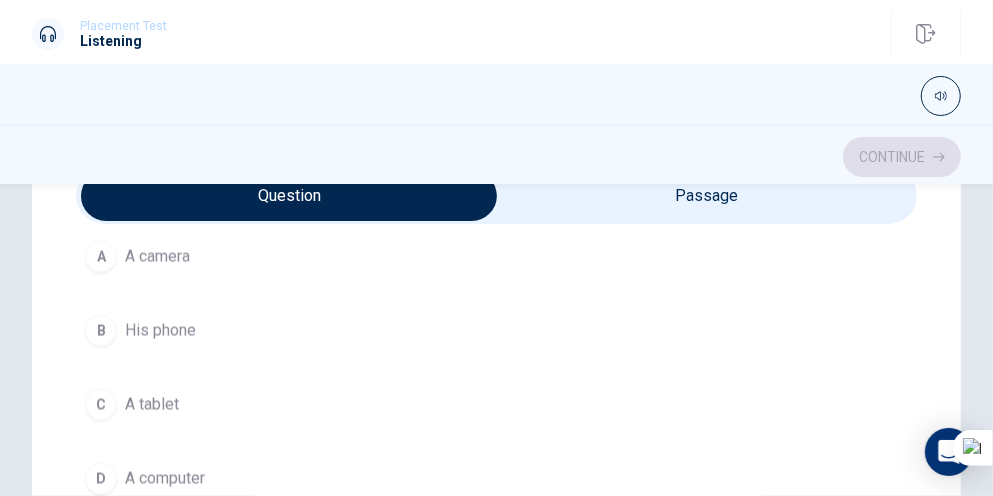 click on "A tablet" at bounding box center (152, 405) 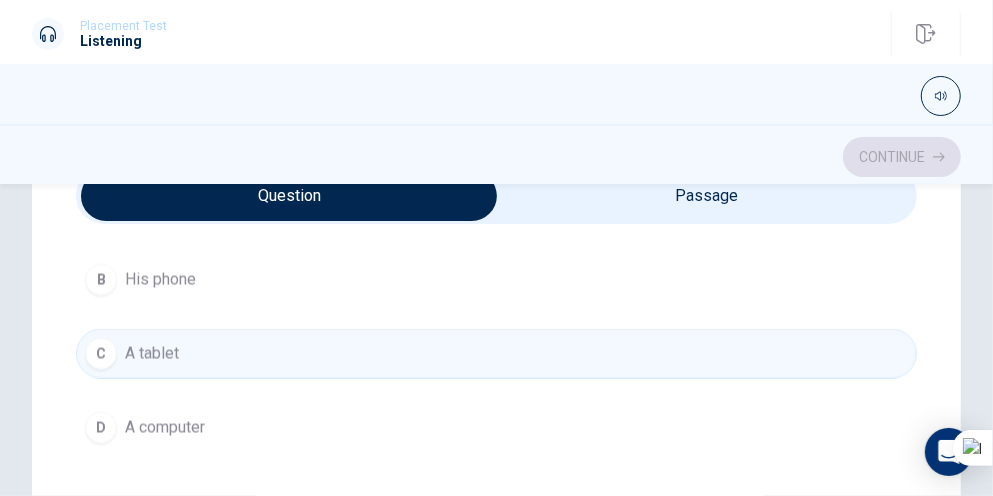 scroll, scrollTop: 1600, scrollLeft: 0, axis: vertical 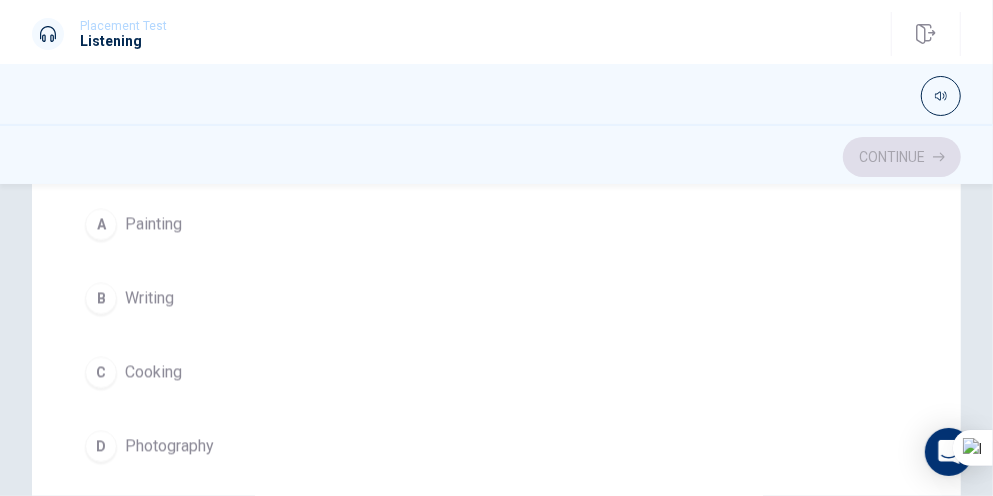click on "Painting" at bounding box center (153, 225) 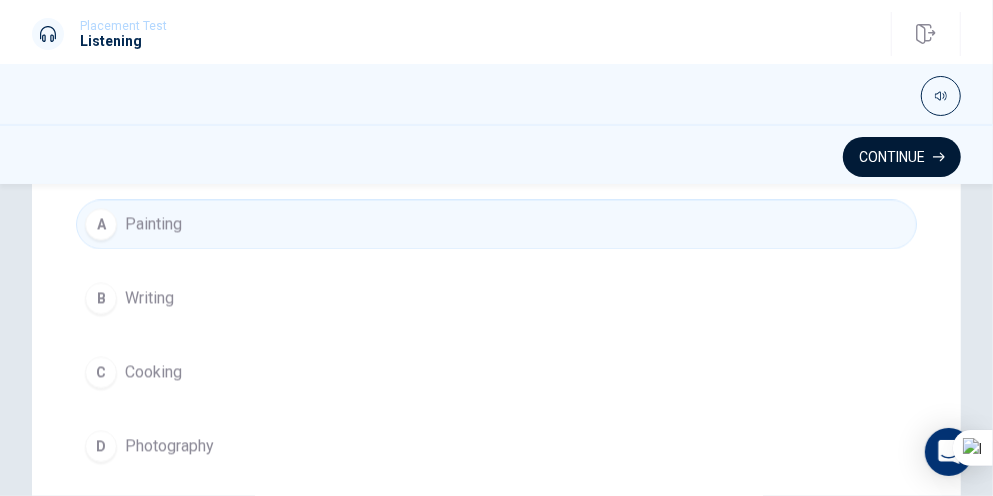 click on "Continue" at bounding box center [902, 157] 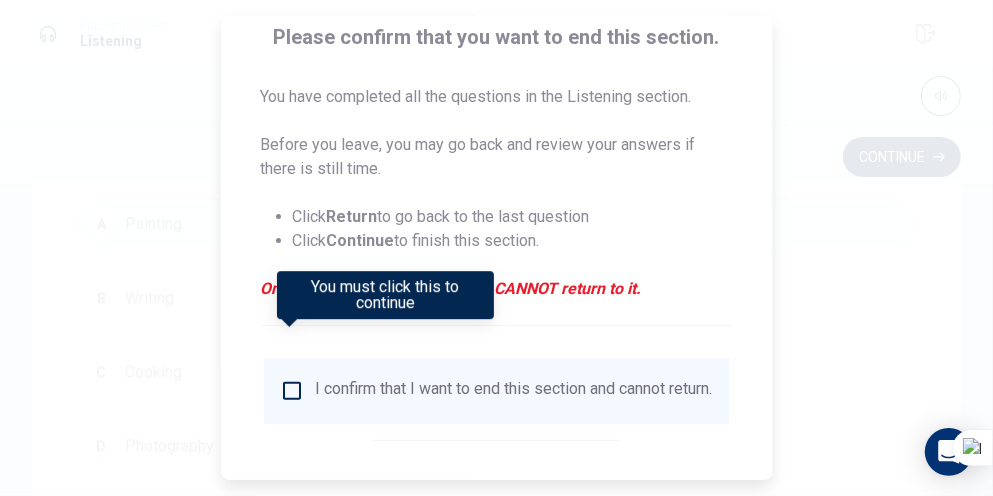 scroll, scrollTop: 200, scrollLeft: 0, axis: vertical 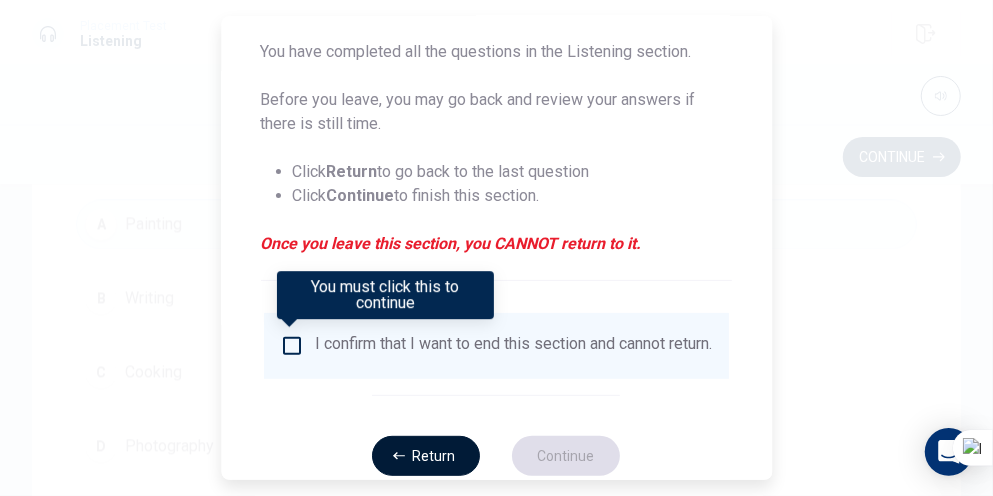 click on "Return" at bounding box center (427, 456) 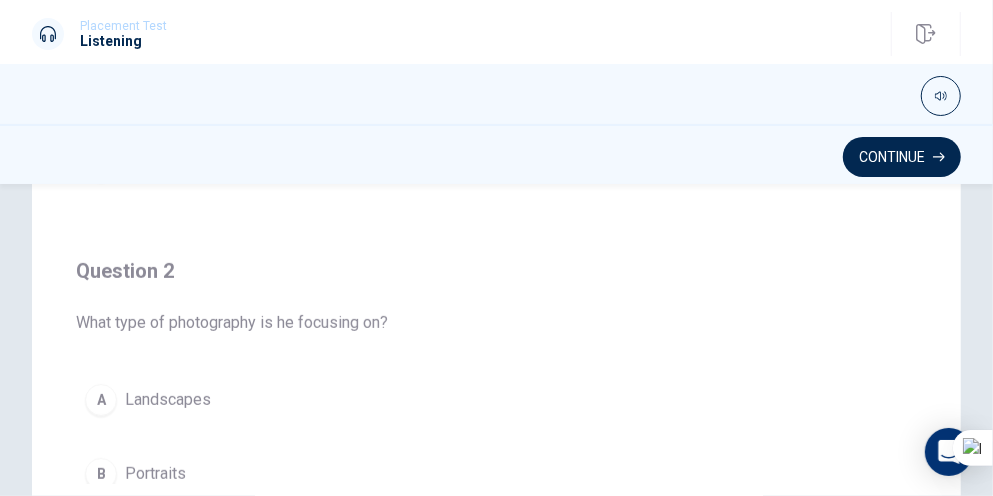 scroll, scrollTop: 0, scrollLeft: 0, axis: both 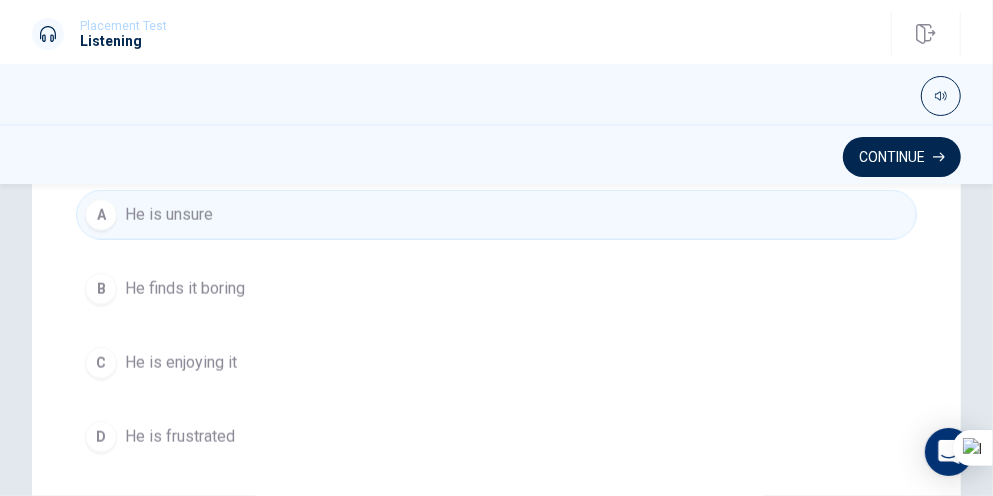 click on "He is enjoying it" at bounding box center [181, 363] 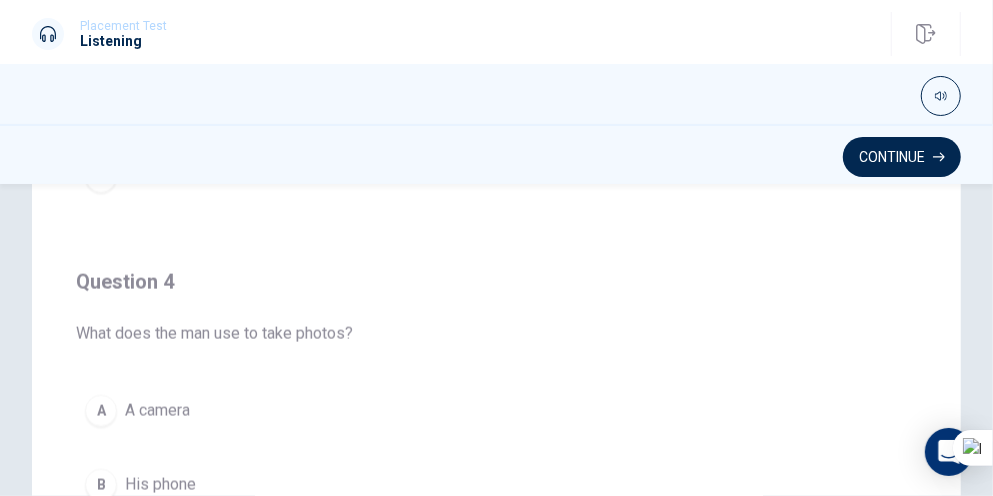 scroll, scrollTop: 1300, scrollLeft: 0, axis: vertical 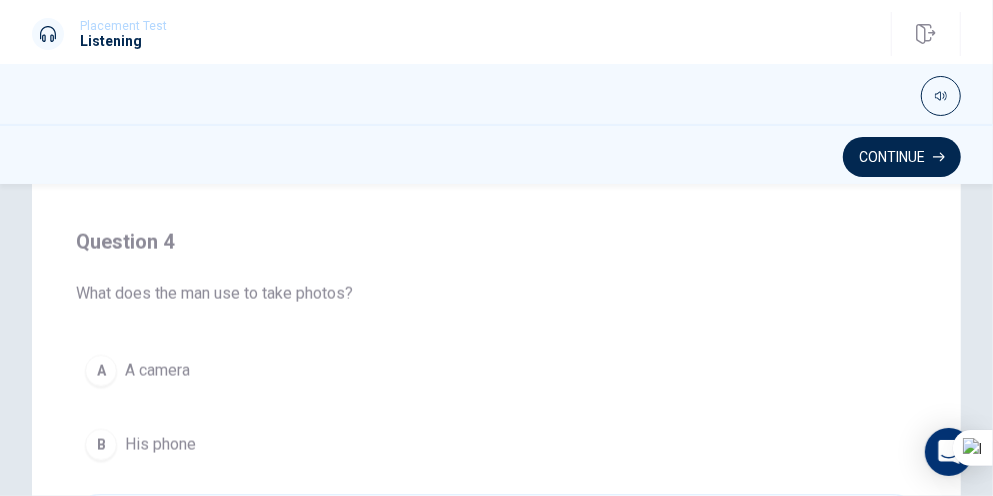click on "A A camera" at bounding box center (496, 371) 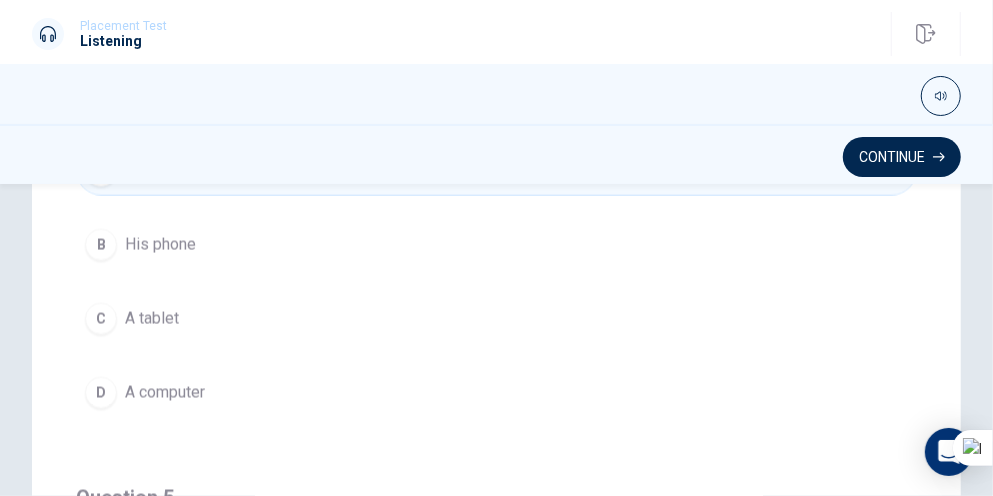 scroll, scrollTop: 1600, scrollLeft: 0, axis: vertical 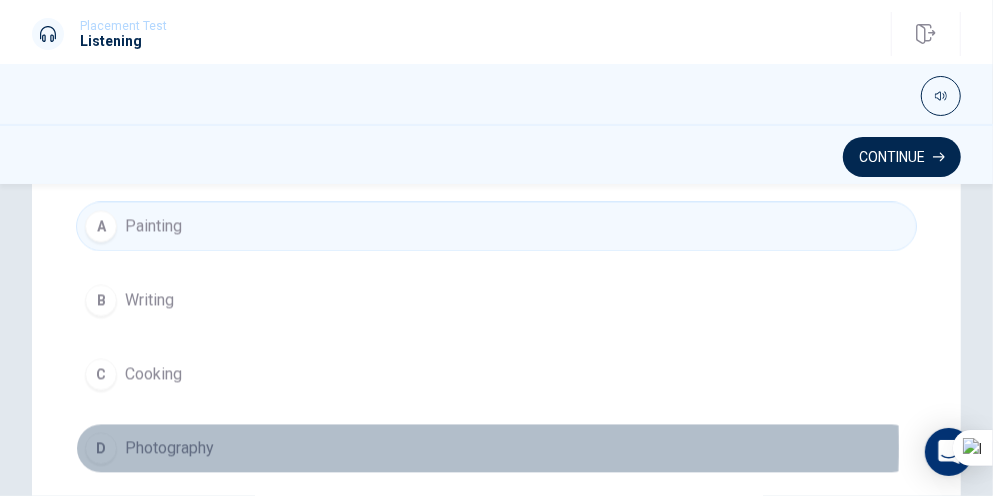 click on "Photography" at bounding box center (169, 449) 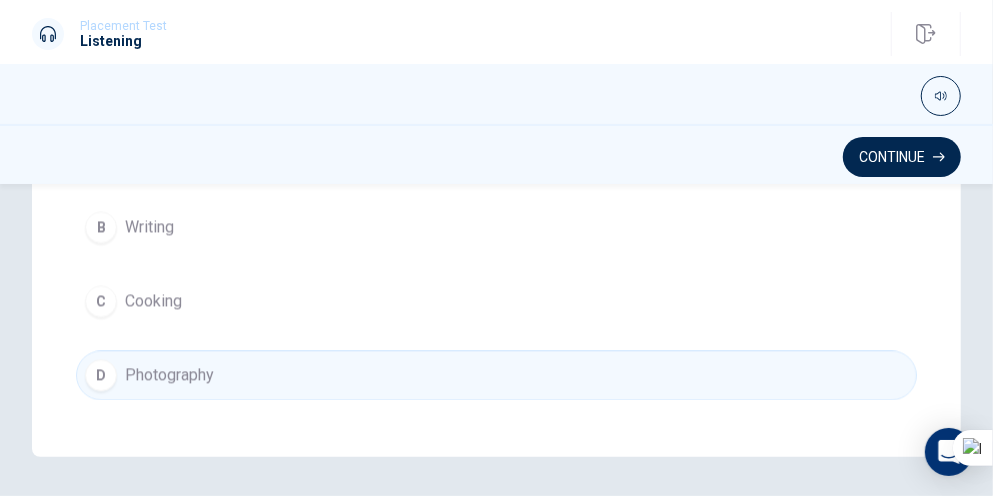 scroll, scrollTop: 626, scrollLeft: 0, axis: vertical 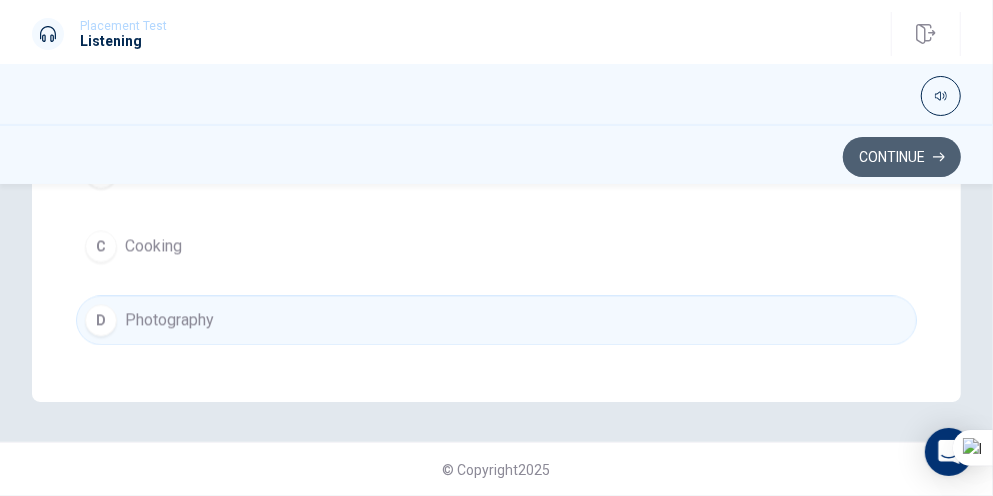 click on "Continue" at bounding box center (902, 157) 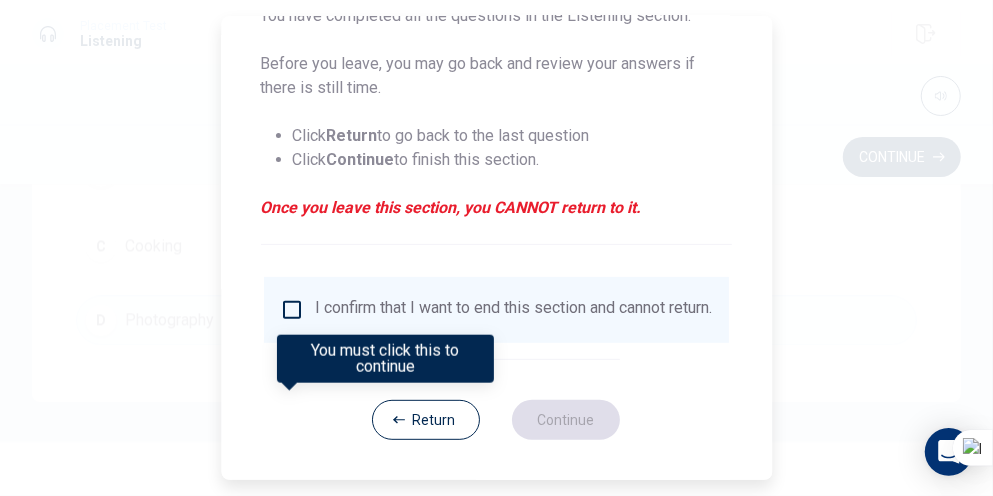 scroll, scrollTop: 249, scrollLeft: 0, axis: vertical 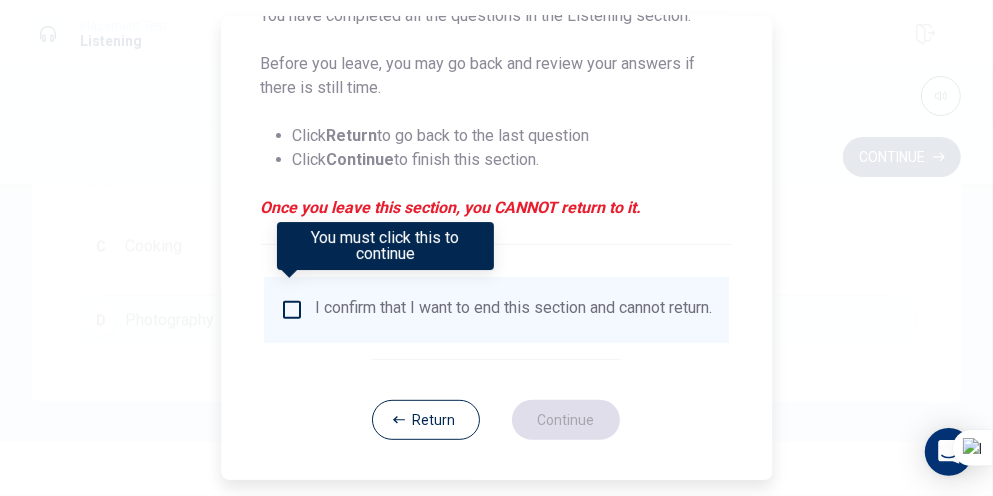 click on "I confirm that I want to end this section and cannot return." at bounding box center [496, 310] 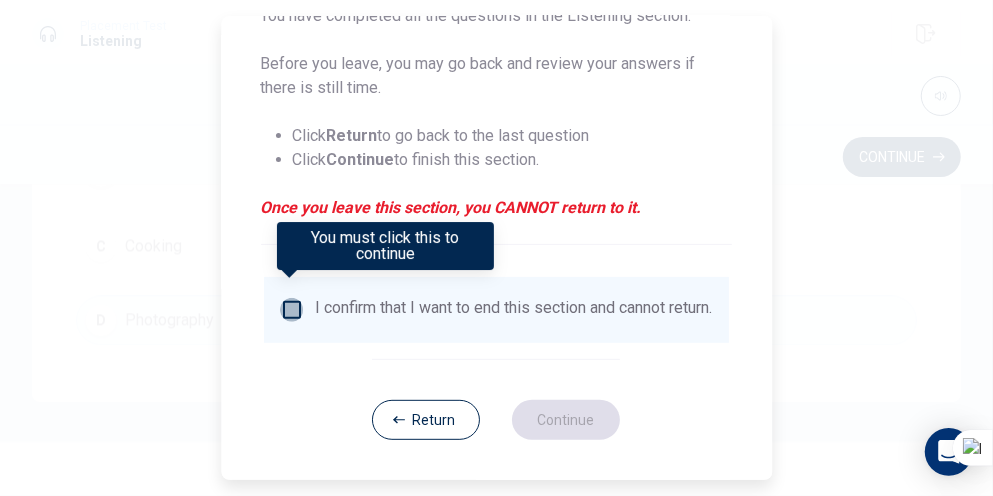click at bounding box center (292, 310) 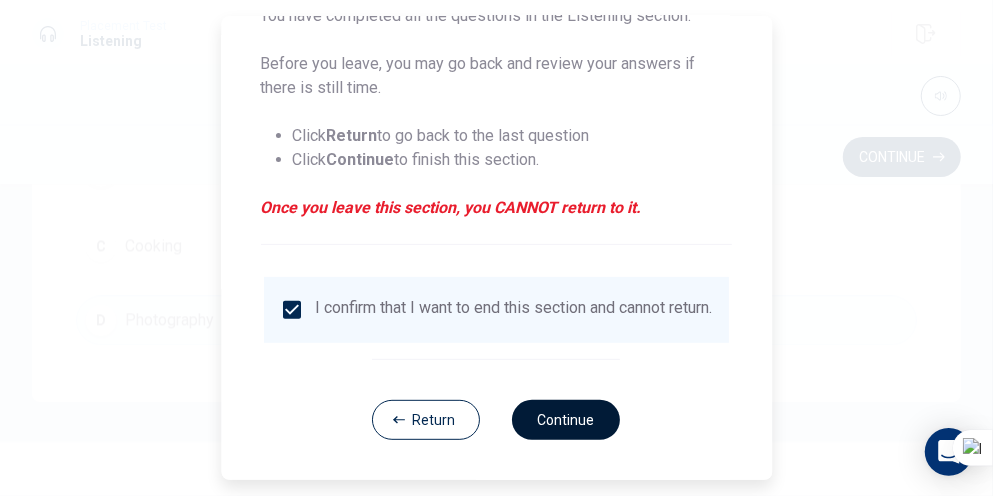 click on "Continue" at bounding box center [567, 420] 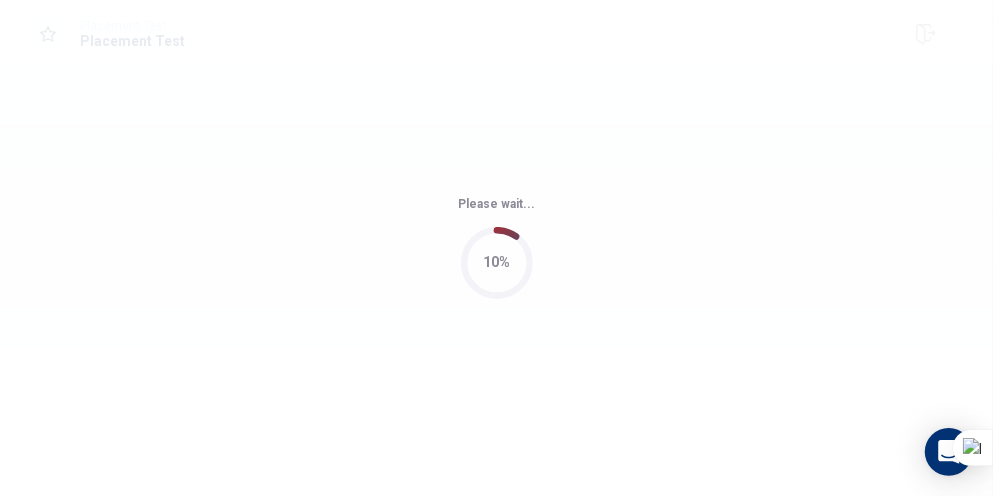 scroll, scrollTop: 0, scrollLeft: 0, axis: both 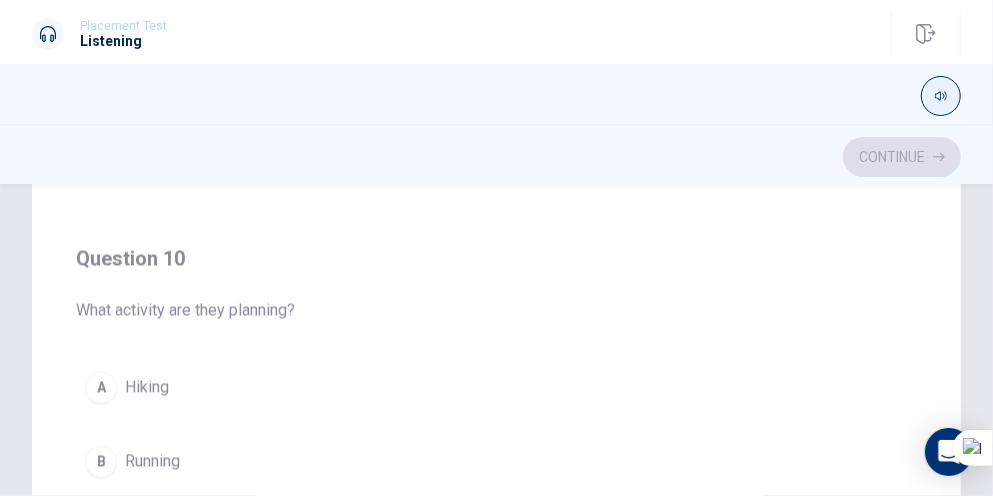 click at bounding box center (941, 96) 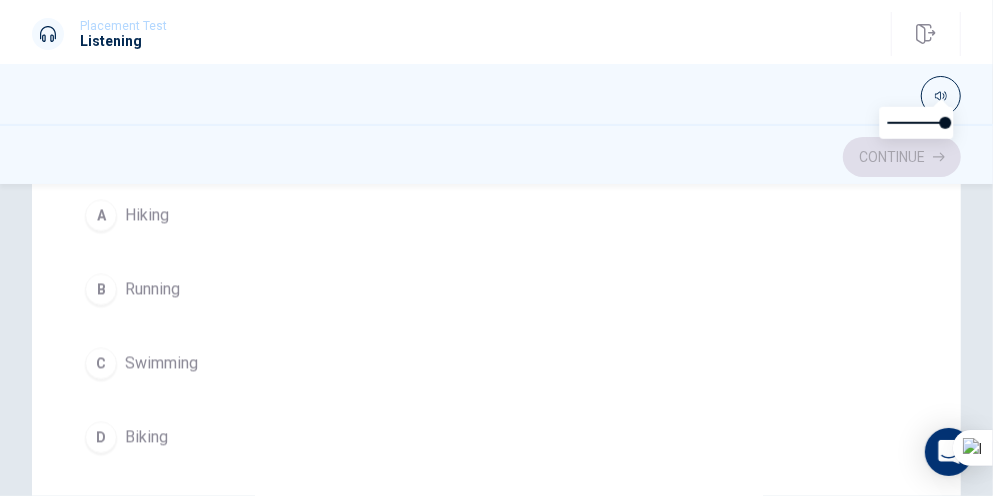 scroll, scrollTop: 537, scrollLeft: 0, axis: vertical 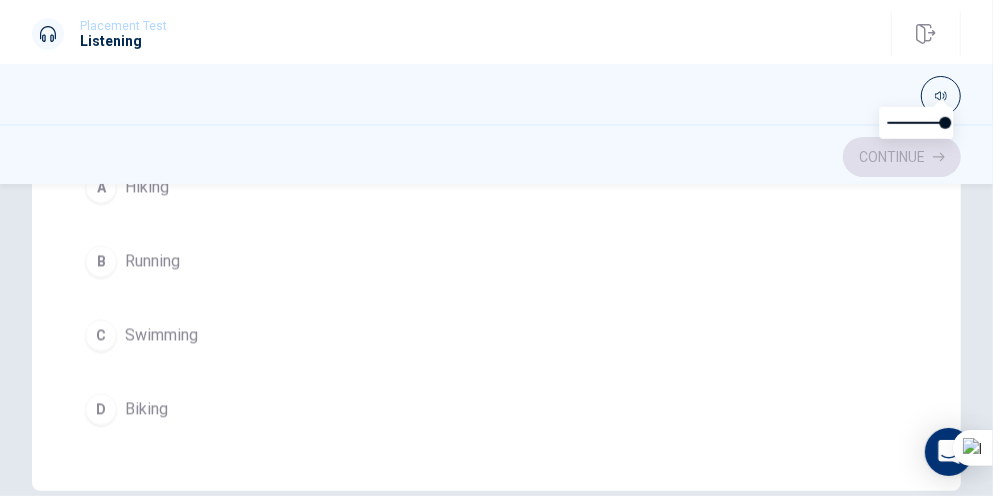 click at bounding box center (916, 123) 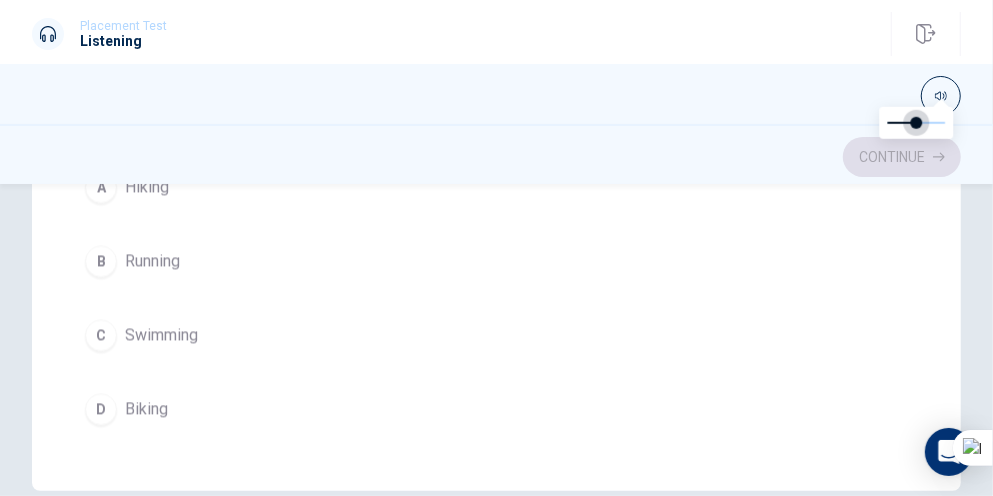 type on "0.8" 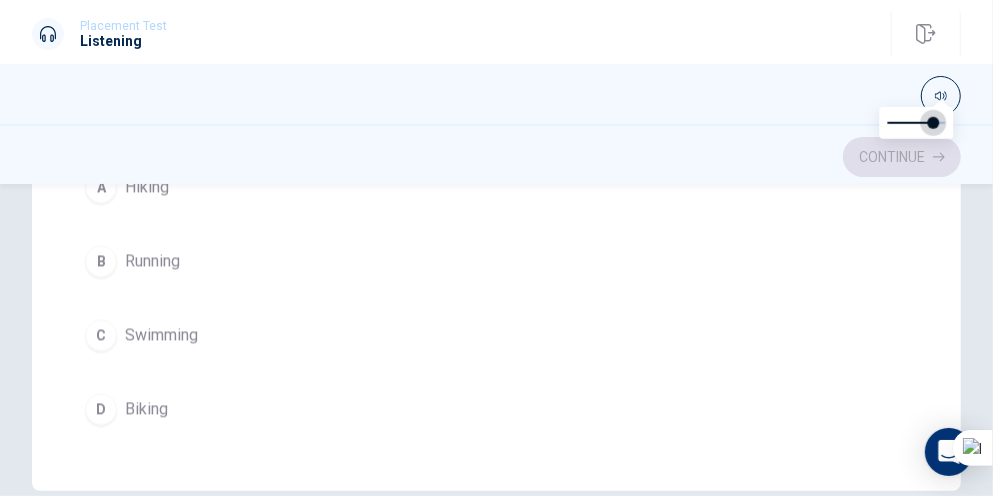 drag, startPoint x: 917, startPoint y: 122, endPoint x: 934, endPoint y: 123, distance: 17.029387 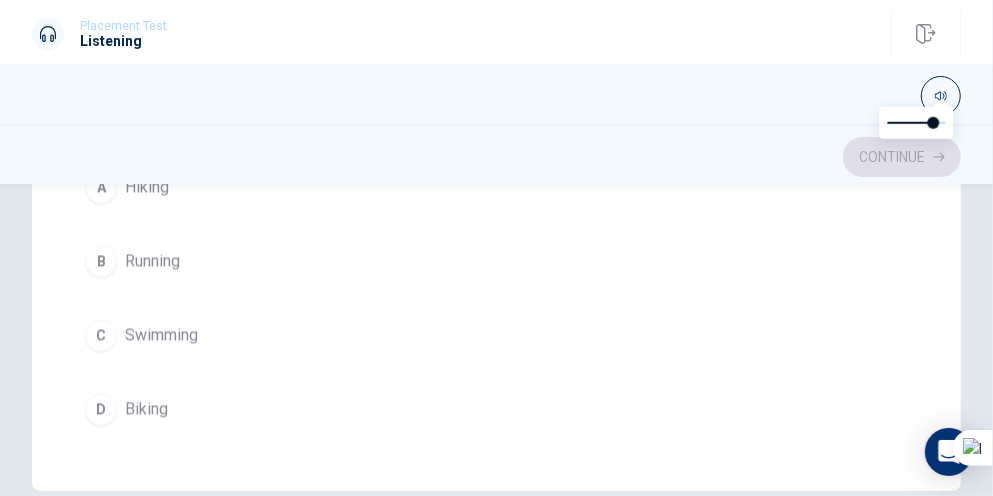 click at bounding box center [941, 100] 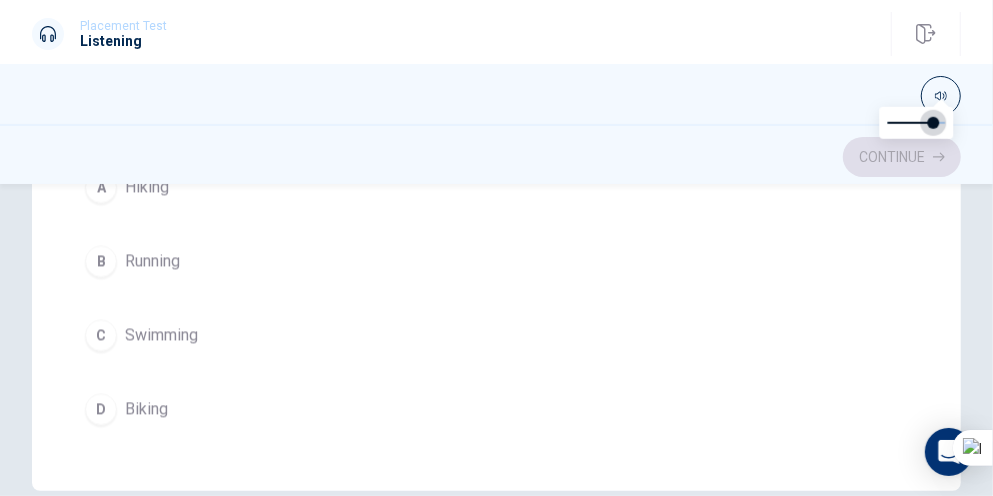 click at bounding box center (934, 123) 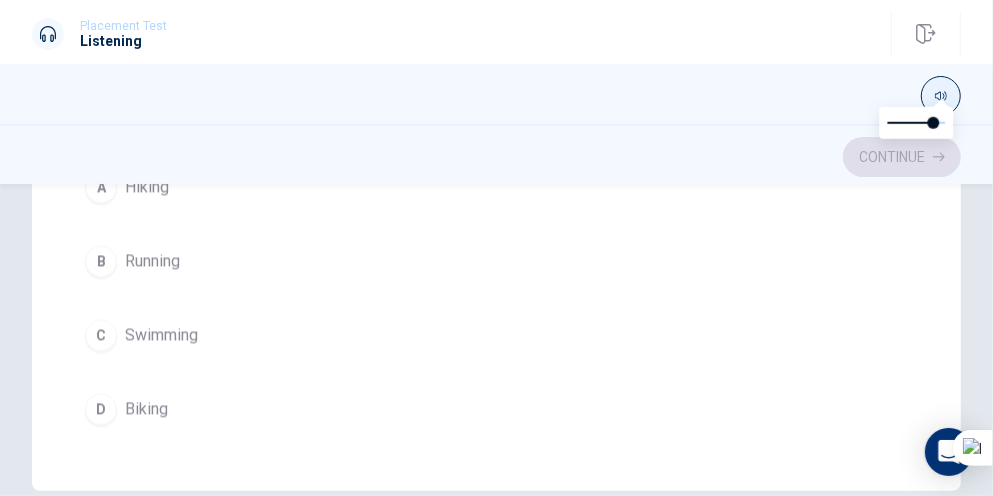 click at bounding box center [941, 96] 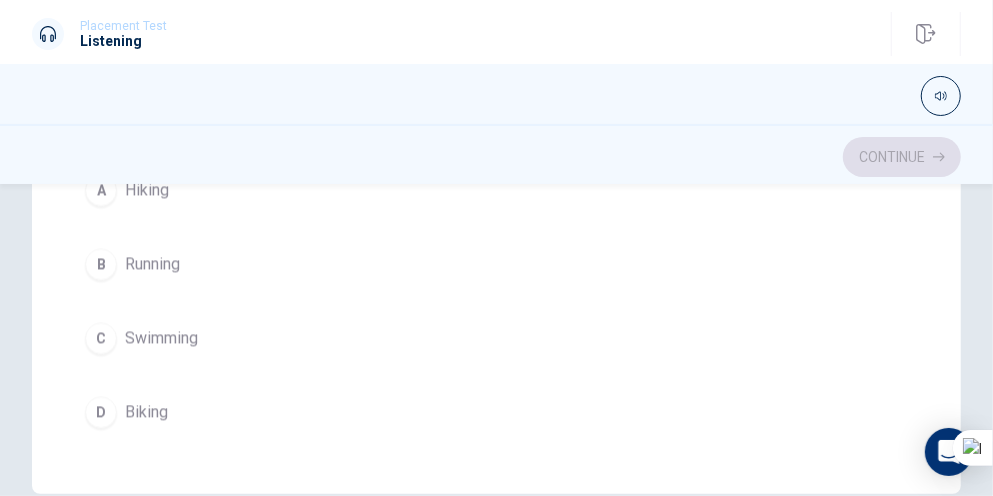 scroll, scrollTop: 426, scrollLeft: 0, axis: vertical 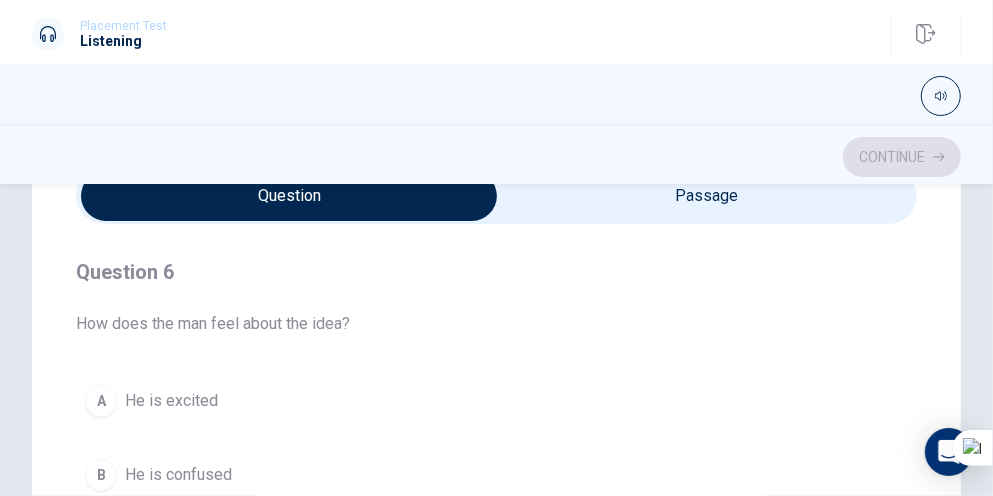 type on "28" 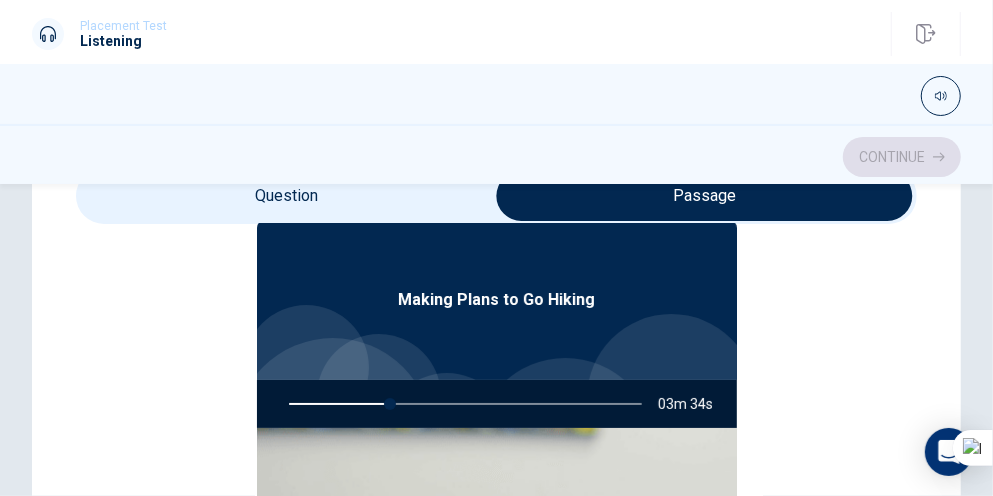 scroll, scrollTop: 100, scrollLeft: 0, axis: vertical 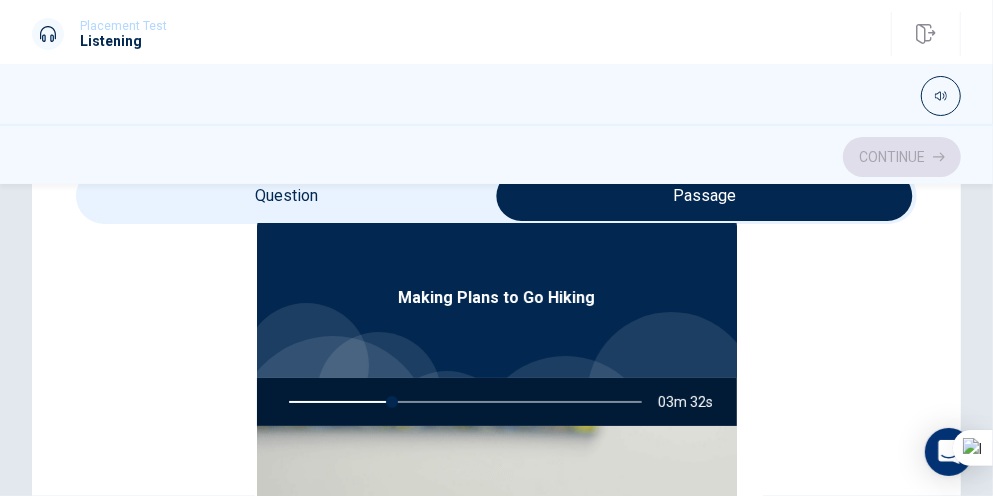 click on "Making Plans to Go Hiking" at bounding box center (496, 298) 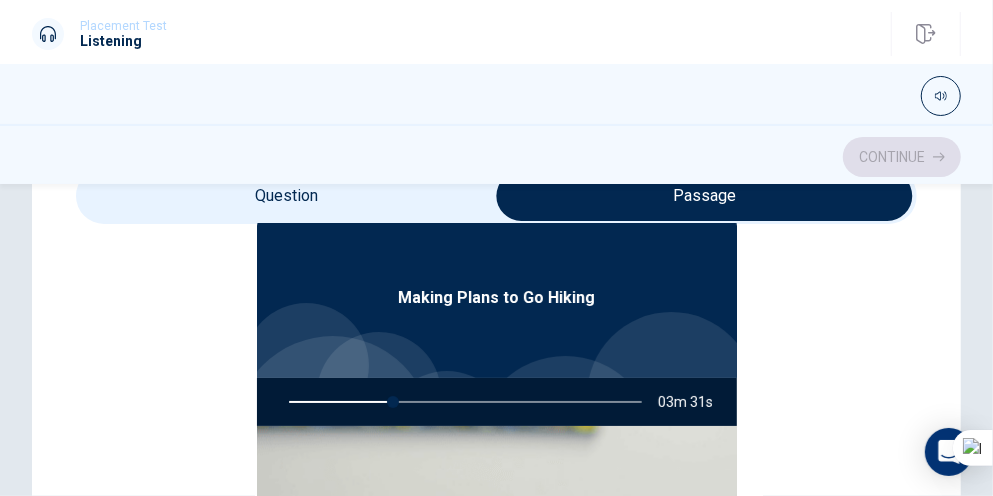 click at bounding box center [705, 196] 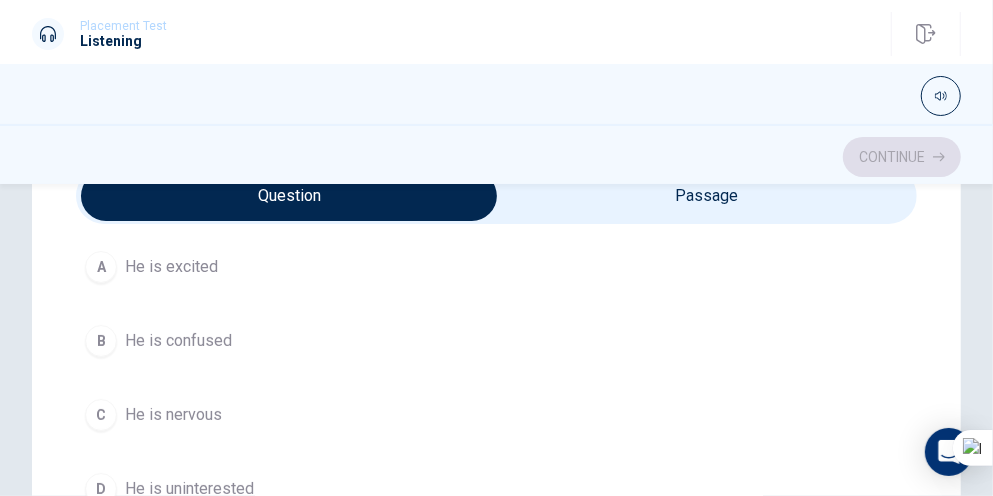 scroll, scrollTop: 100, scrollLeft: 0, axis: vertical 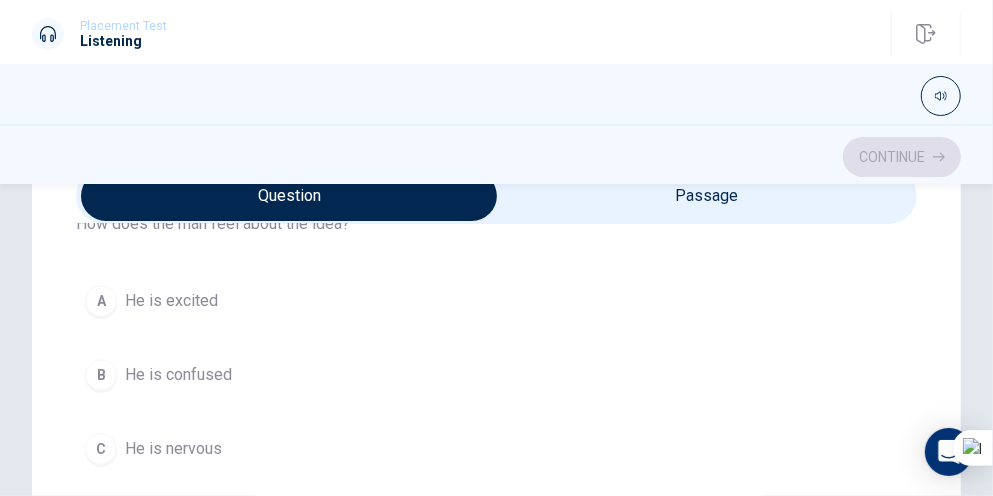 click on "A" at bounding box center (101, 301) 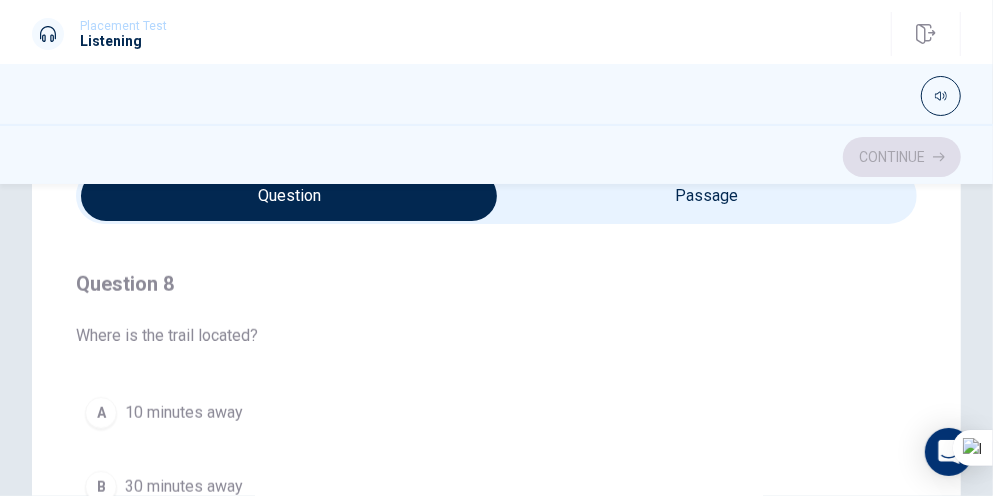 scroll, scrollTop: 1000, scrollLeft: 0, axis: vertical 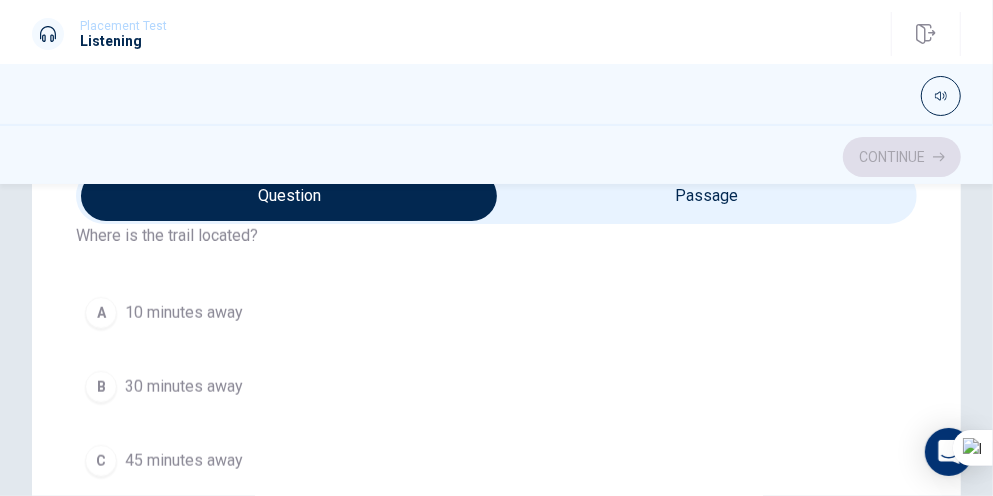 click on "30 minutes away" at bounding box center (184, 387) 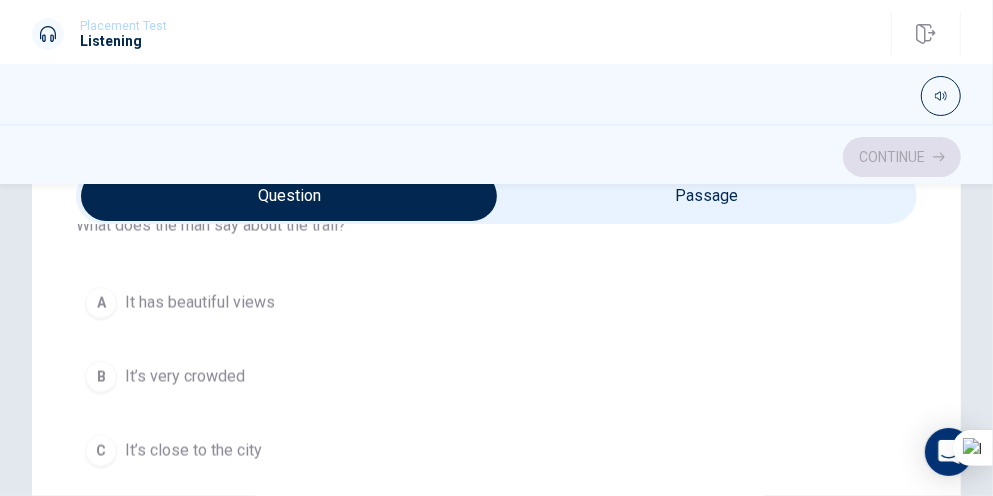 scroll, scrollTop: 1500, scrollLeft: 0, axis: vertical 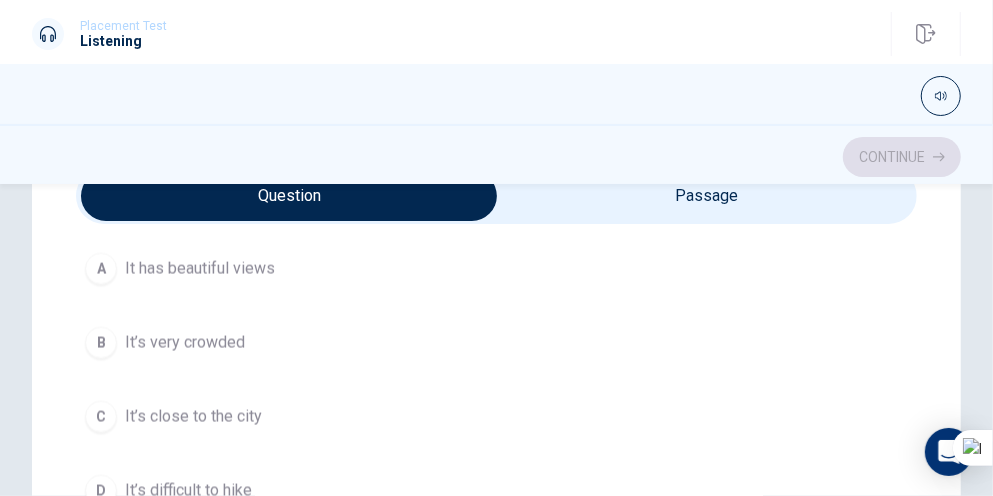 click at bounding box center (496, 96) 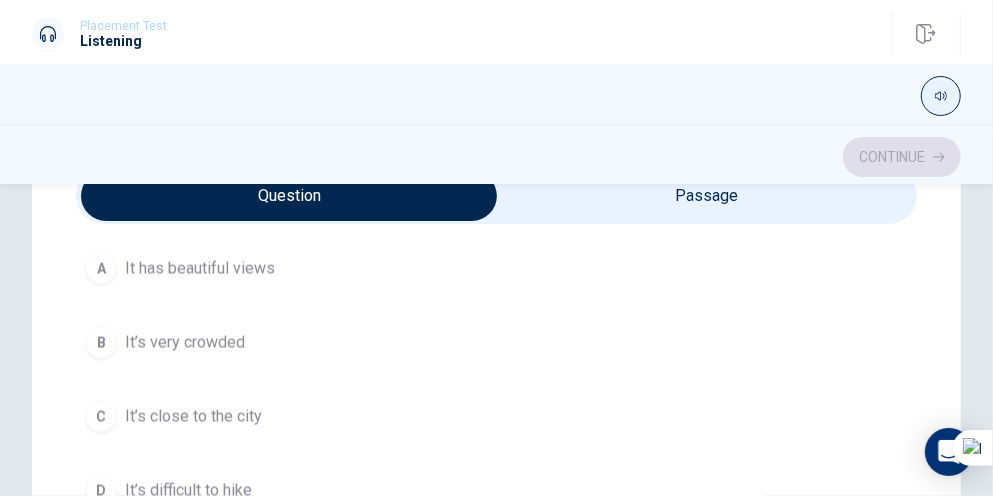 click 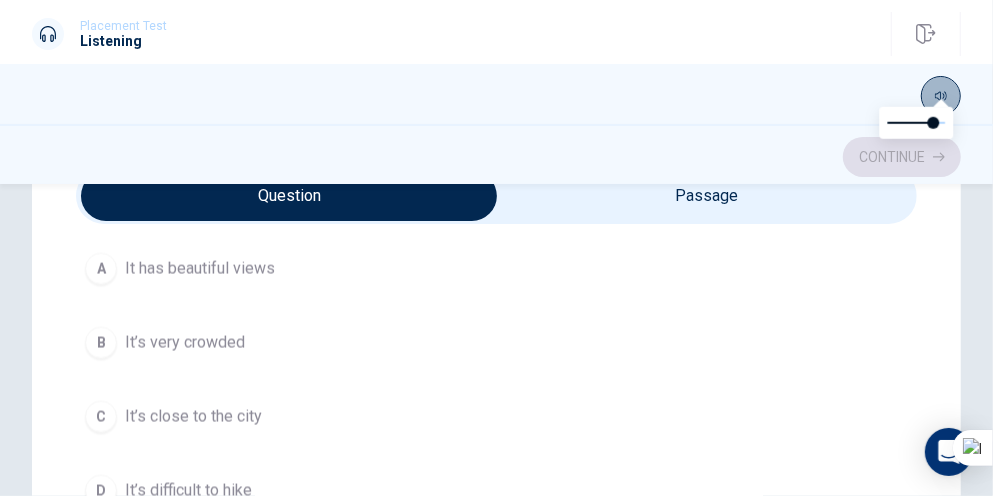 click 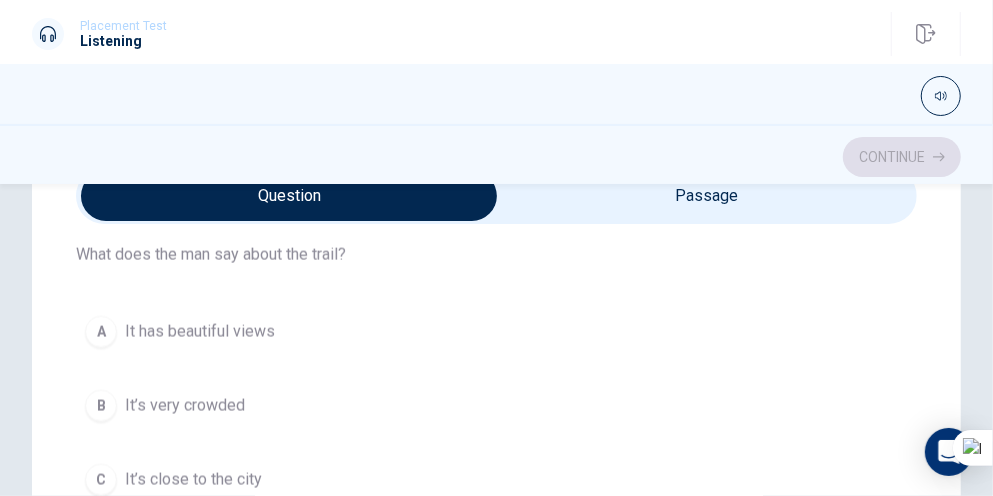 scroll, scrollTop: 1400, scrollLeft: 0, axis: vertical 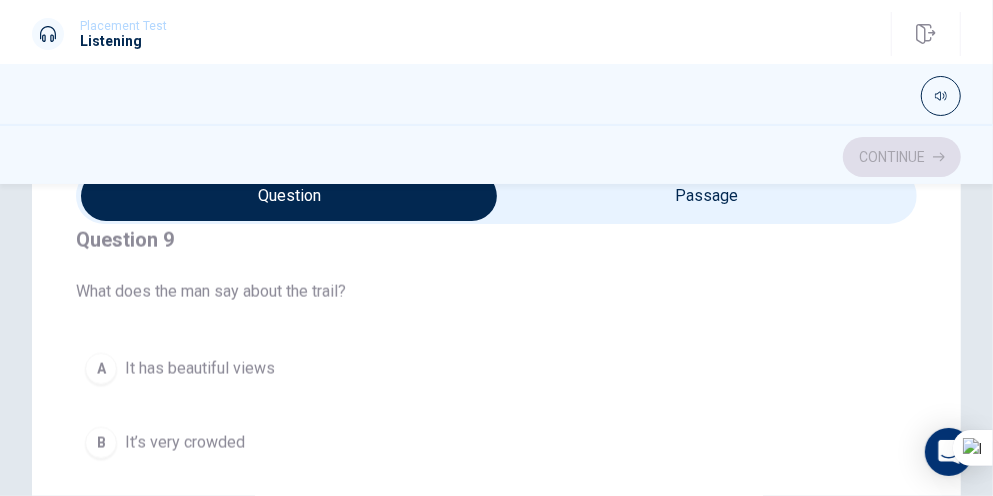 click at bounding box center (290, 196) 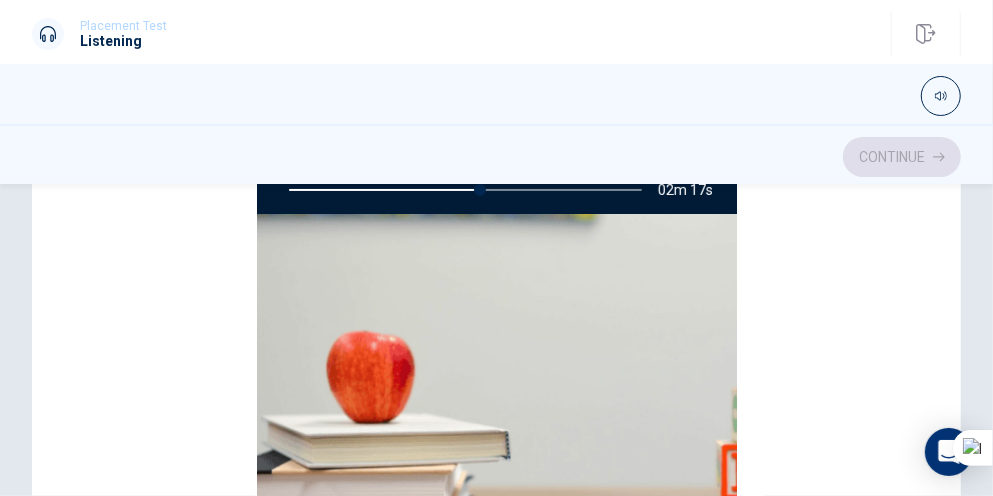 type on "55" 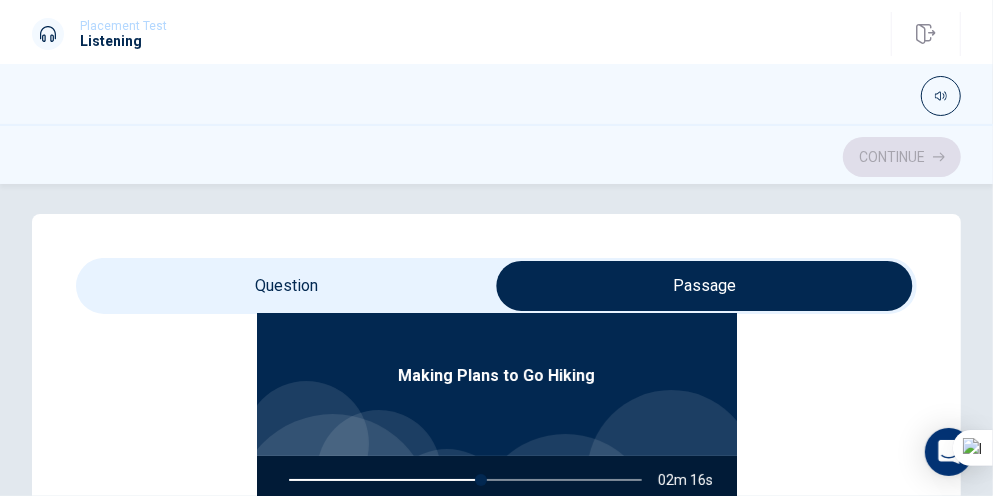 scroll, scrollTop: 0, scrollLeft: 0, axis: both 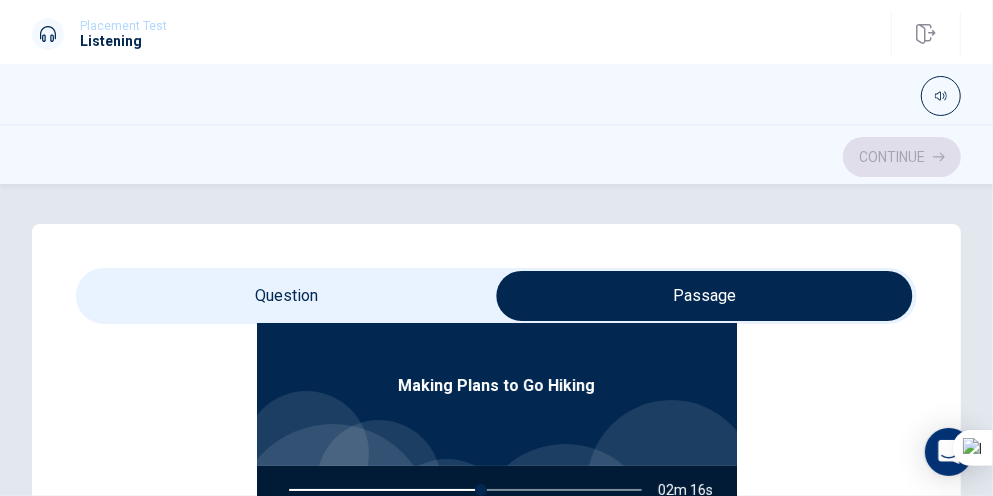 click at bounding box center [705, 296] 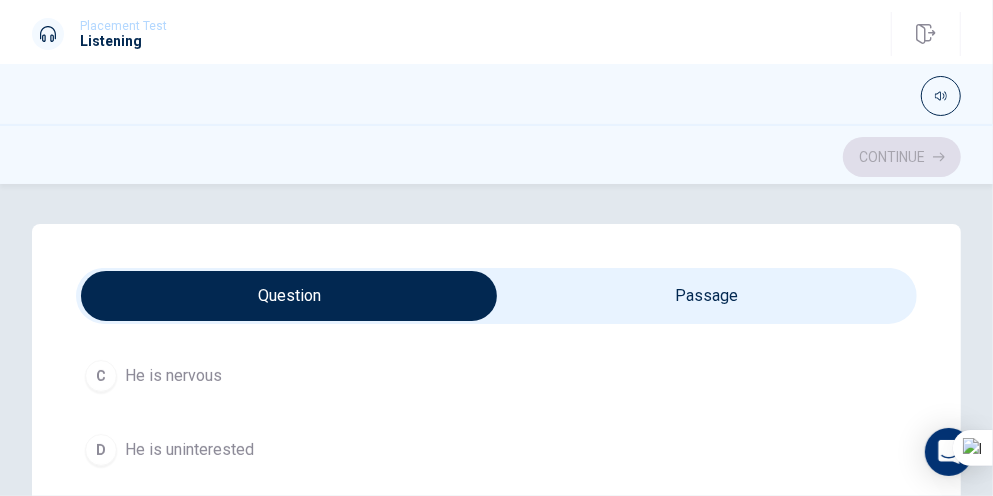 scroll, scrollTop: 312, scrollLeft: 0, axis: vertical 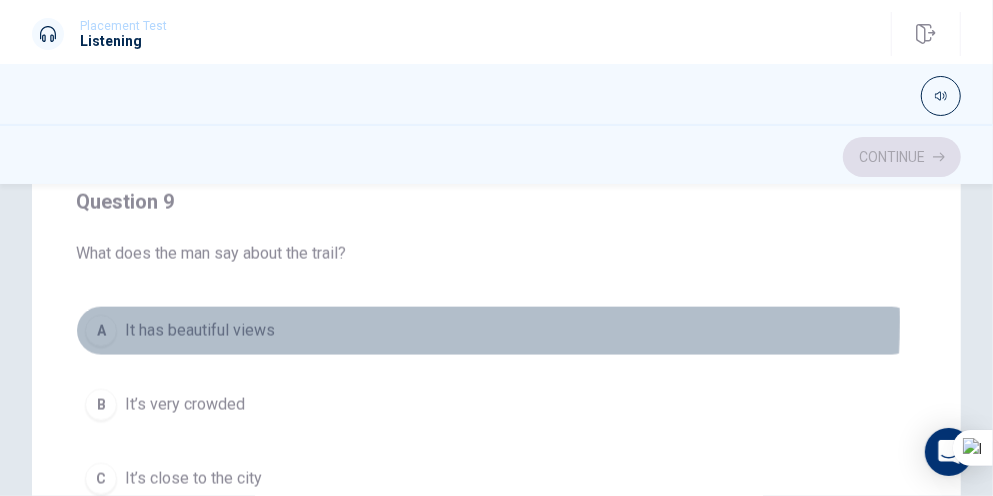 click on "It has beautiful views" at bounding box center (200, 331) 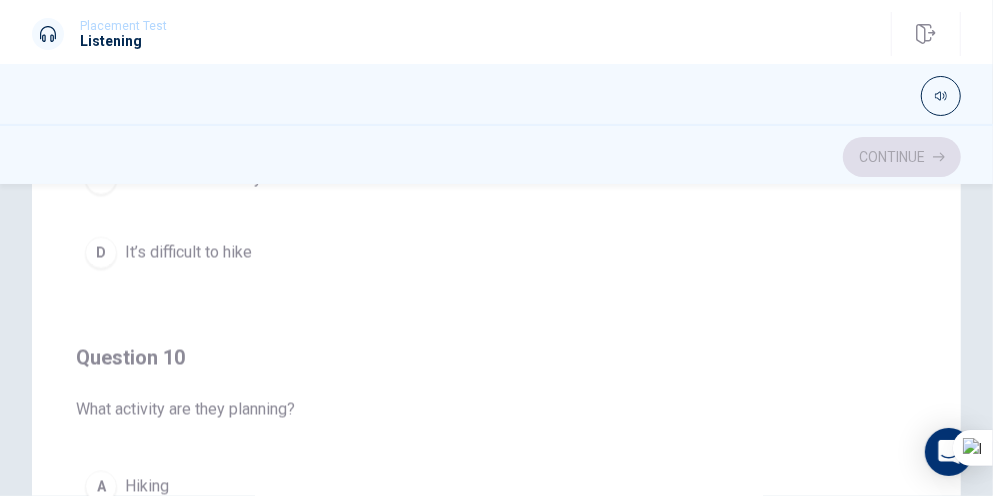 scroll, scrollTop: 1512, scrollLeft: 0, axis: vertical 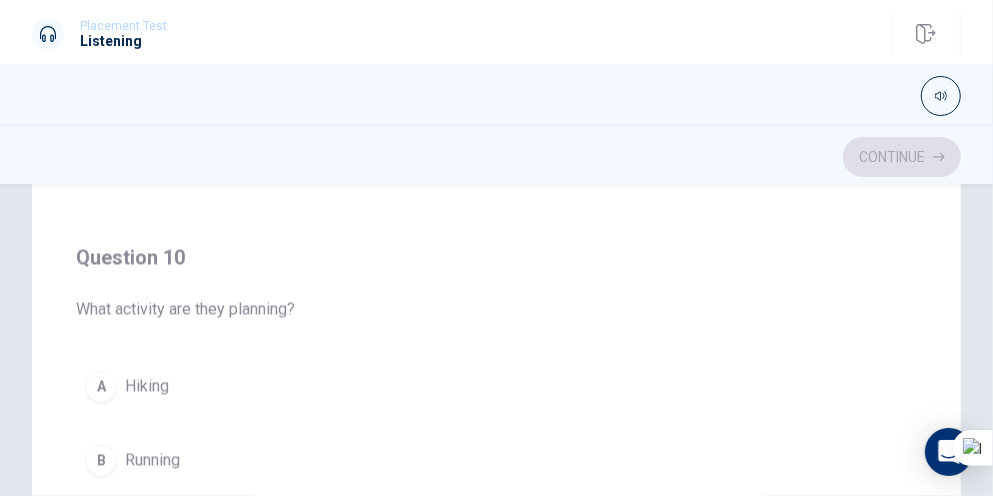 click on "A Hiking B Running C Swimming D Biking" at bounding box center (496, 498) 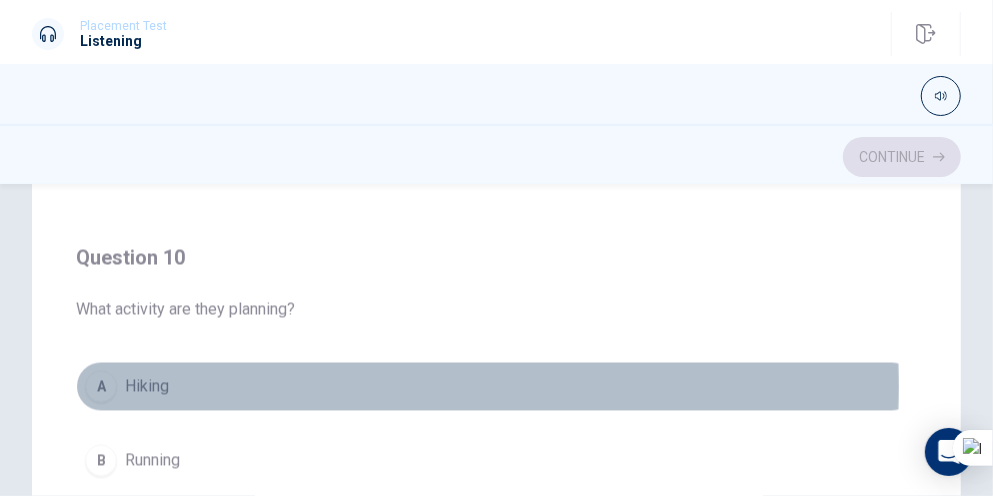 click on "A Hiking" at bounding box center [496, 387] 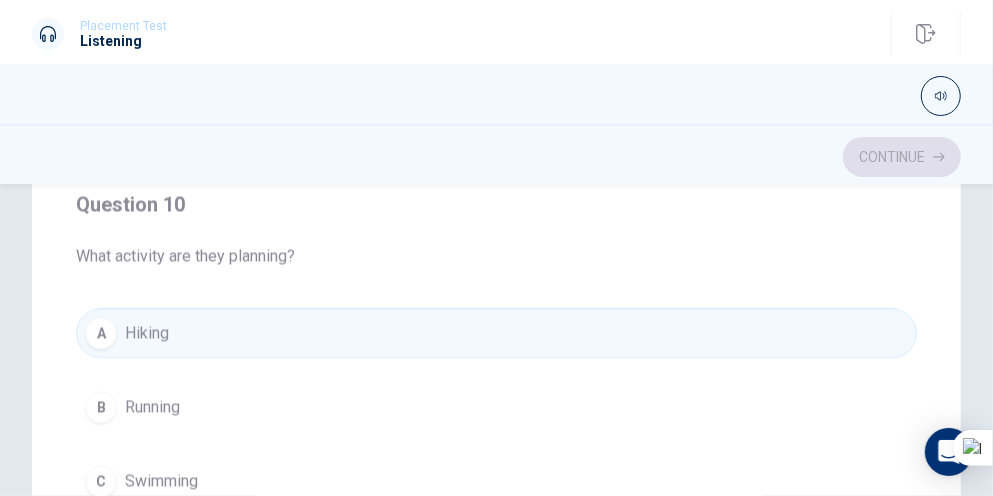 scroll, scrollTop: 1600, scrollLeft: 0, axis: vertical 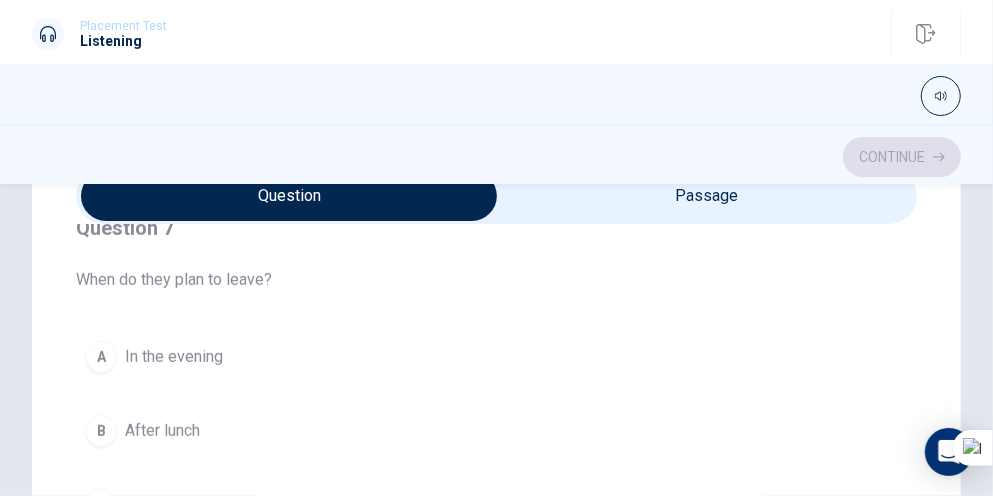 click on "A In the evening" at bounding box center (496, 357) 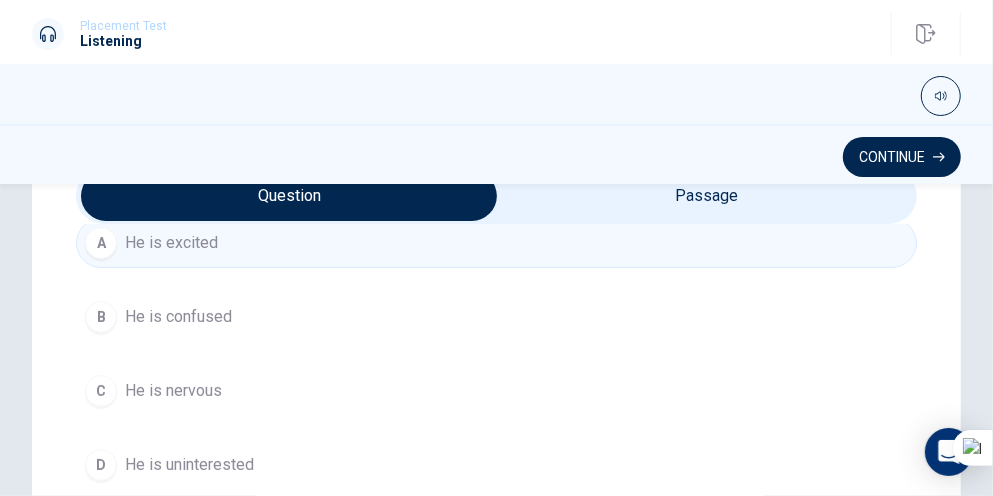 scroll, scrollTop: 100, scrollLeft: 0, axis: vertical 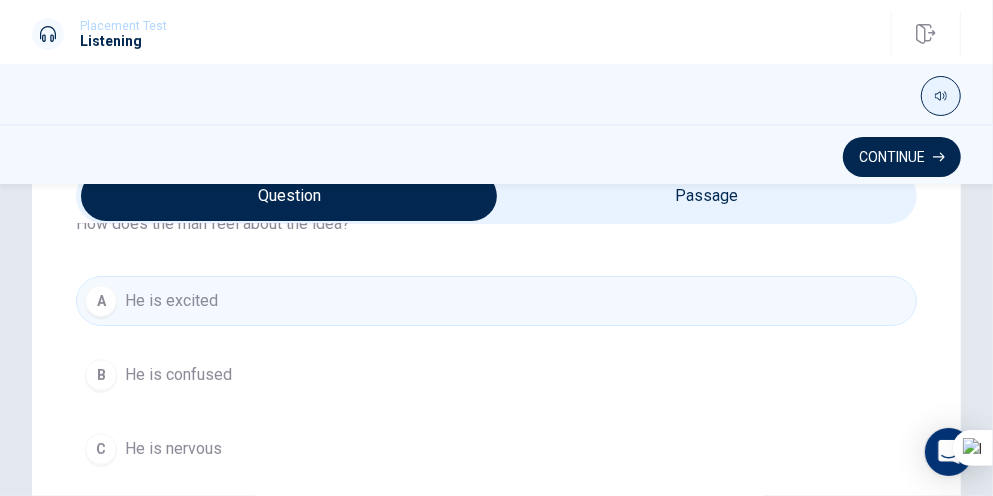 click 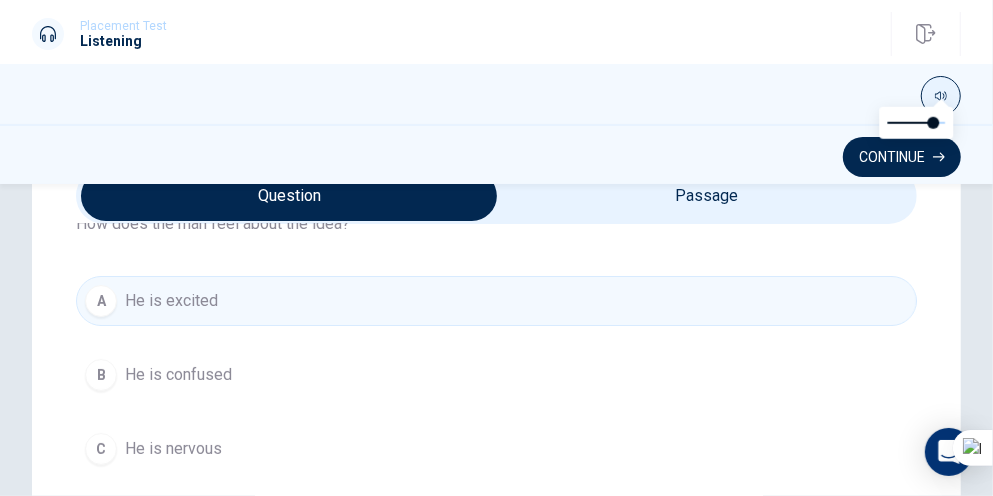 click at bounding box center (941, 100) 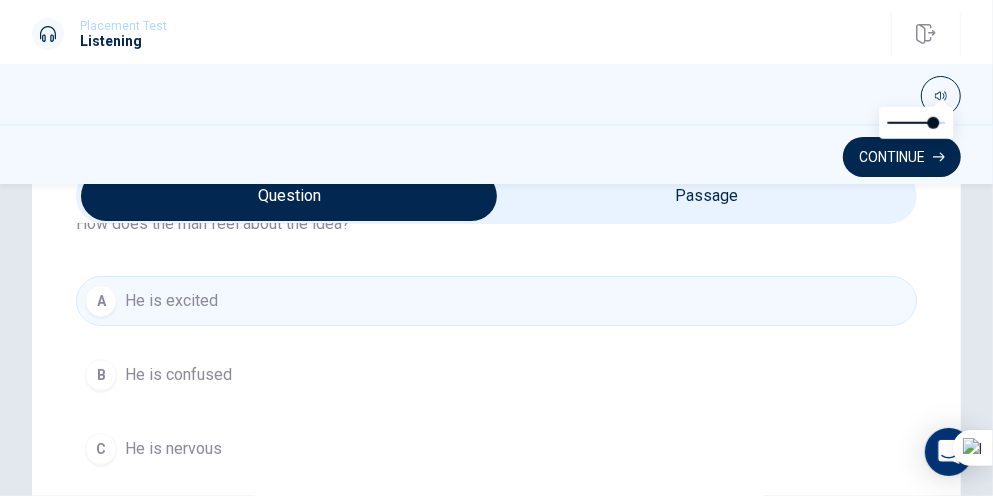 click at bounding box center [290, 196] 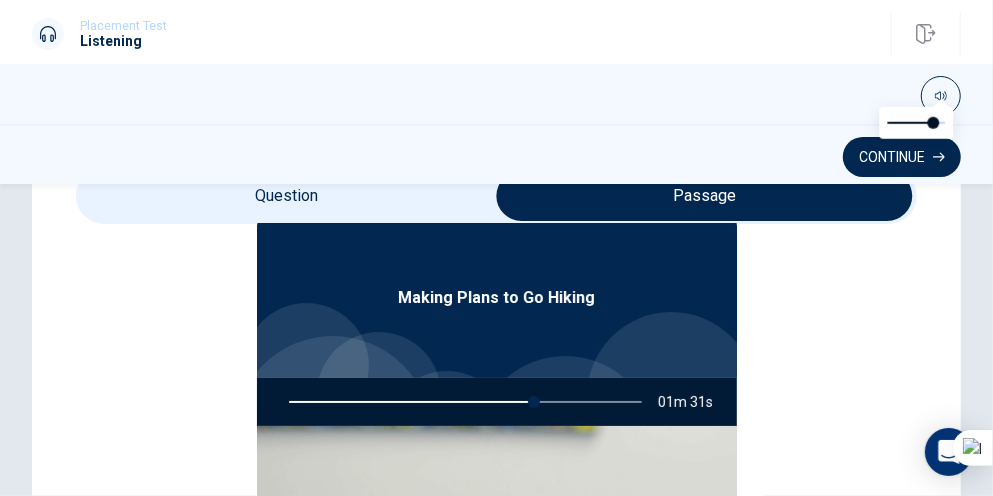 type on "70" 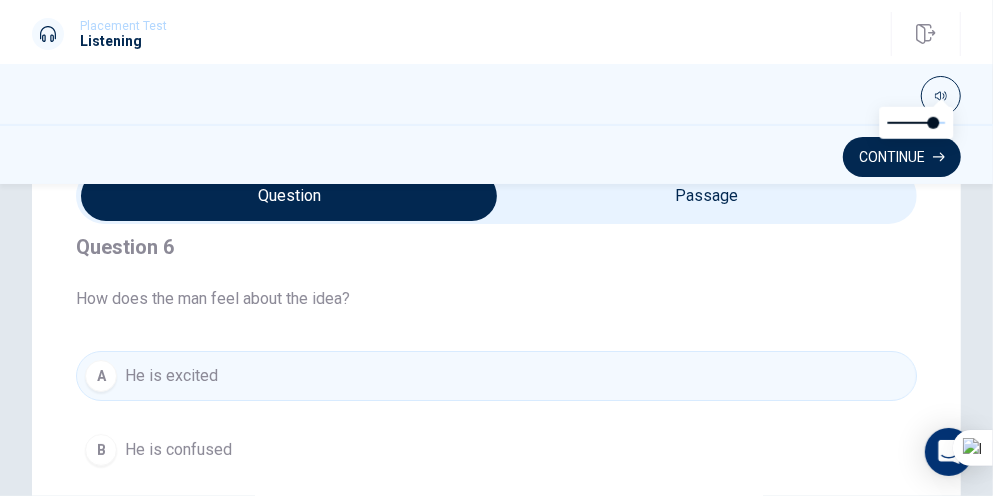 scroll, scrollTop: 0, scrollLeft: 0, axis: both 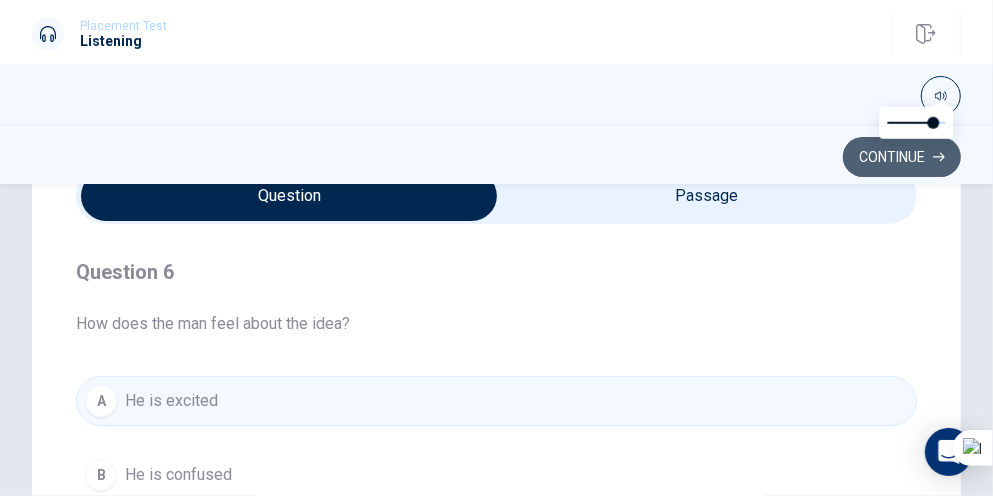 click on "Continue" at bounding box center (902, 157) 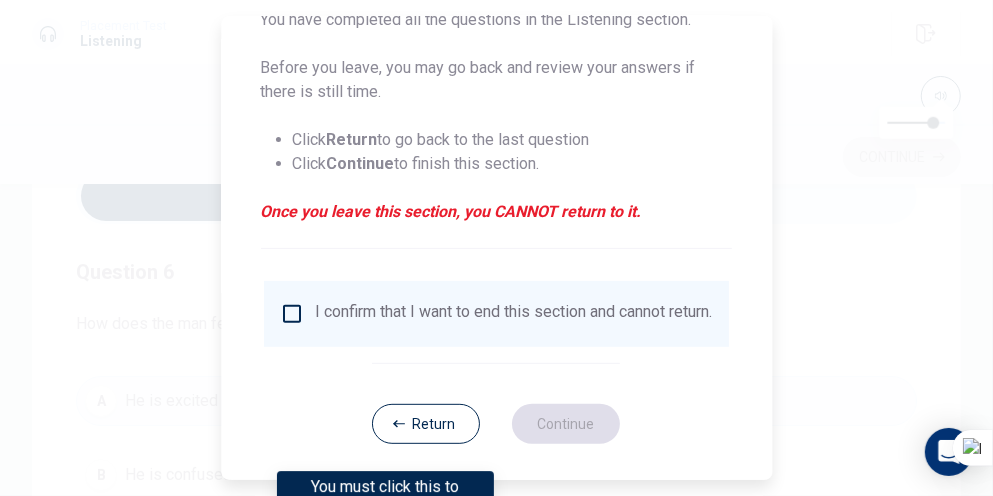 scroll, scrollTop: 249, scrollLeft: 0, axis: vertical 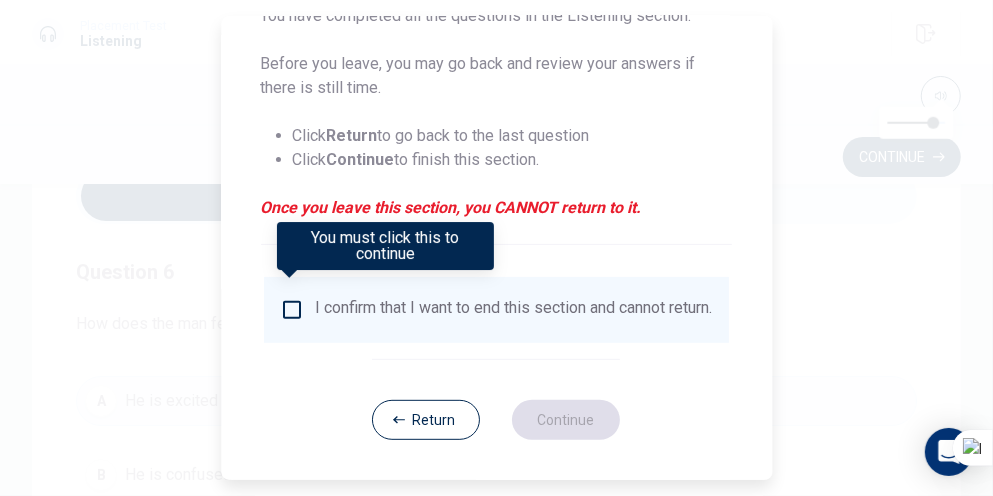 click at bounding box center (292, 310) 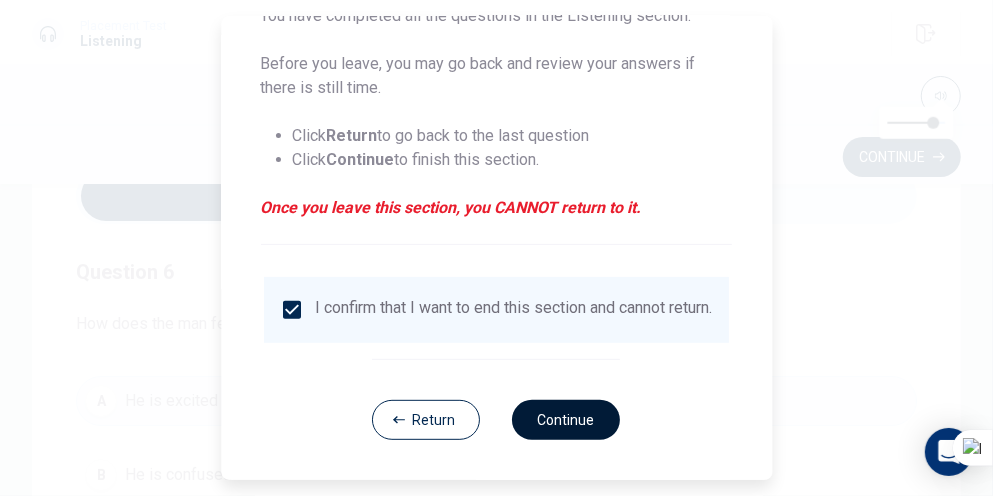 click on "Continue" at bounding box center [567, 420] 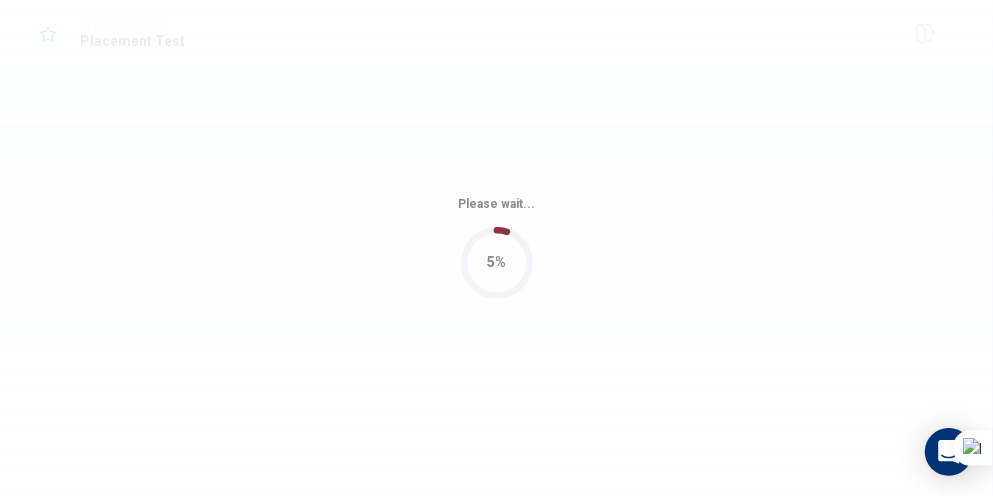 scroll, scrollTop: 0, scrollLeft: 0, axis: both 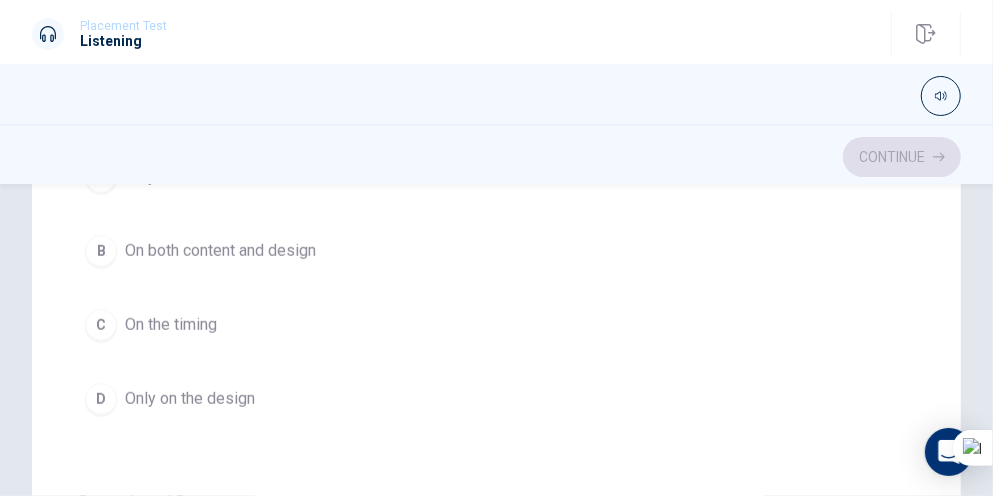 click on "On both content and design" at bounding box center (220, 251) 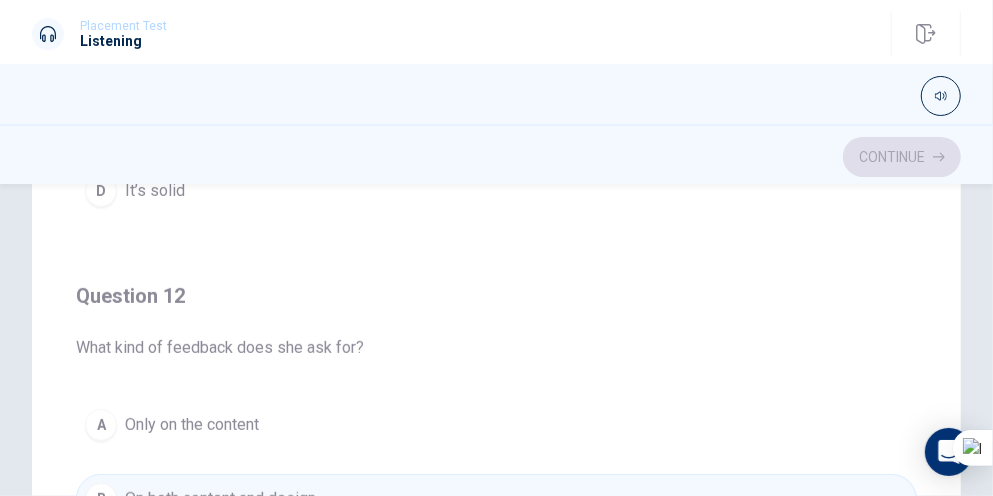 scroll, scrollTop: 0, scrollLeft: 0, axis: both 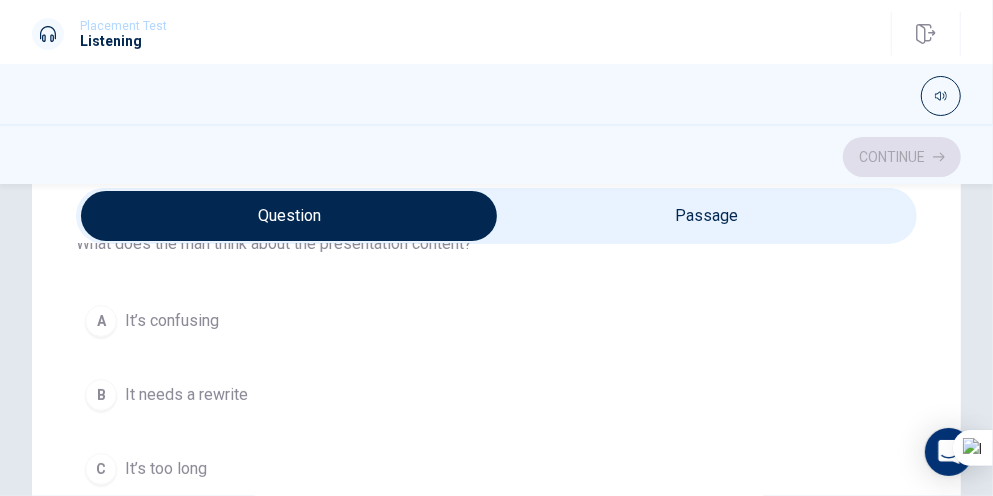 click on "It needs a rewrite" at bounding box center (186, 395) 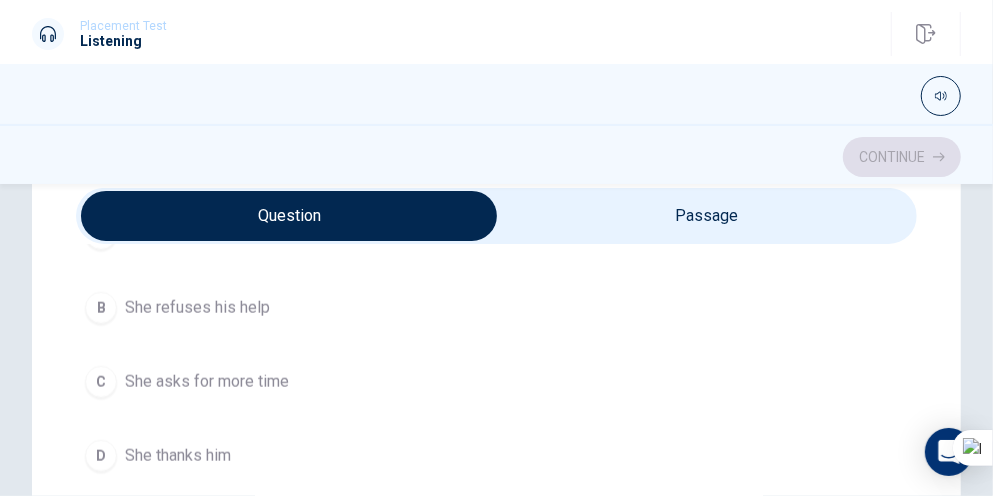 scroll, scrollTop: 1100, scrollLeft: 0, axis: vertical 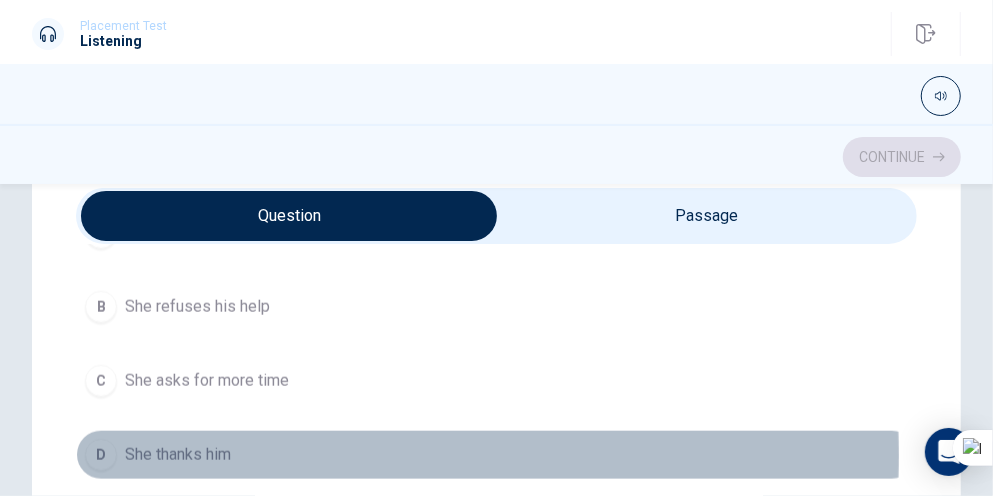 click on "She thanks him" at bounding box center [178, 455] 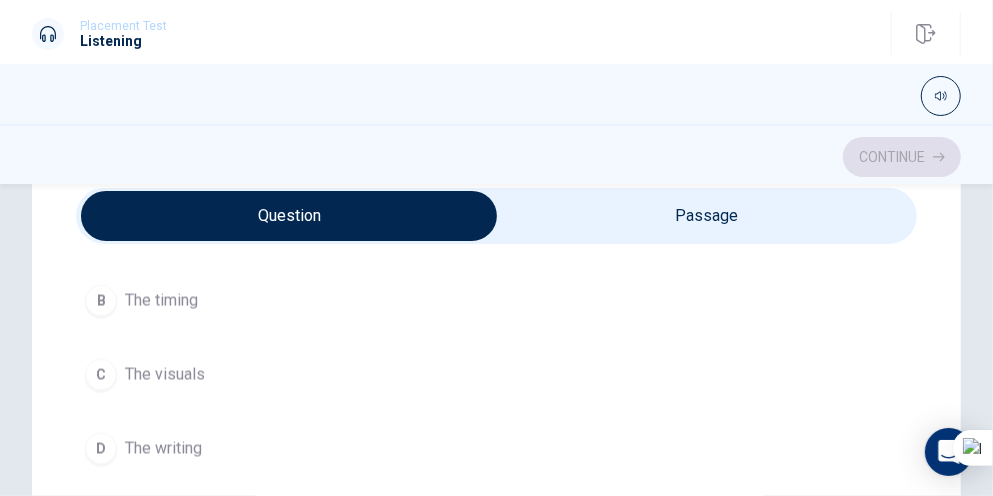 scroll, scrollTop: 1600, scrollLeft: 0, axis: vertical 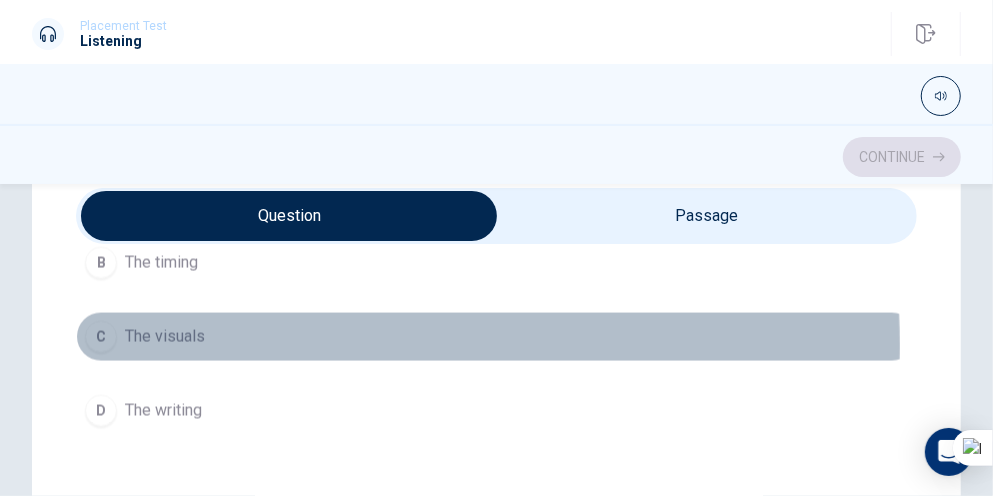 click on "The visuals" at bounding box center (165, 337) 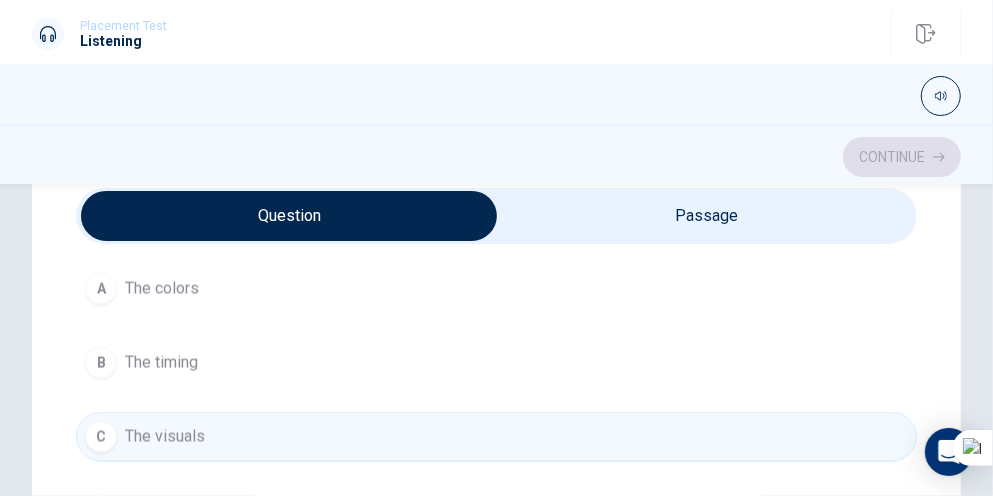 scroll, scrollTop: 1600, scrollLeft: 0, axis: vertical 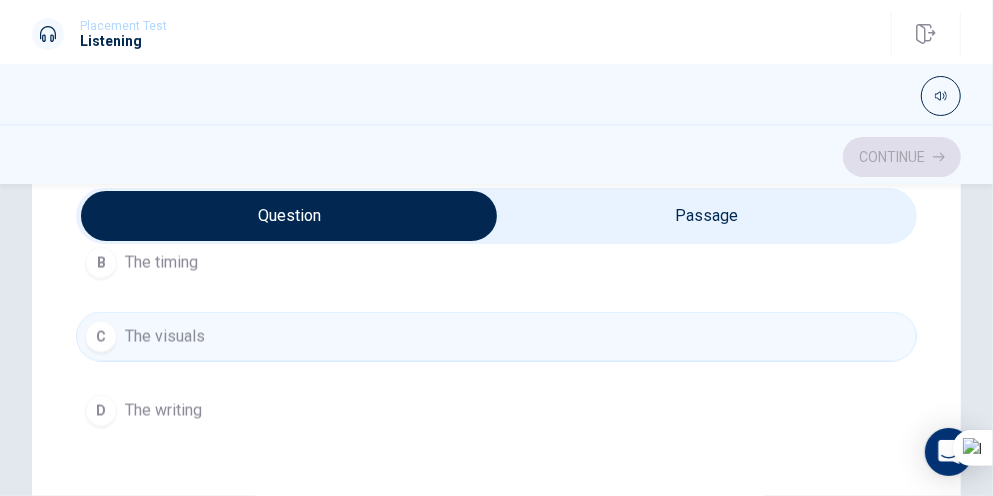 click on "D The writing" at bounding box center [496, 411] 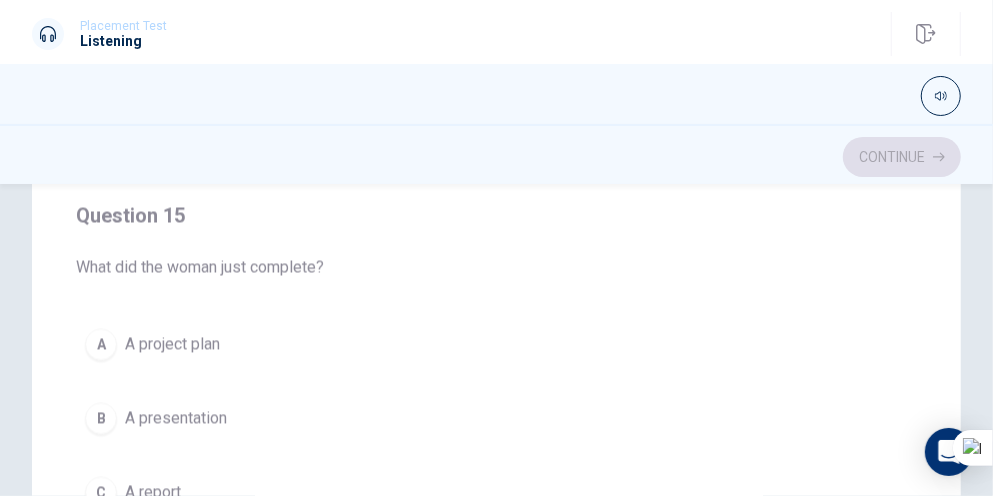 scroll, scrollTop: 480, scrollLeft: 0, axis: vertical 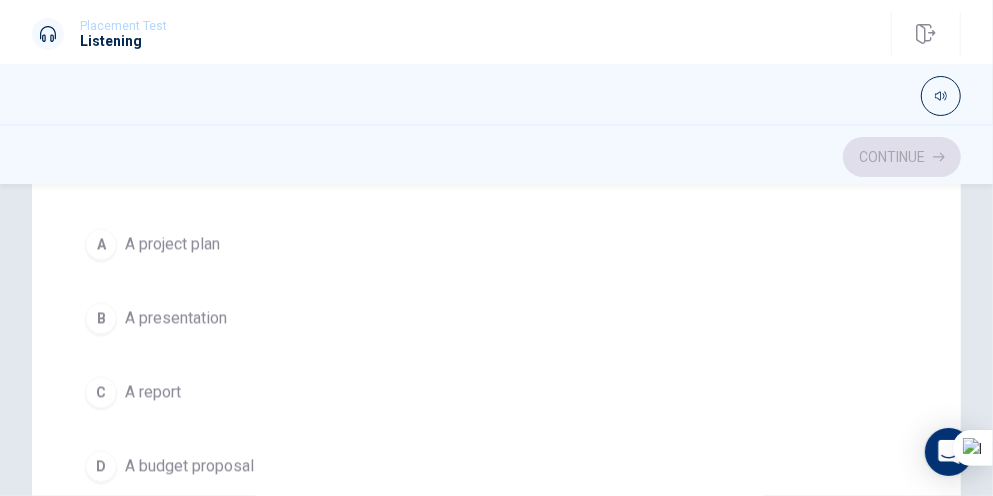 click on "B A presentation" at bounding box center (496, 319) 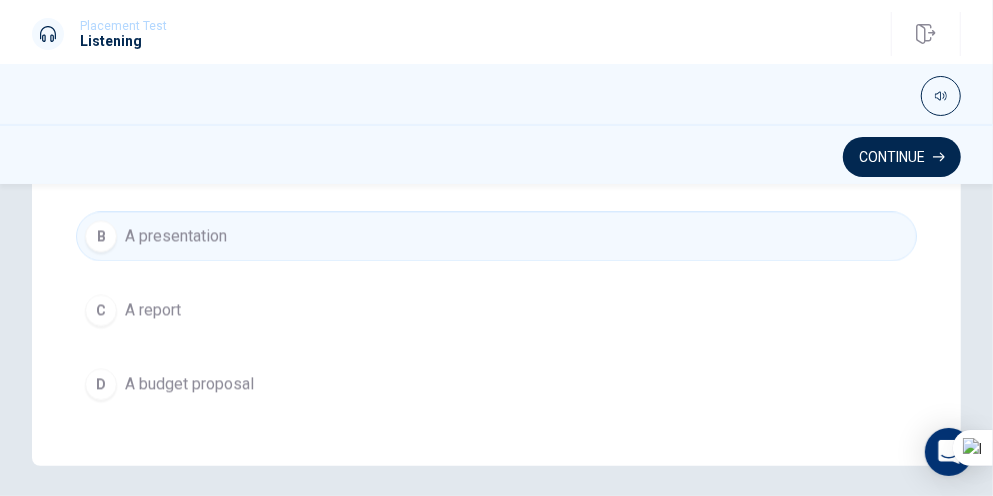 scroll, scrollTop: 527, scrollLeft: 0, axis: vertical 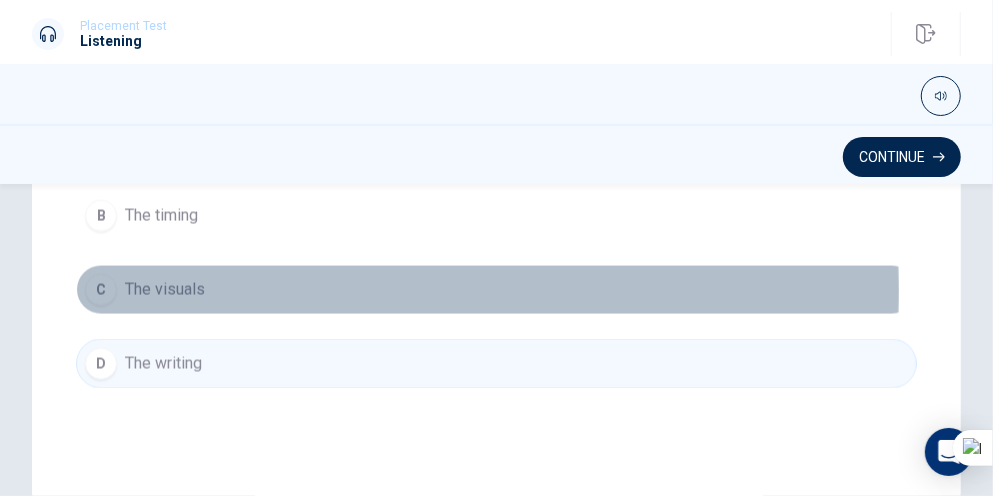 click on "The visuals" at bounding box center (165, 290) 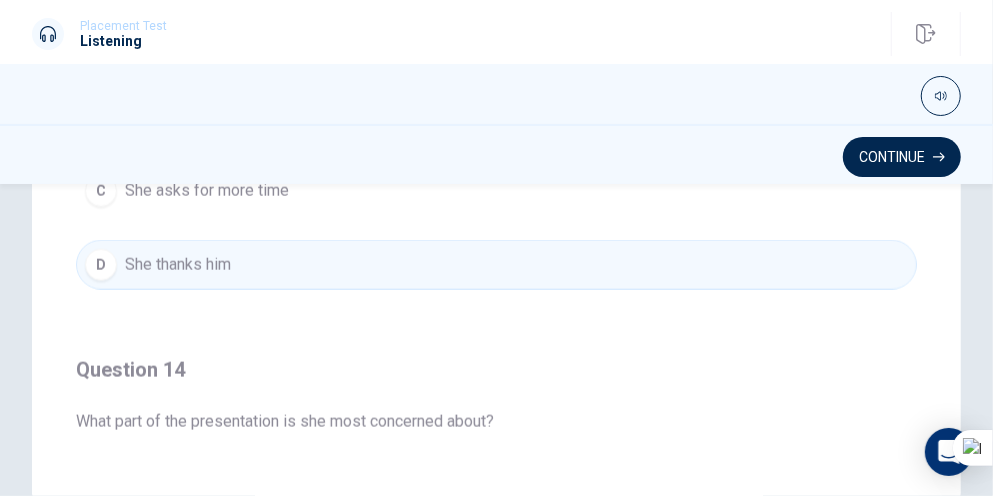 scroll, scrollTop: 800, scrollLeft: 0, axis: vertical 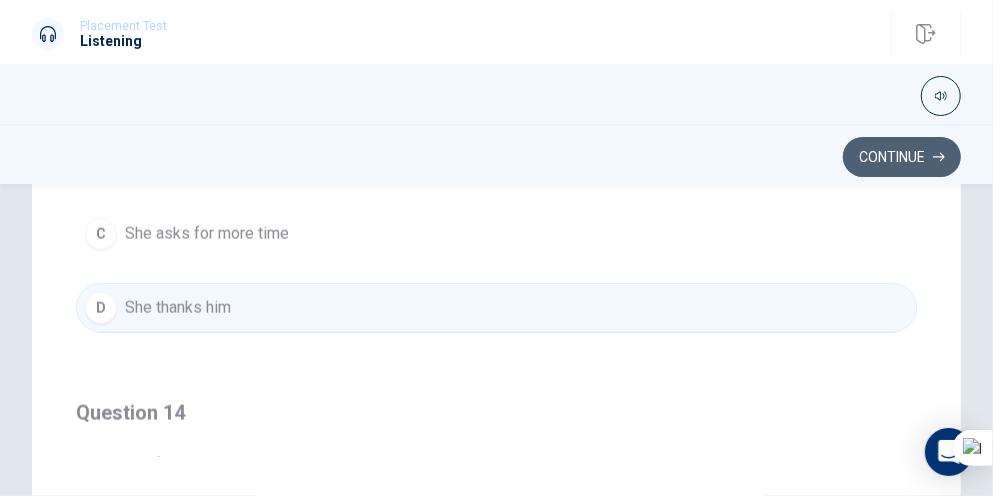 click on "Continue" at bounding box center (902, 157) 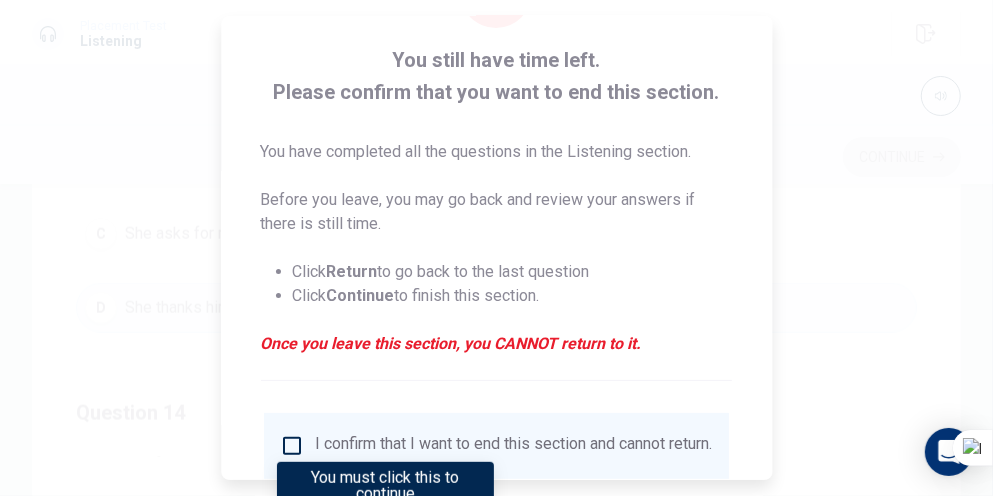 scroll, scrollTop: 200, scrollLeft: 0, axis: vertical 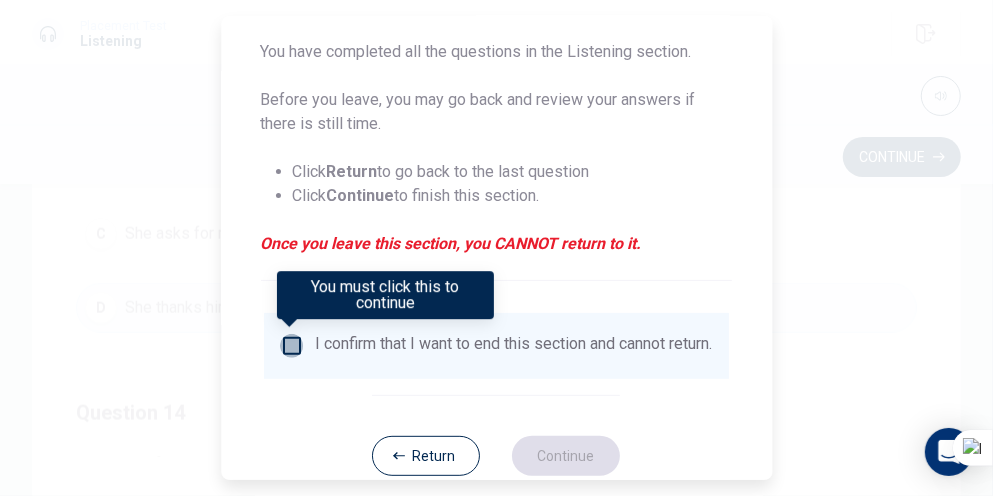 click at bounding box center [292, 346] 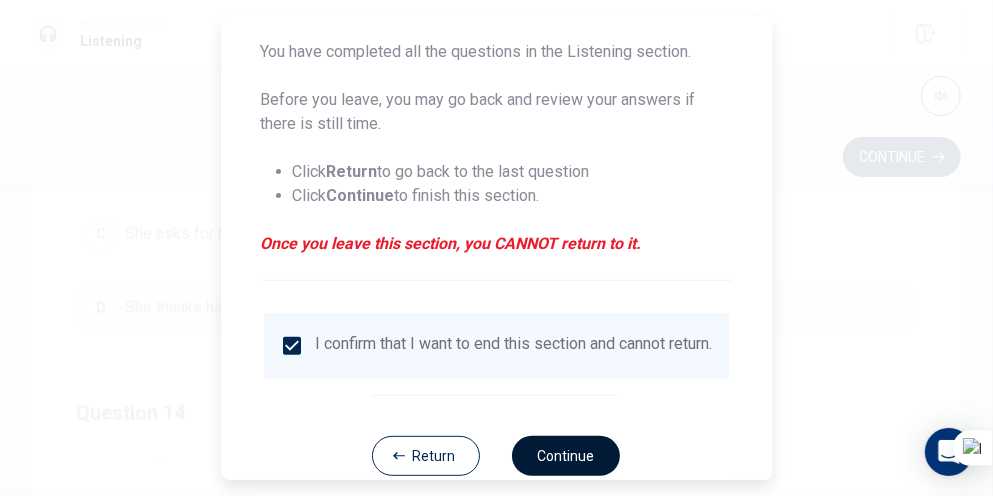 click on "Continue" at bounding box center [567, 456] 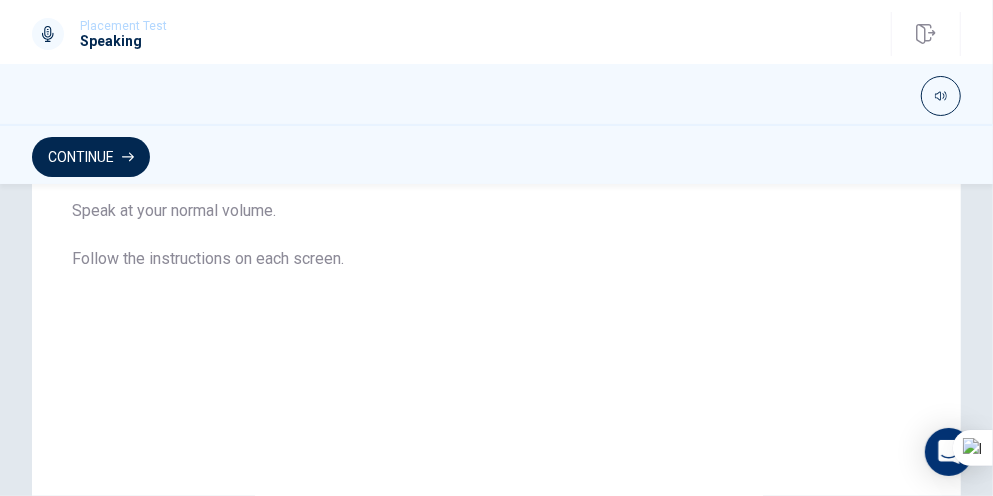 scroll, scrollTop: 0, scrollLeft: 0, axis: both 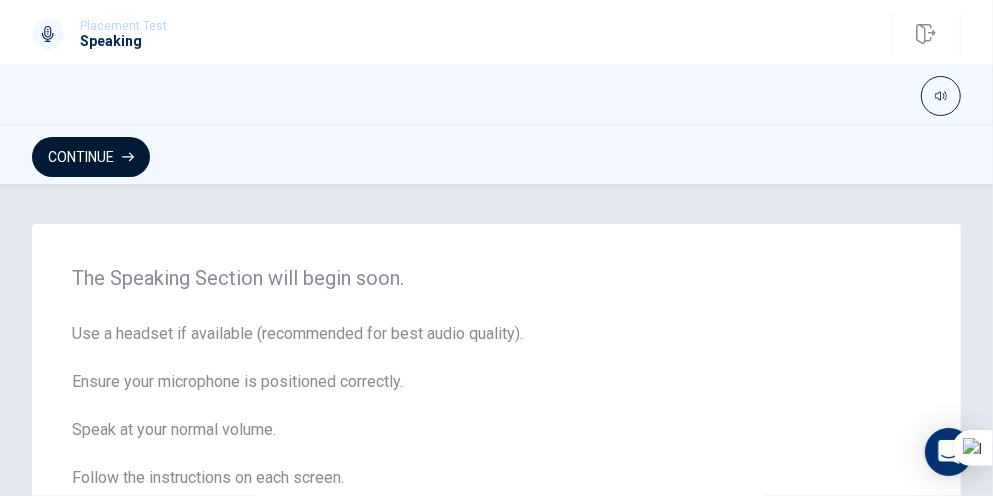 click on "Continue" at bounding box center (91, 157) 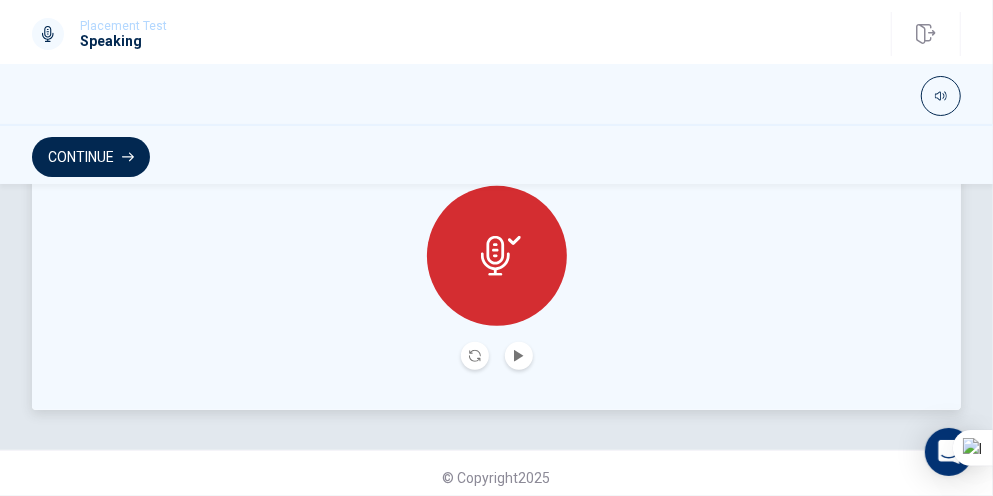 scroll, scrollTop: 586, scrollLeft: 0, axis: vertical 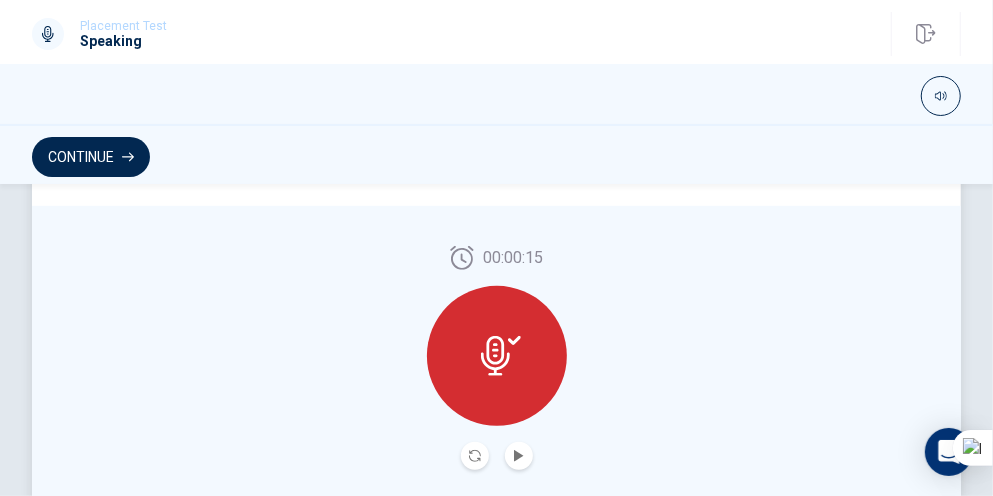 click 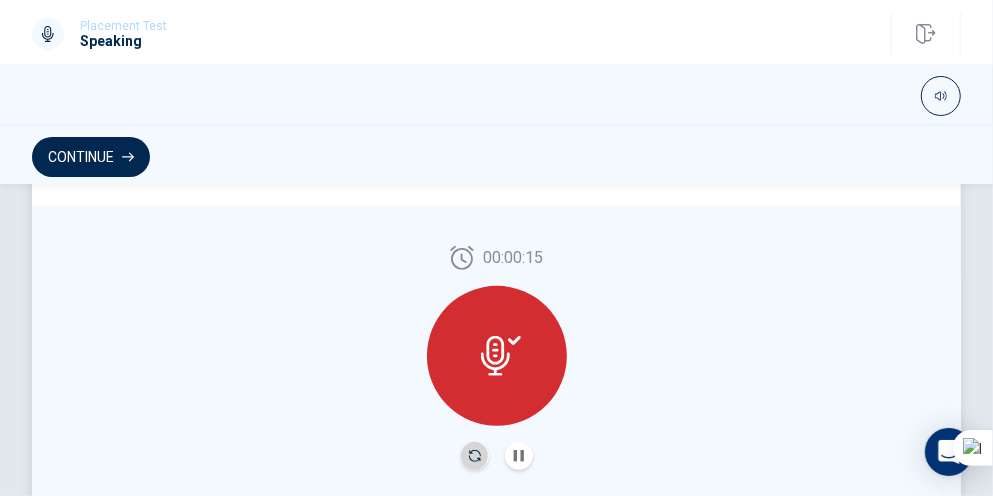click 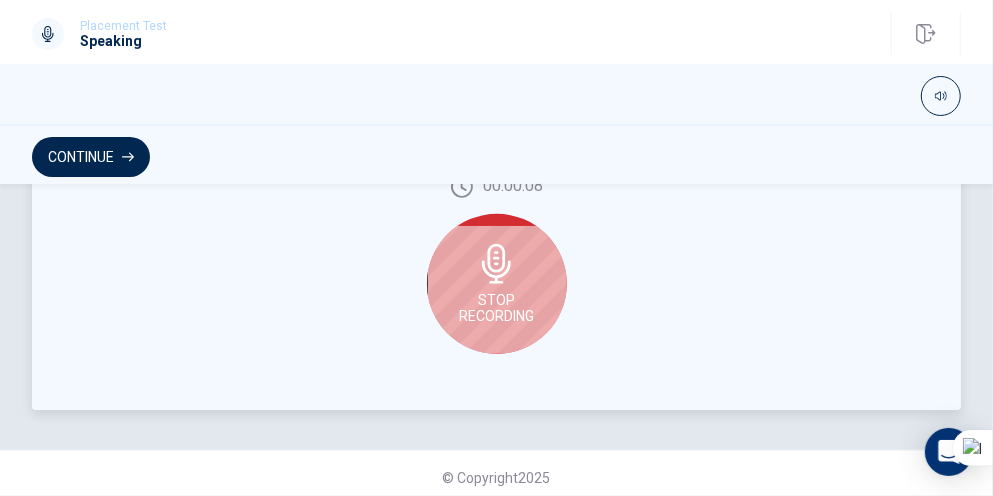 click on "Stop   Recording" at bounding box center (496, 308) 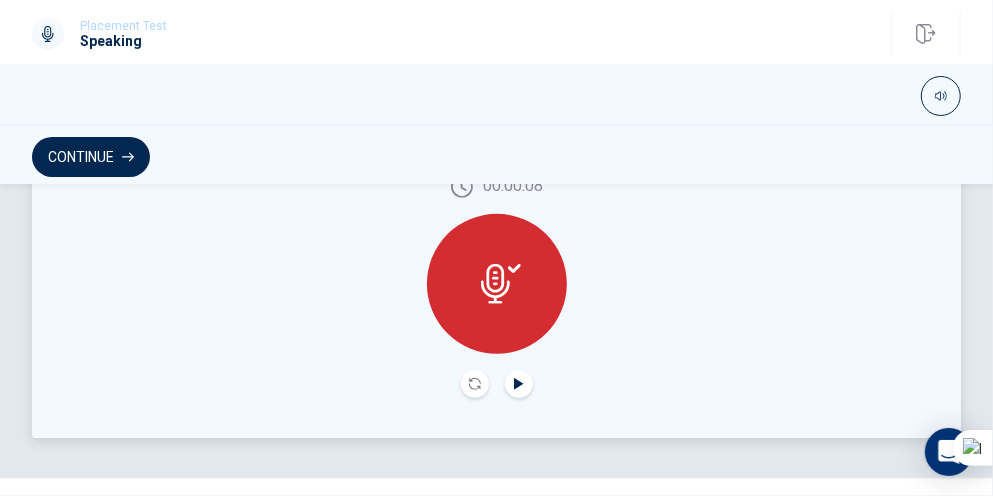 click 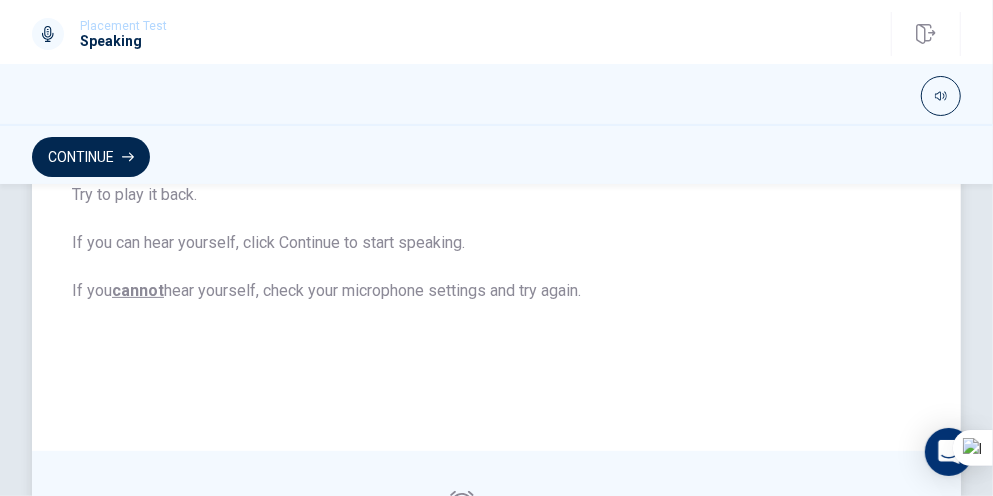 scroll, scrollTop: 258, scrollLeft: 0, axis: vertical 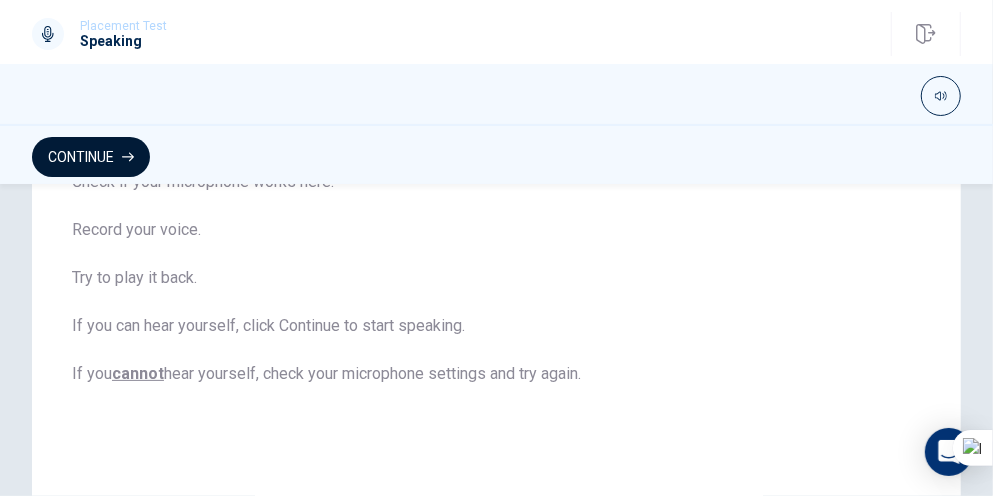 click on "Continue" at bounding box center [91, 157] 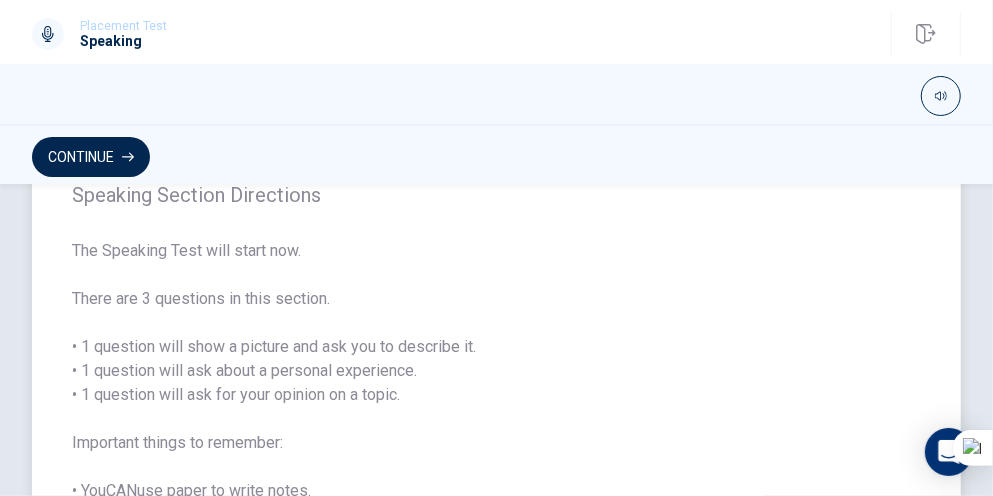 scroll, scrollTop: 100, scrollLeft: 0, axis: vertical 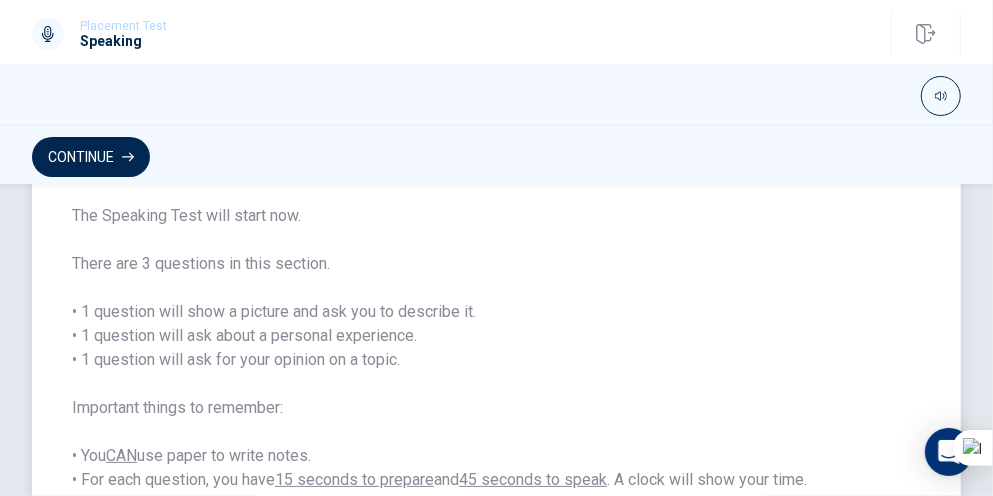 drag, startPoint x: 273, startPoint y: 361, endPoint x: 428, endPoint y: 370, distance: 155.26108 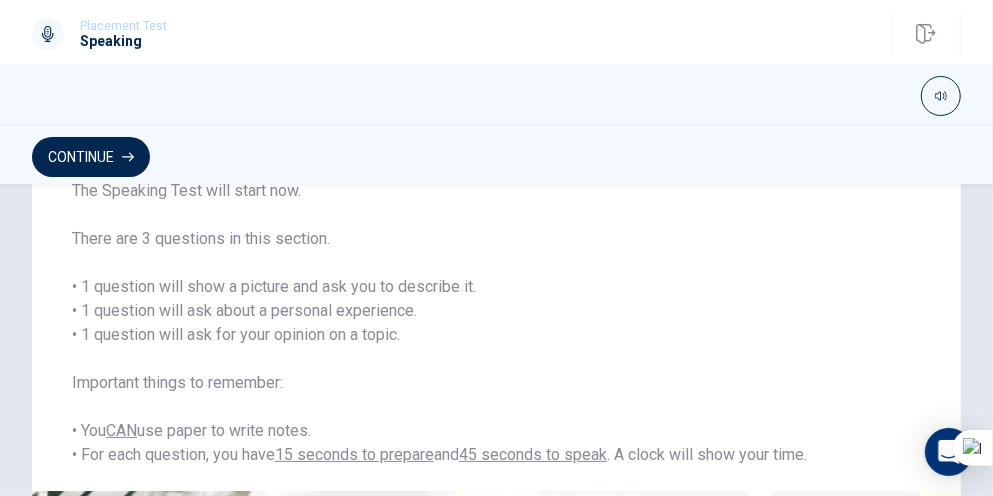 scroll, scrollTop: 100, scrollLeft: 0, axis: vertical 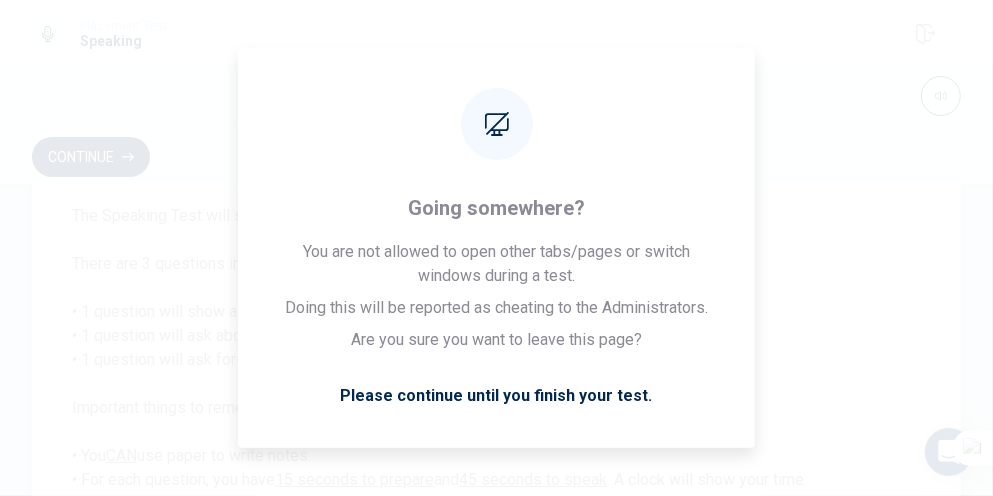 click on "The Speaking Test will start now.
There are 3 questions in this section.
• 1 question will show a picture and ask you to describe it.
• 1 question will ask about a personal experience.
• 1 question will ask for your opinion on a topic.
Important things to remember:
• You  CAN  use paper to write notes.
• For each question, you have  15 seconds to prepare  and  45 seconds to speak . A clock will show your time." at bounding box center [496, 348] 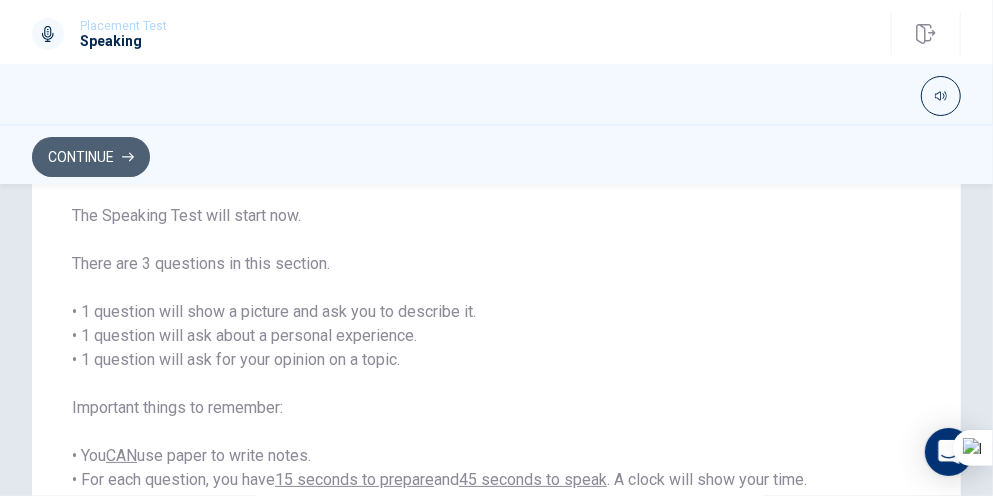 click on "Continue" at bounding box center (91, 157) 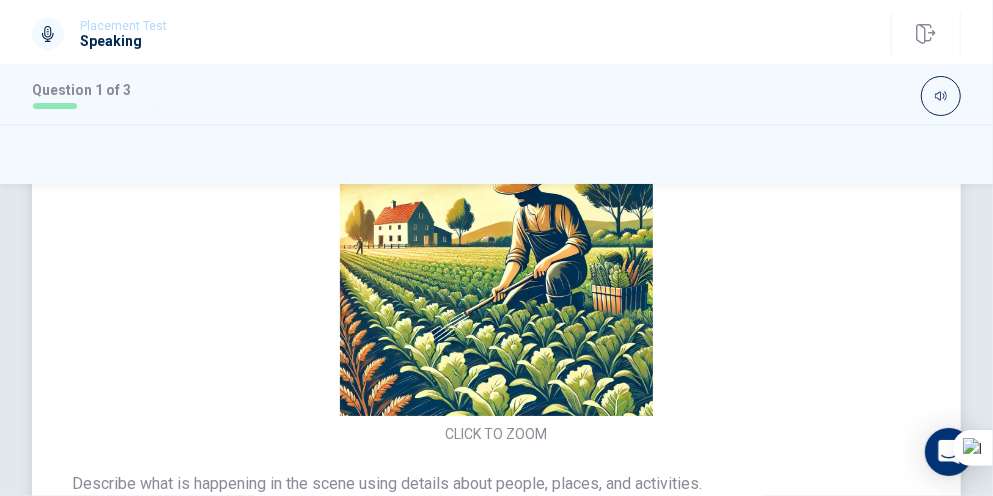 scroll, scrollTop: 0, scrollLeft: 0, axis: both 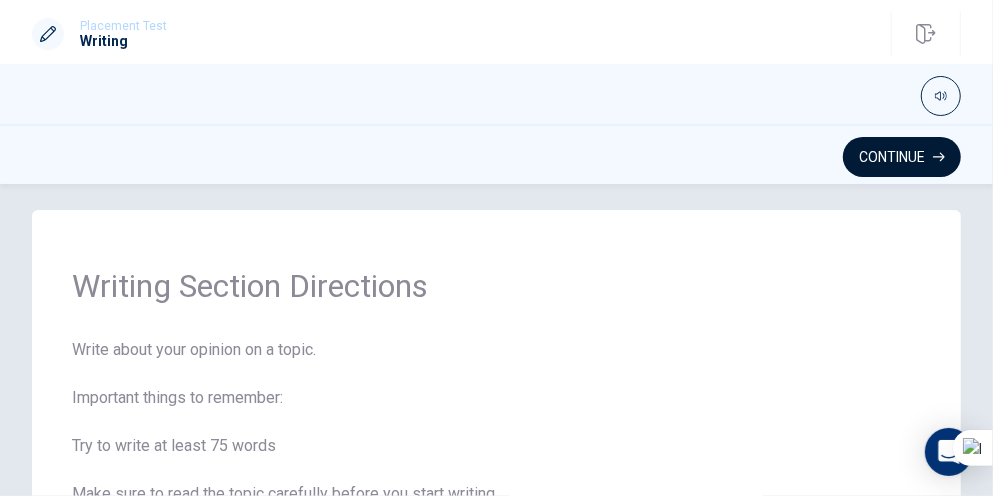 click on "Continue" at bounding box center [902, 157] 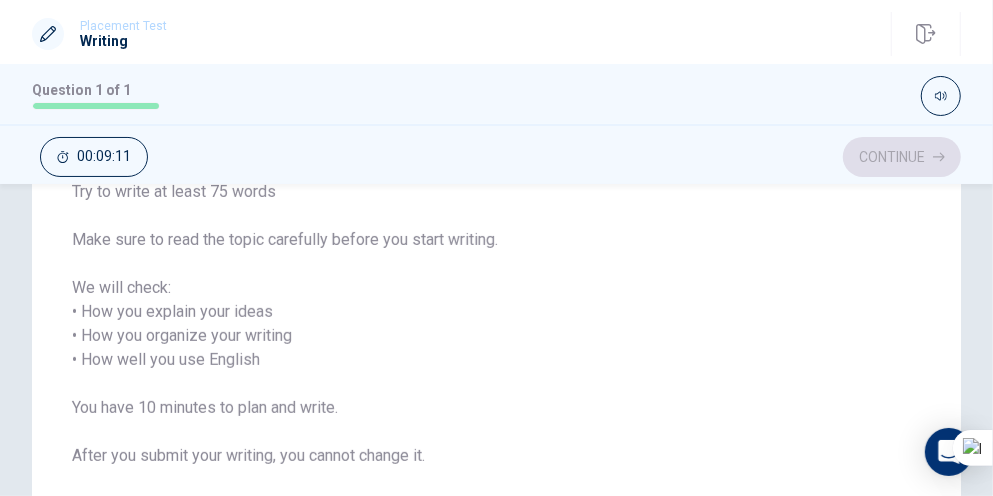 scroll, scrollTop: 0, scrollLeft: 0, axis: both 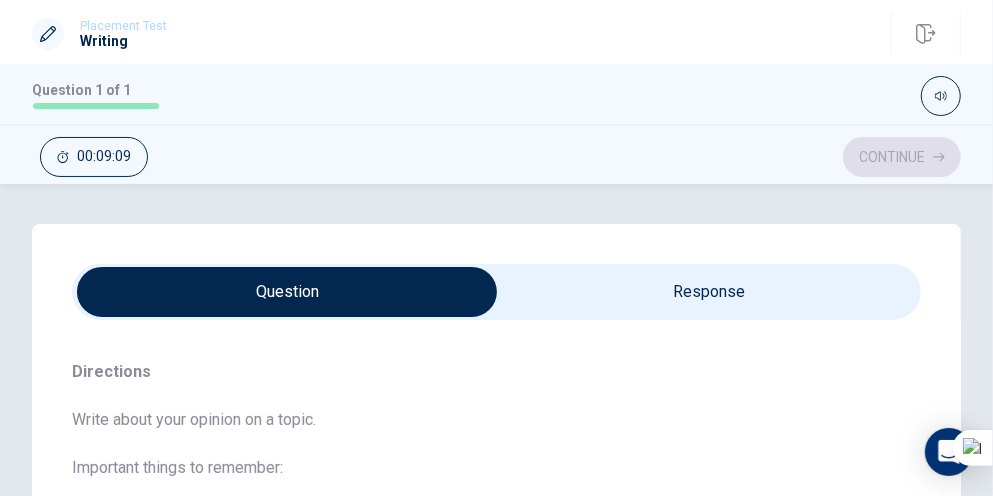 click at bounding box center [288, 292] 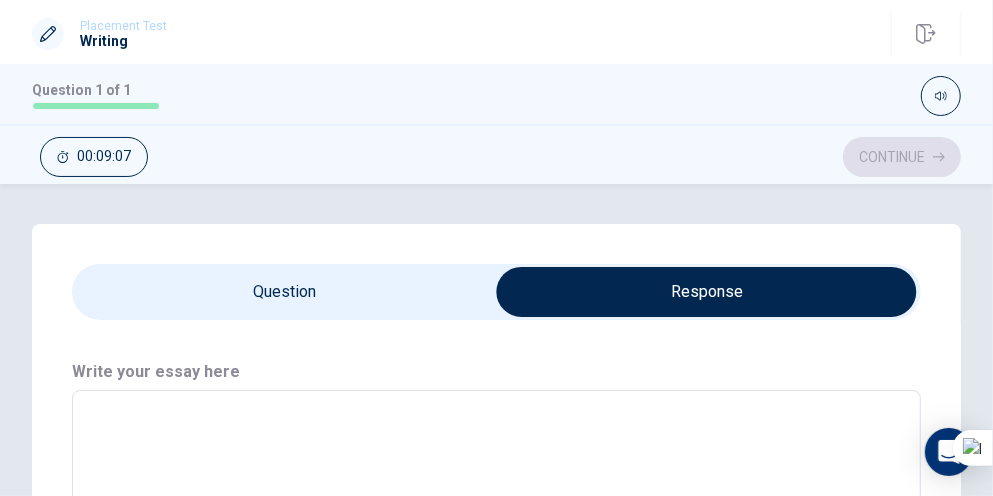 click on "x ​" at bounding box center (496, 540) 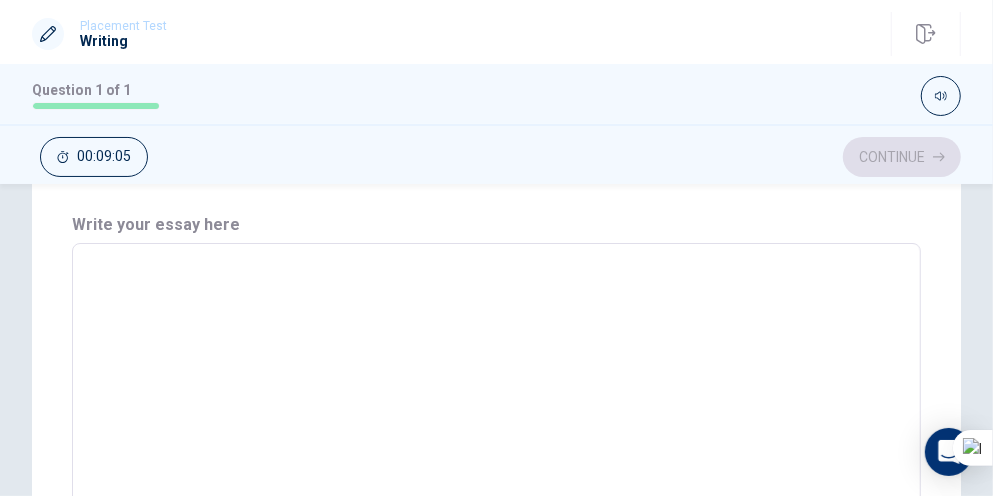 scroll, scrollTop: 61, scrollLeft: 0, axis: vertical 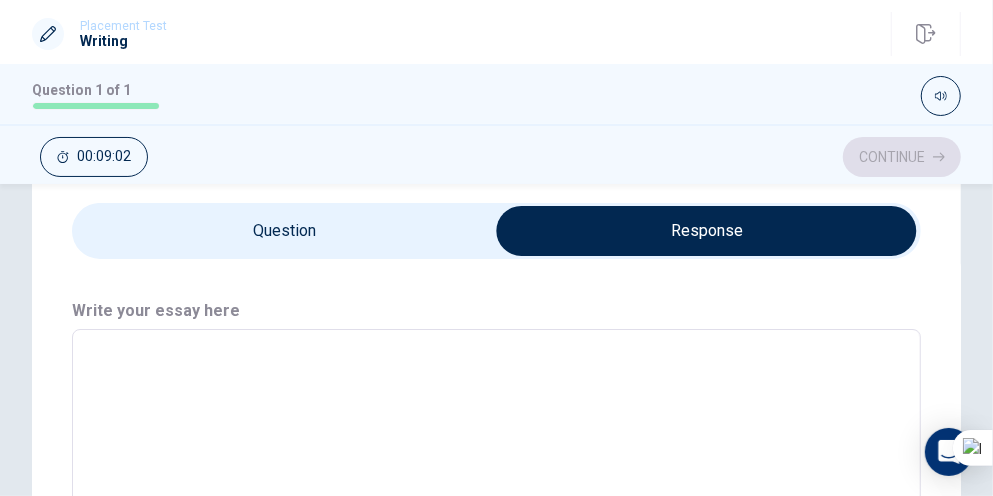 click at bounding box center [707, 231] 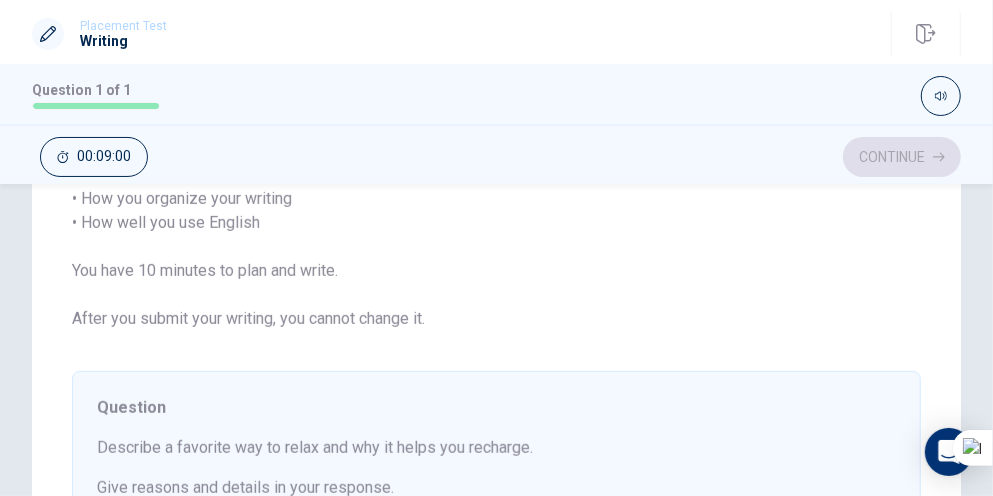 scroll, scrollTop: 623, scrollLeft: 0, axis: vertical 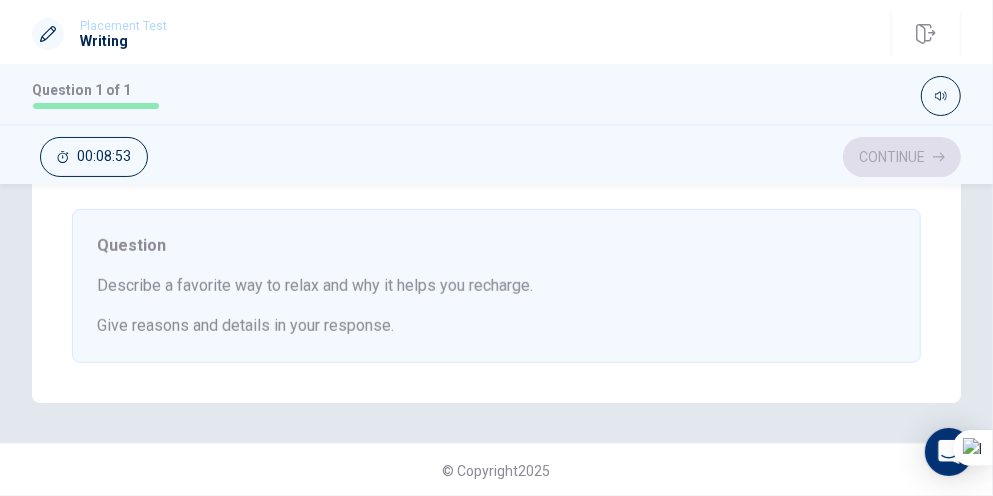 drag, startPoint x: 165, startPoint y: 283, endPoint x: 323, endPoint y: 282, distance: 158.00316 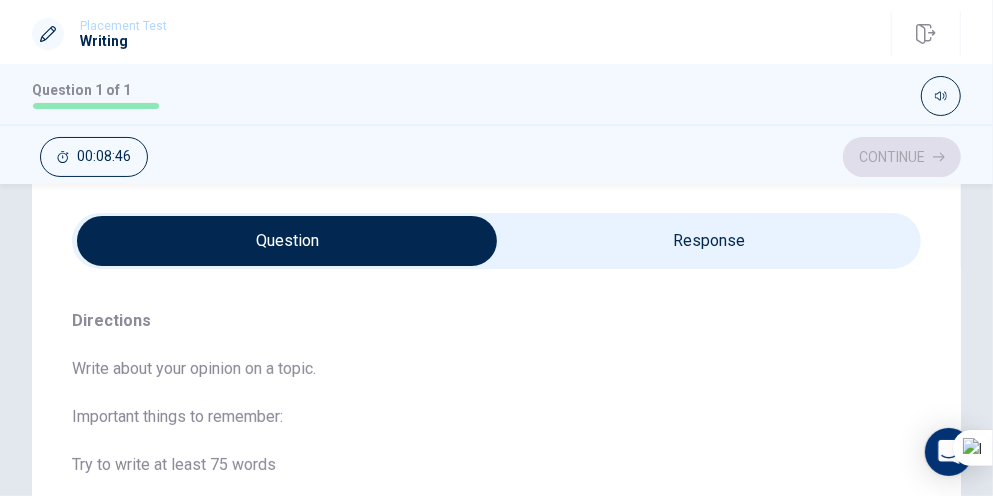 scroll, scrollTop: 0, scrollLeft: 0, axis: both 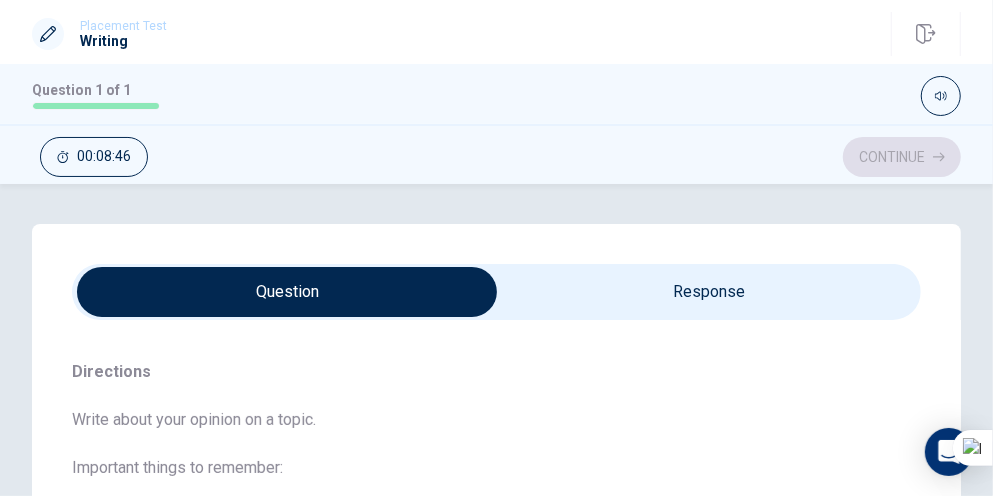 click at bounding box center (288, 292) 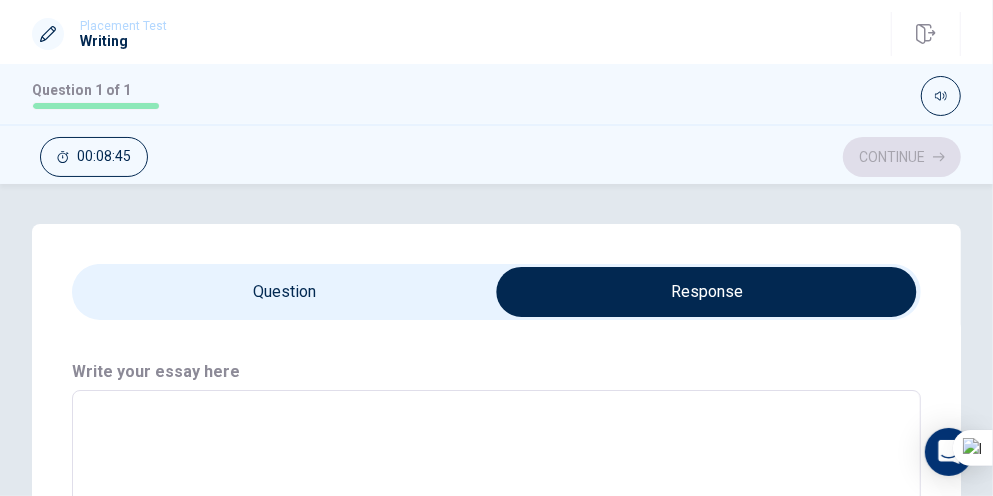 click at bounding box center (496, 540) 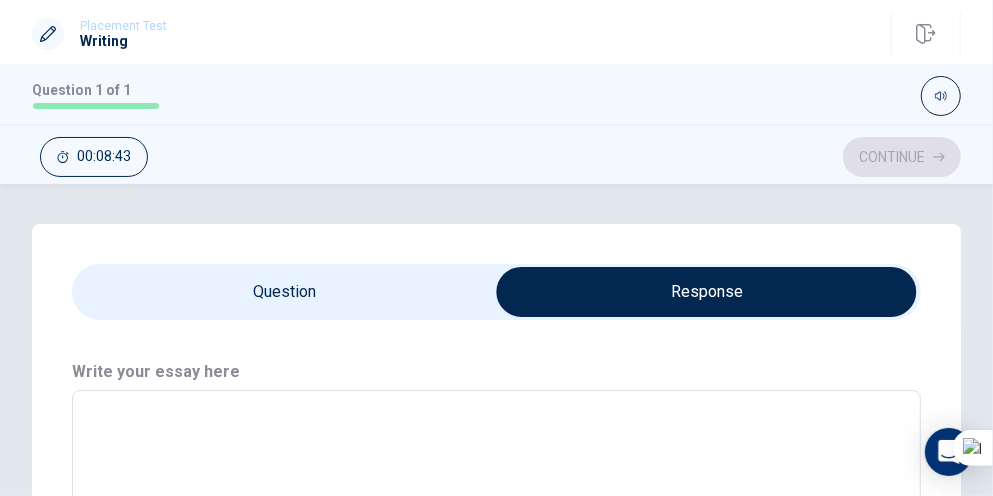 type on "人" 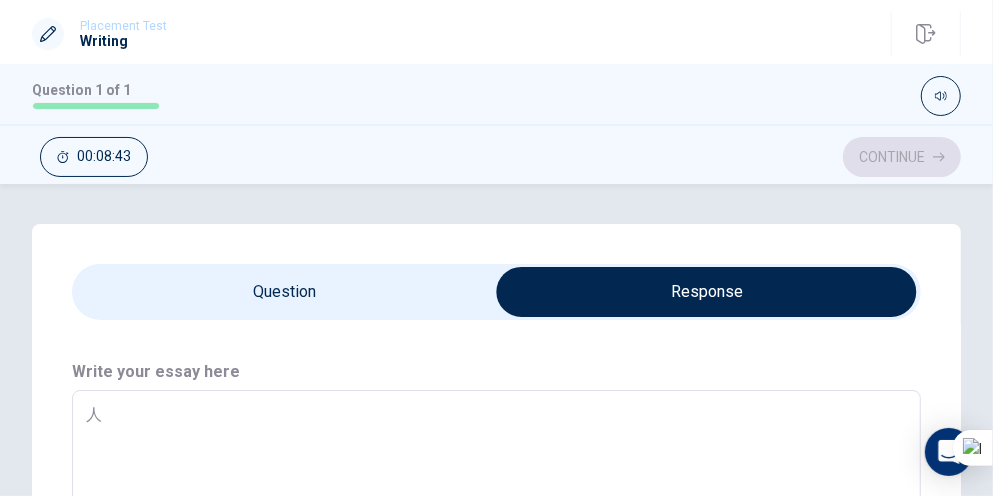type on "x" 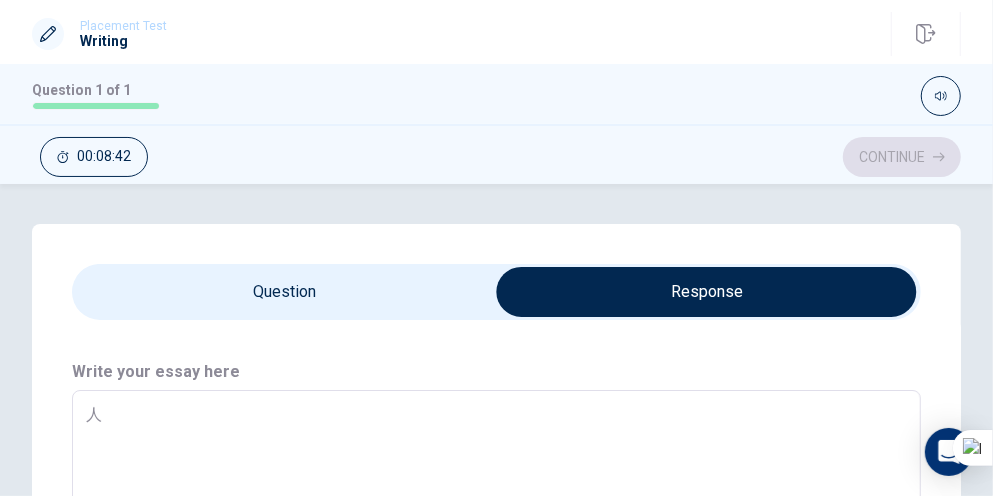 type on "人a" 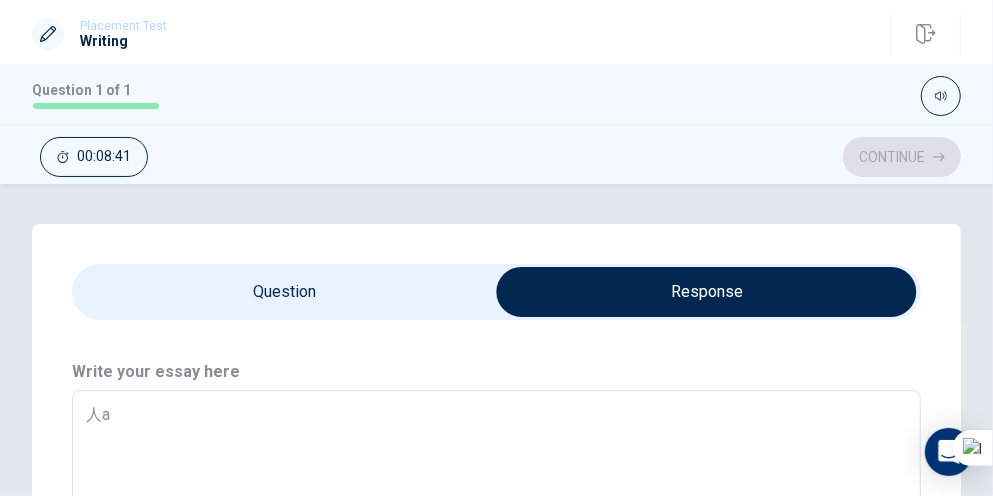 type on "x" 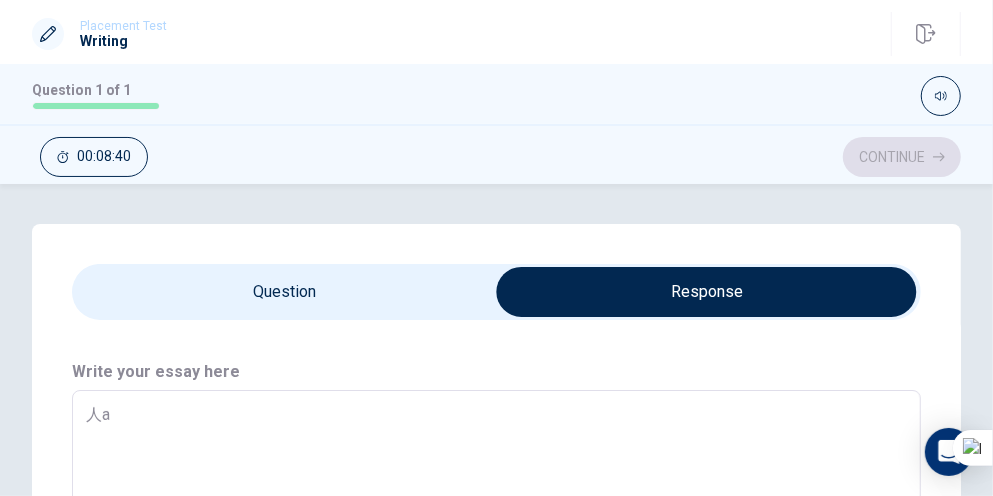 type on "a" 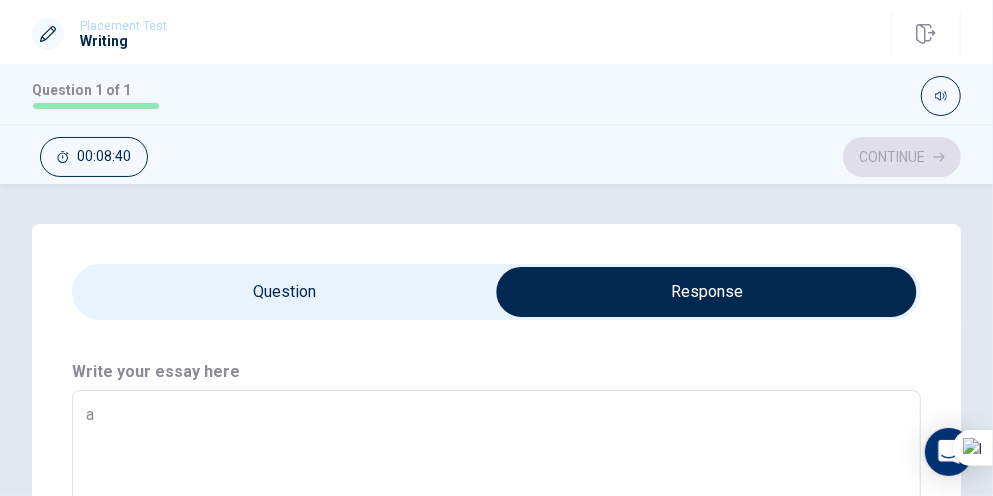 type on "x" 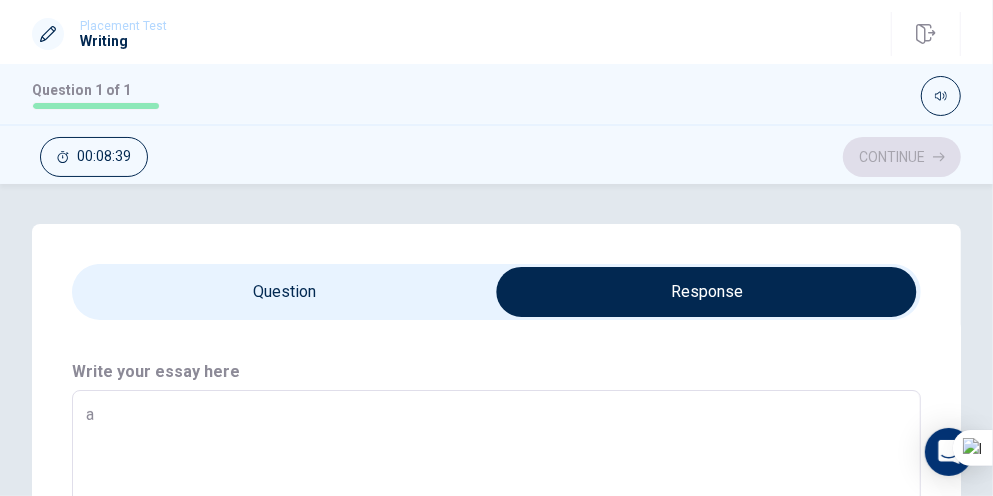 type on "a" 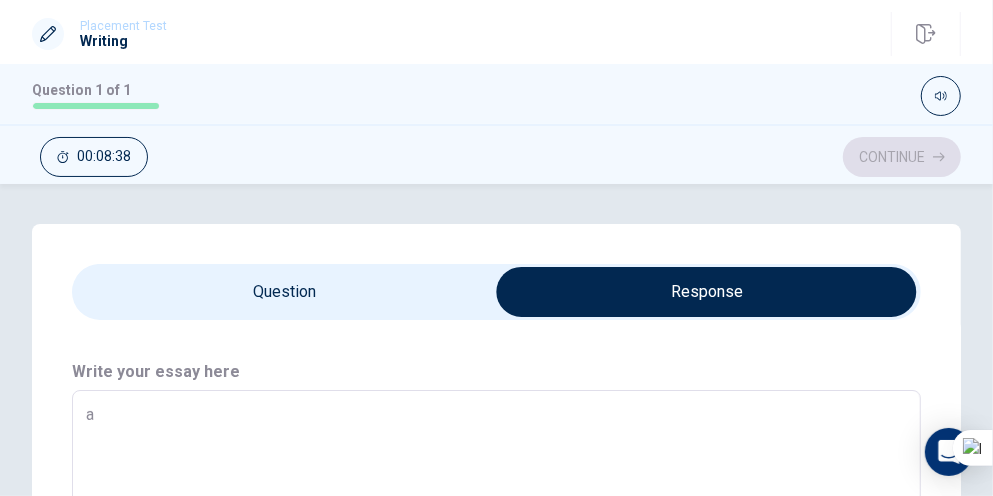 type on "a f" 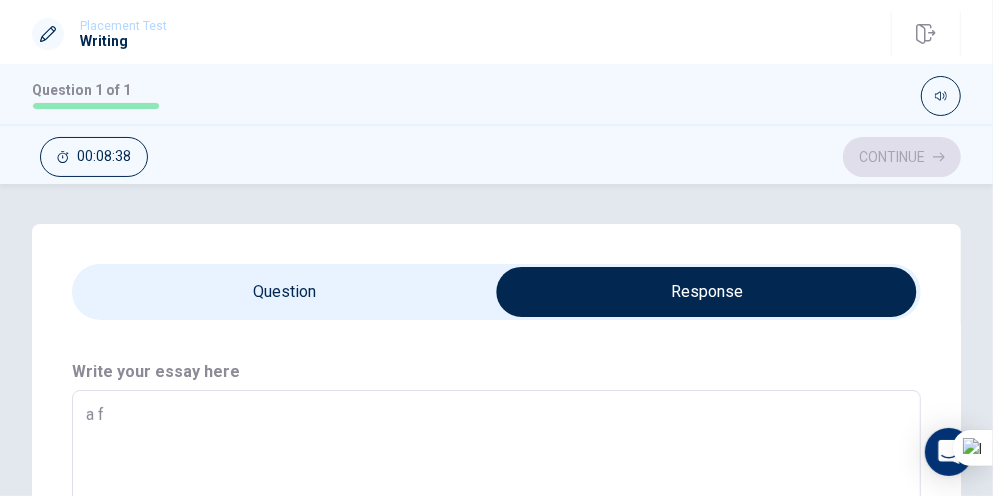 type on "x" 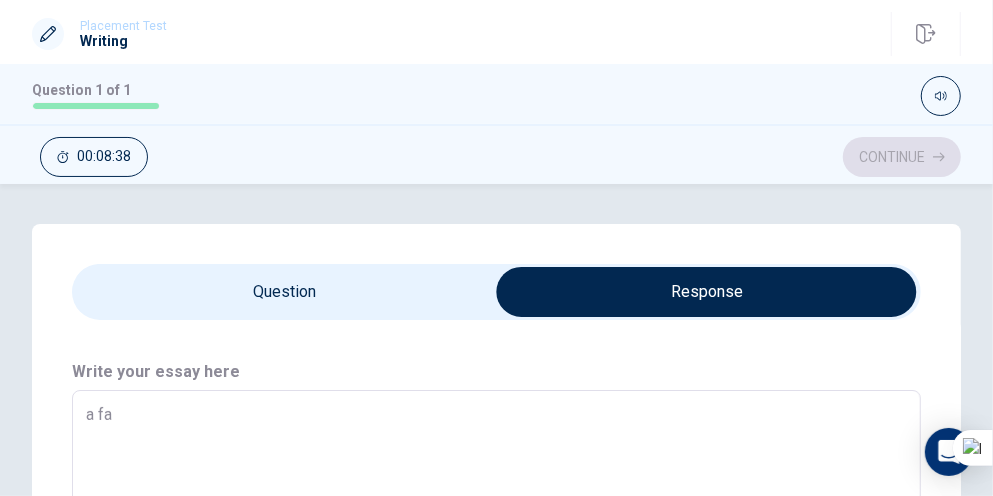 type on "x" 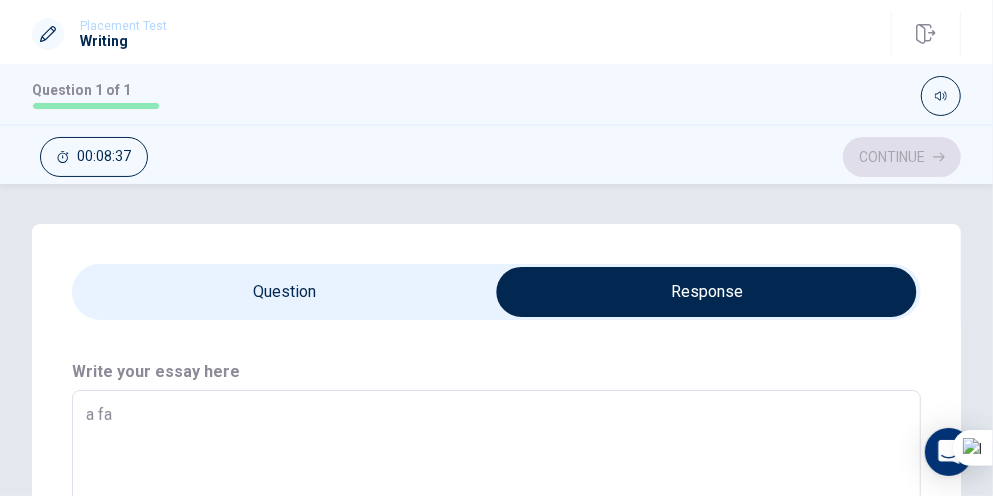 type on "a fav" 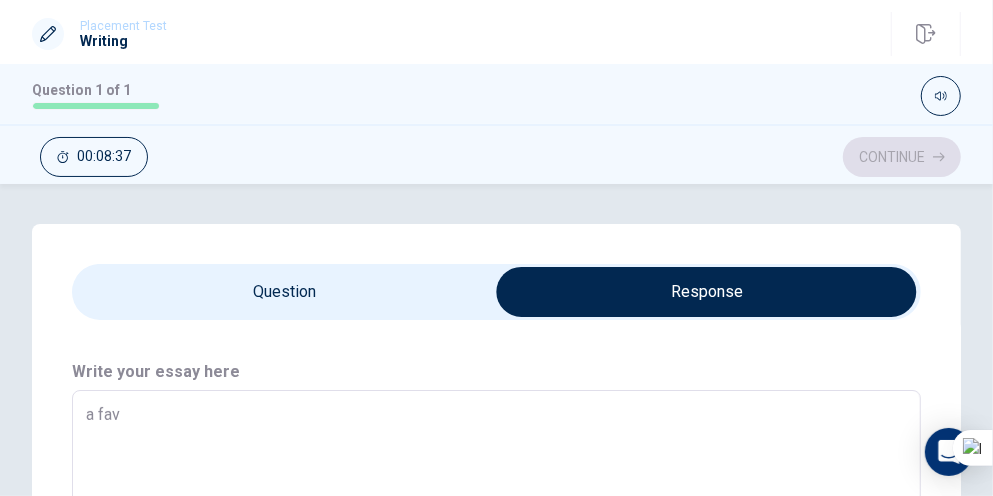 type on "x" 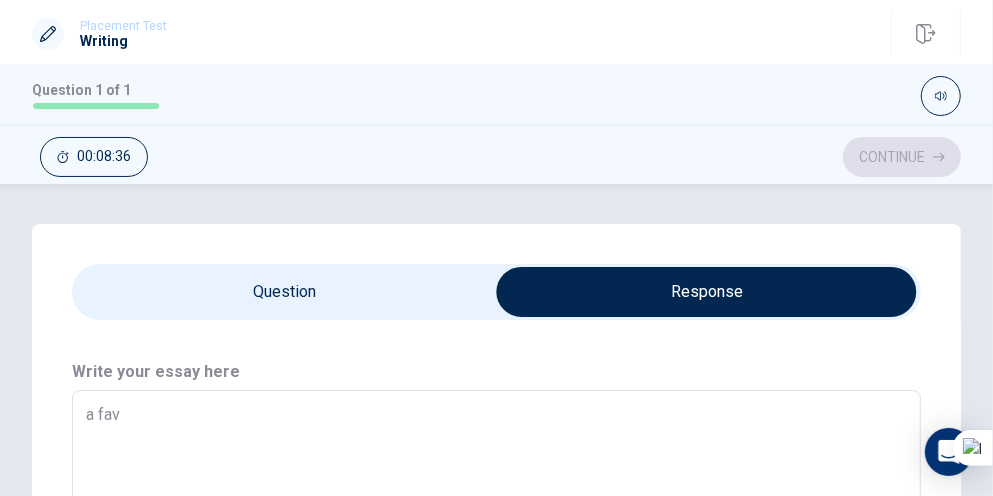 type on "a favo" 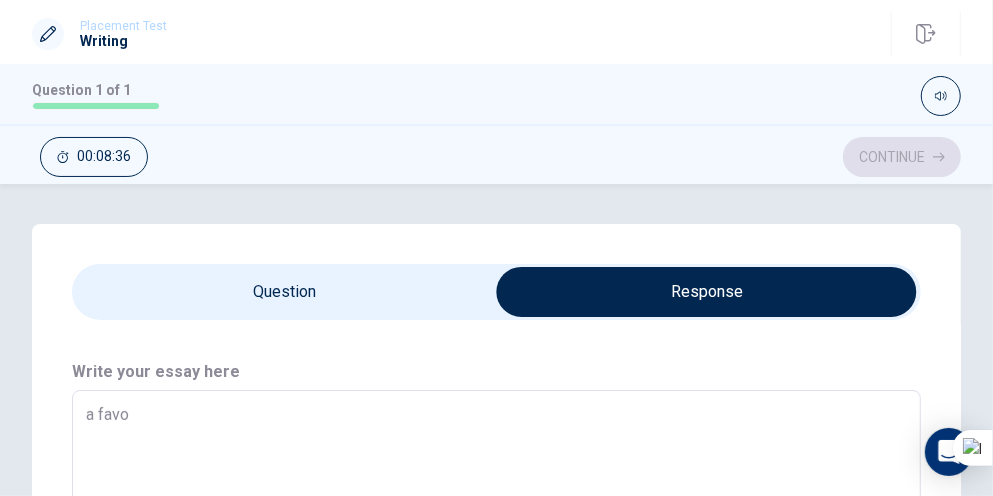 type on "x" 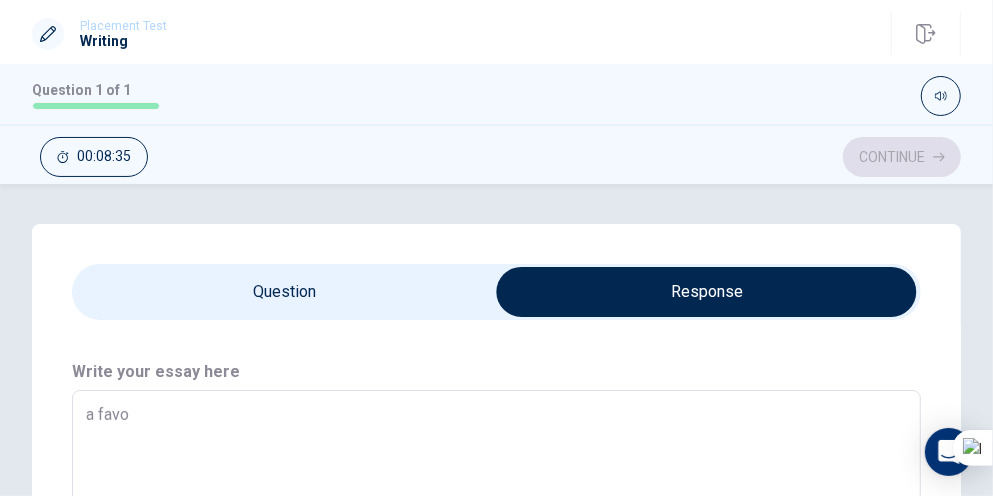 type on "a favor" 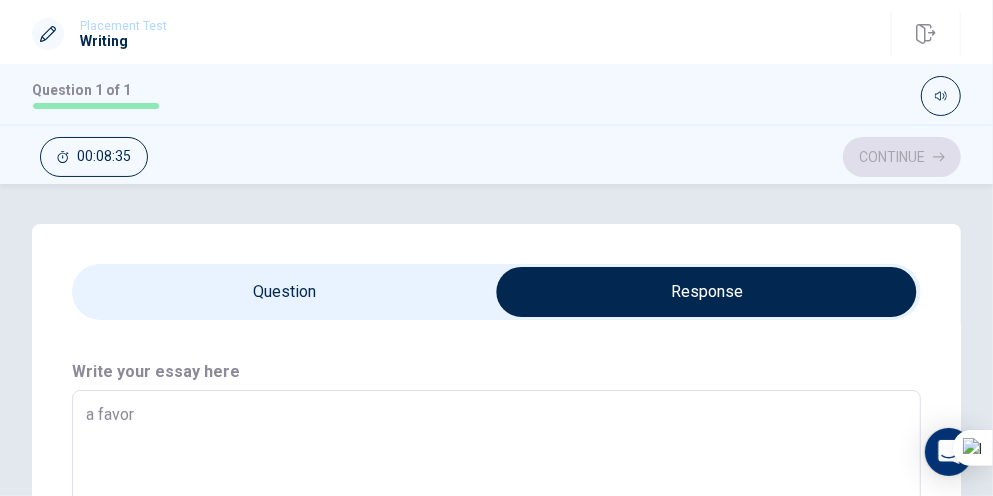 type on "x" 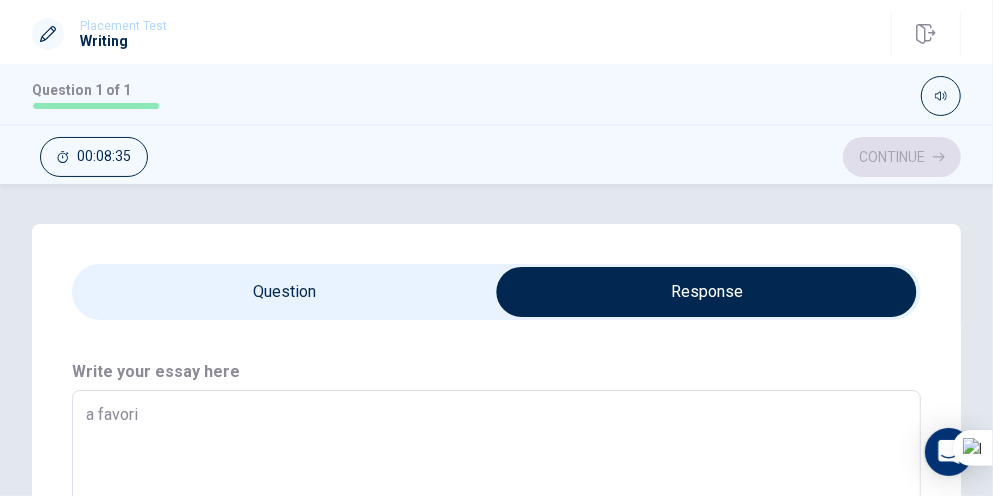 type on "x" 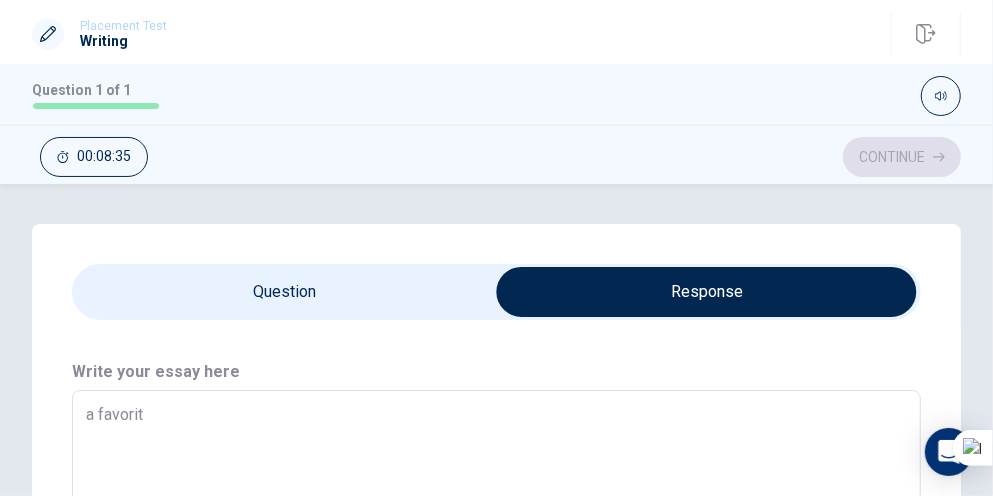 type on "x" 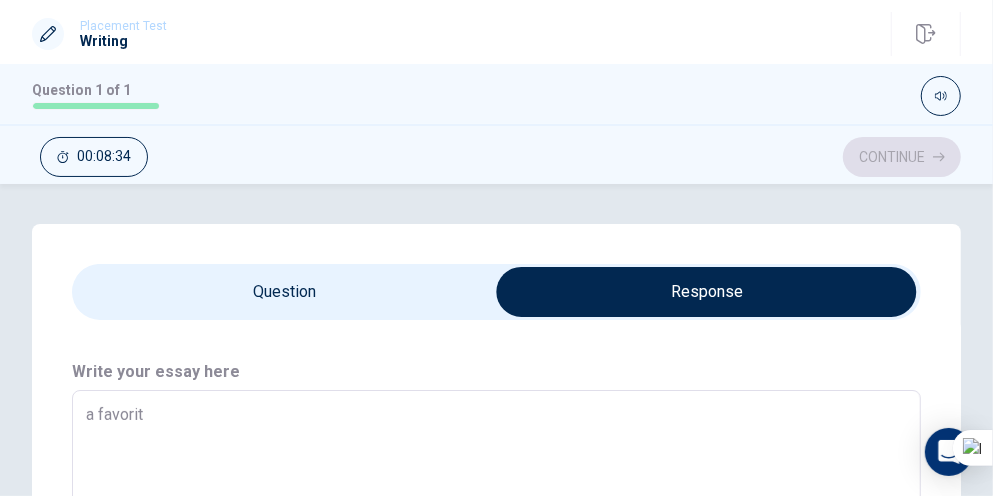 type on "a favorite" 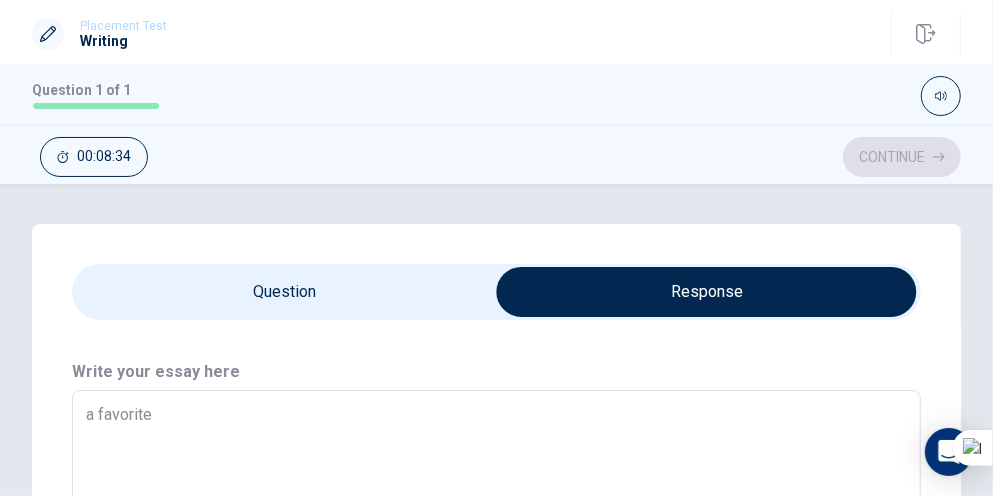 type on "x" 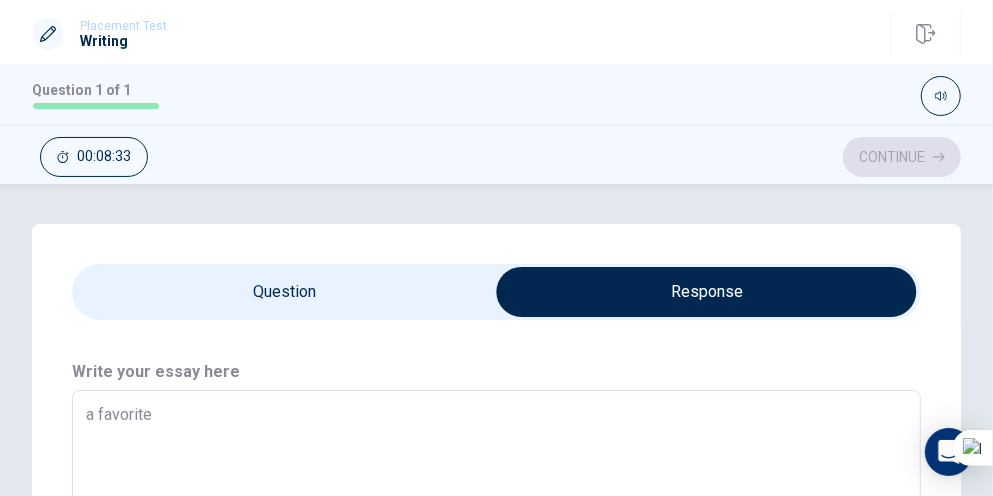 type on "x" 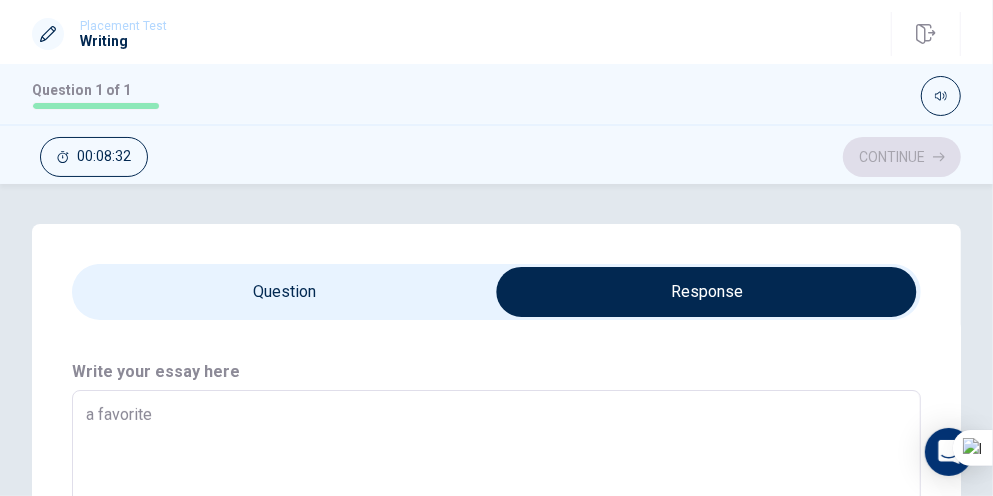 type on "a favorite w" 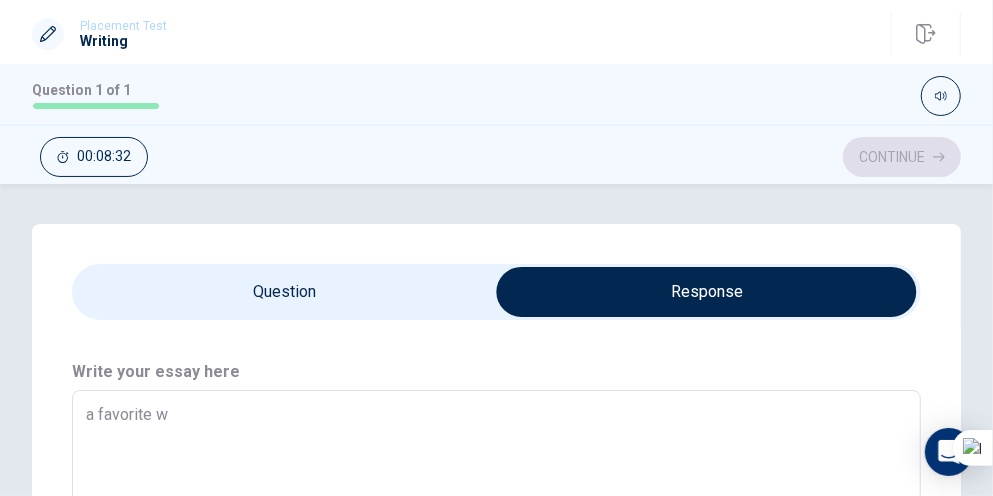 type on "x" 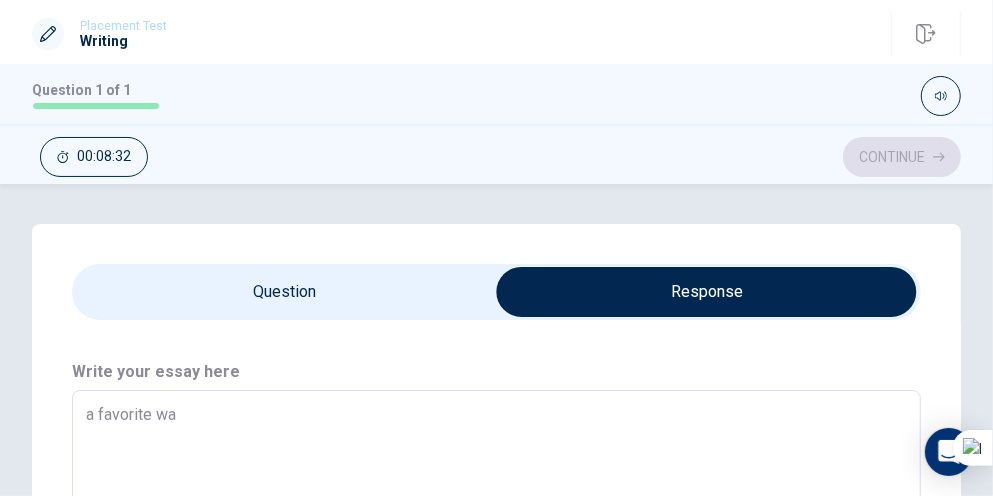 type on "x" 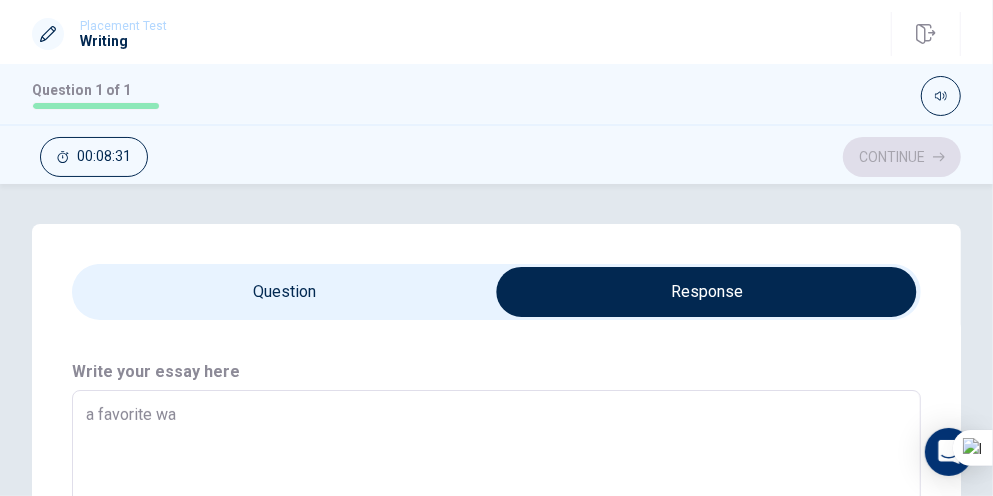 type on "a favorite way" 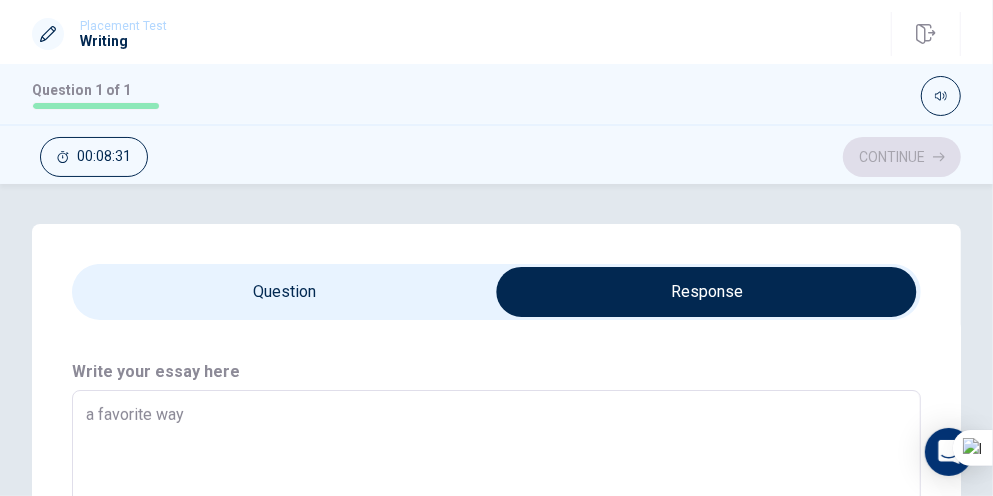 type on "x" 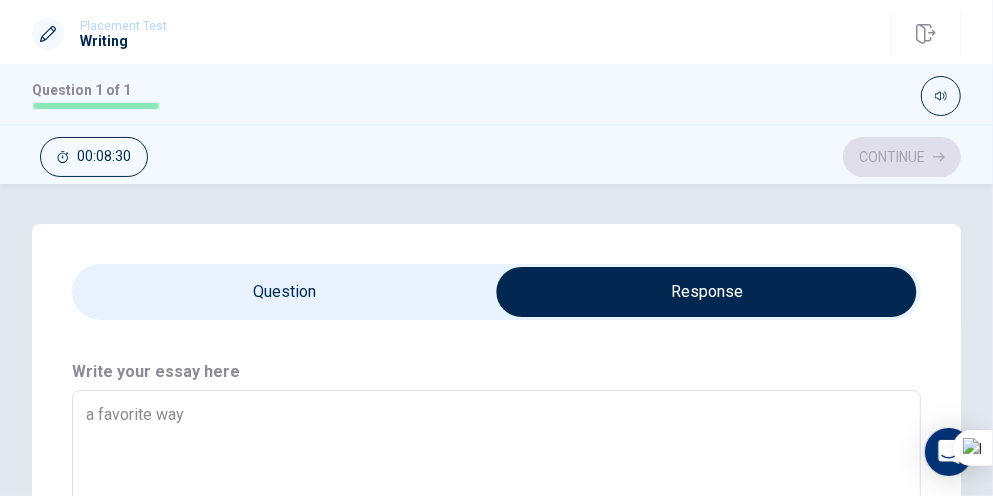 type on "a favorite way t" 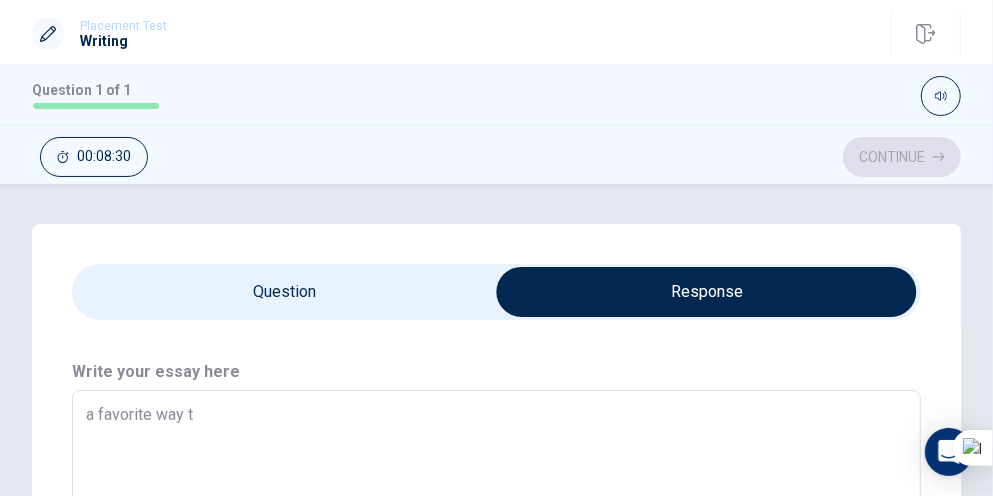 type on "x" 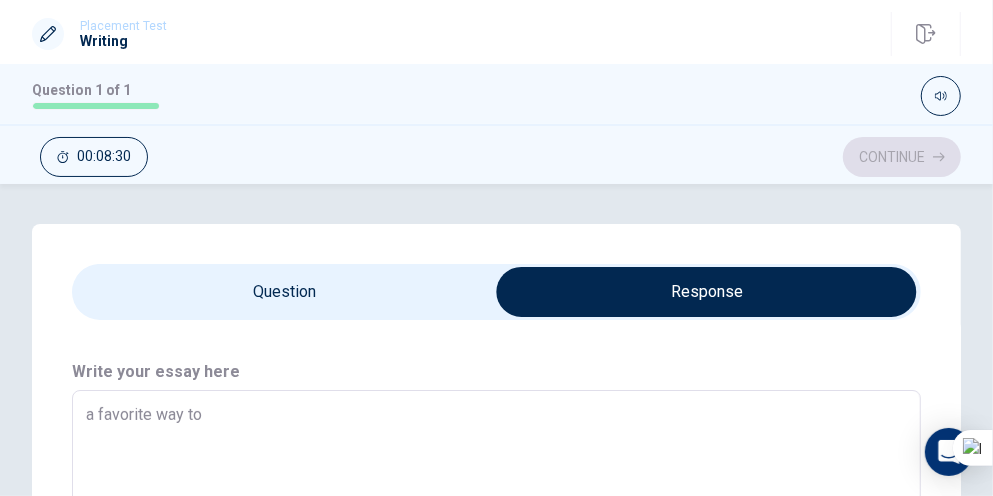 type on "x" 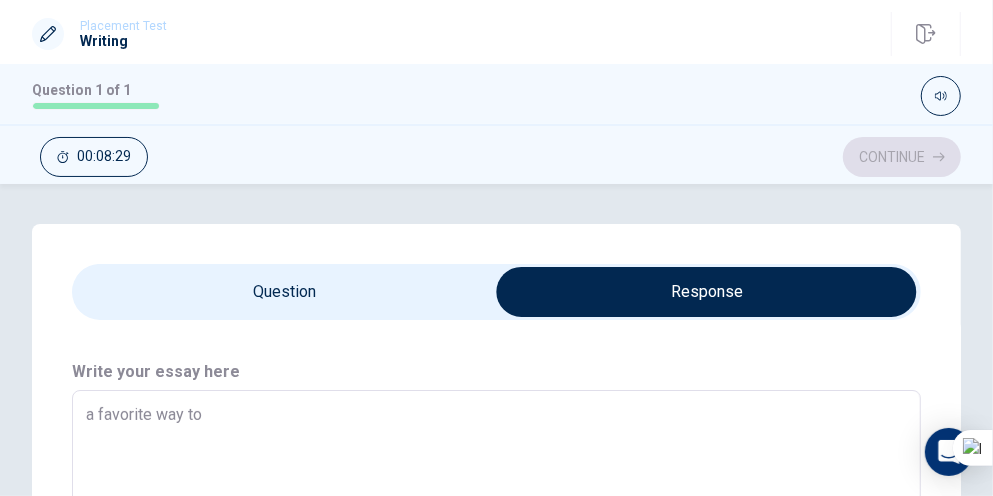 type on "x" 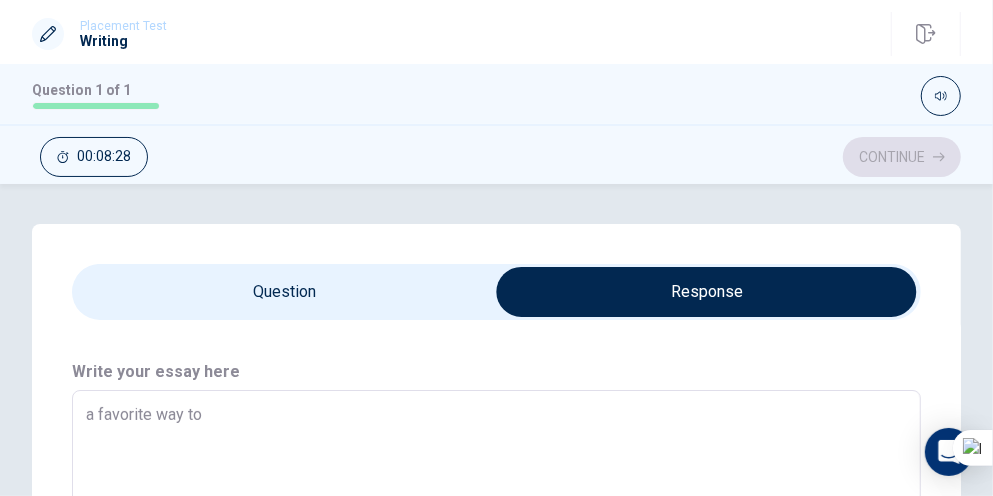 type on "a favorite way to r" 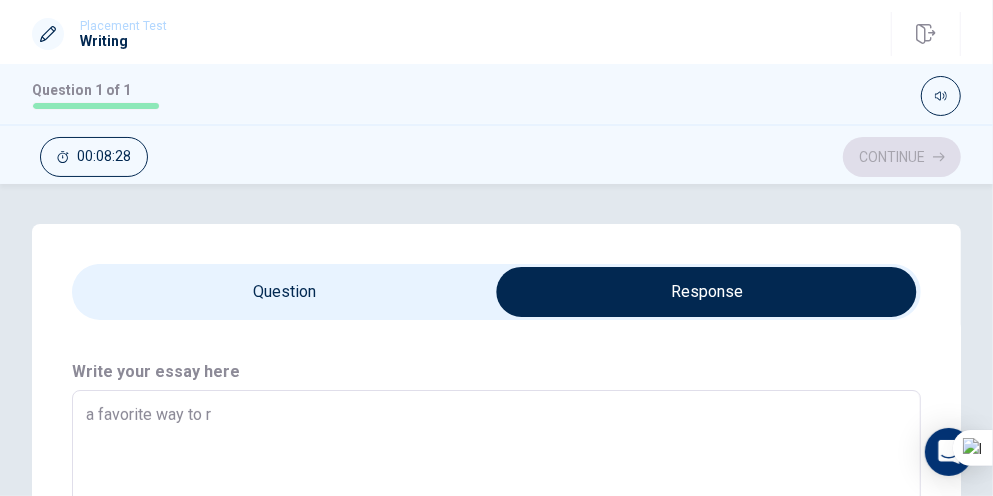 type on "x" 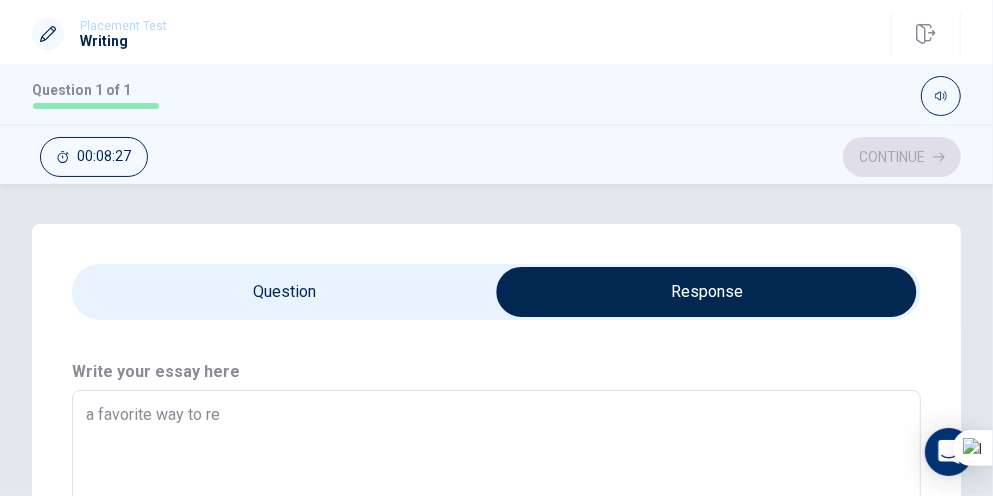 type on "x" 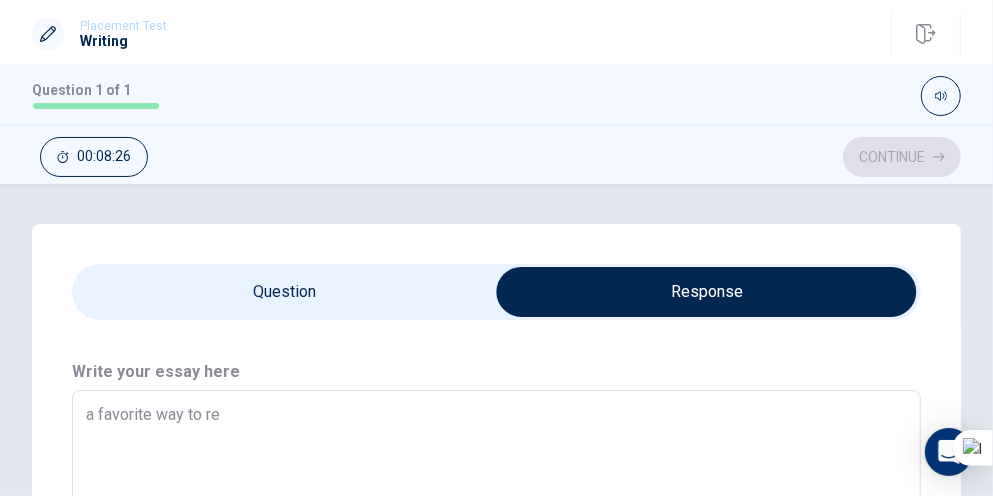 type on "a favorite way to rel" 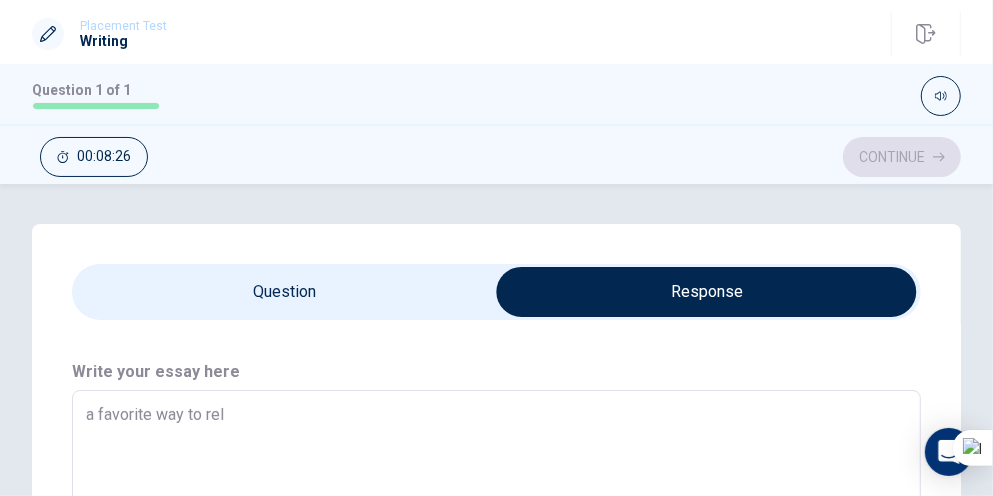 type on "x" 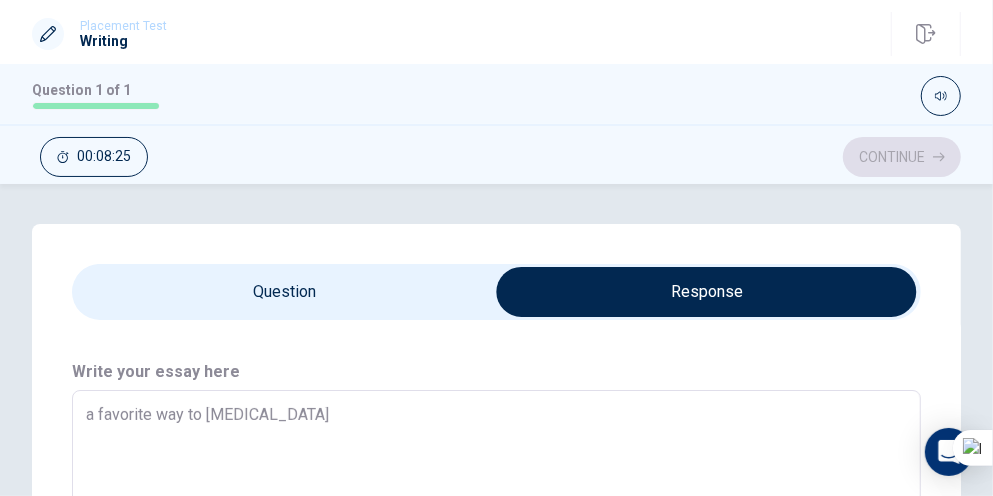 type on "x" 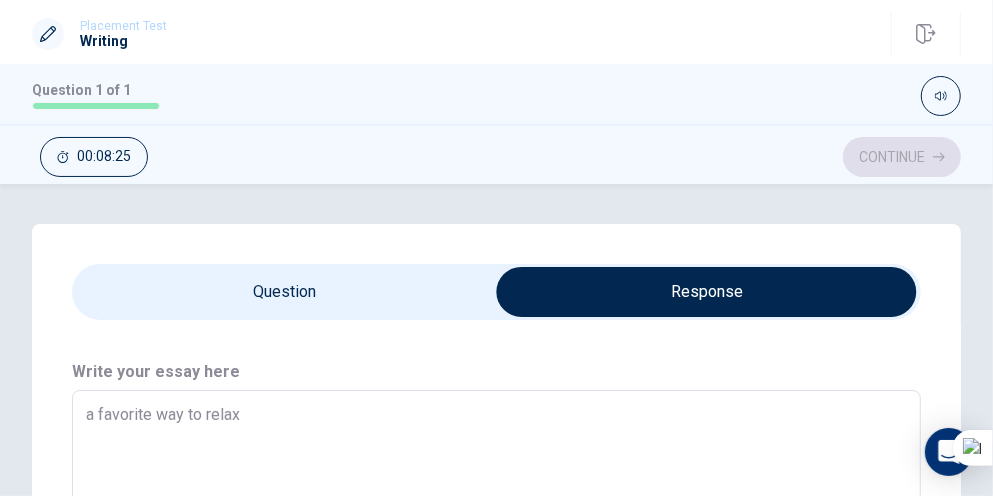 type on "x" 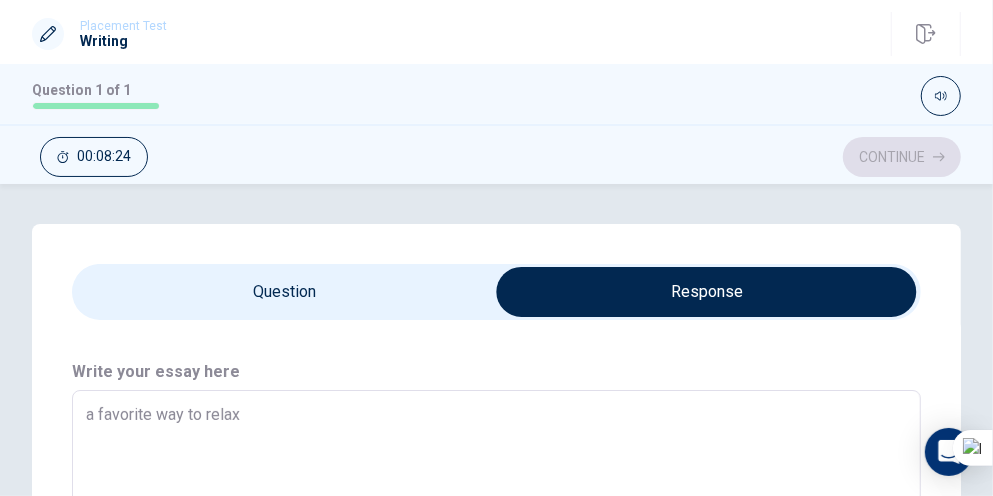 type on "a favorite way to relax" 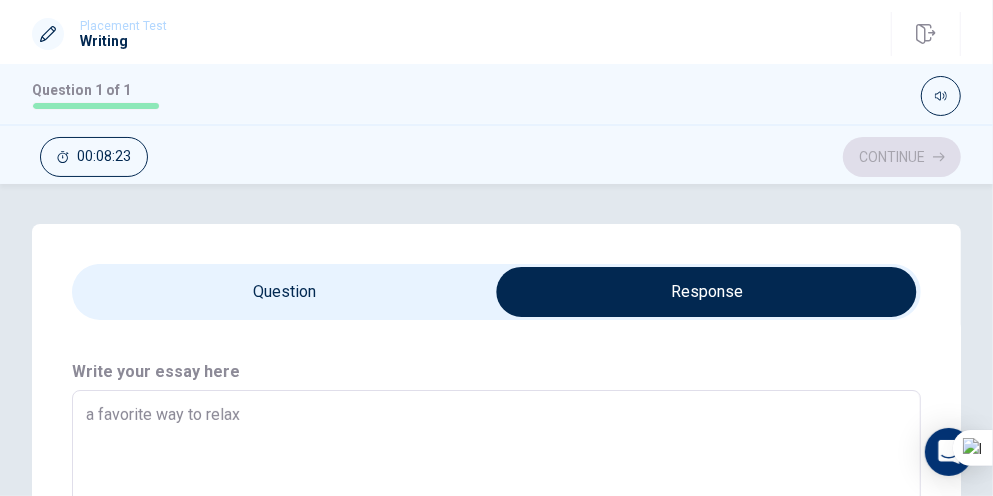 type on "x" 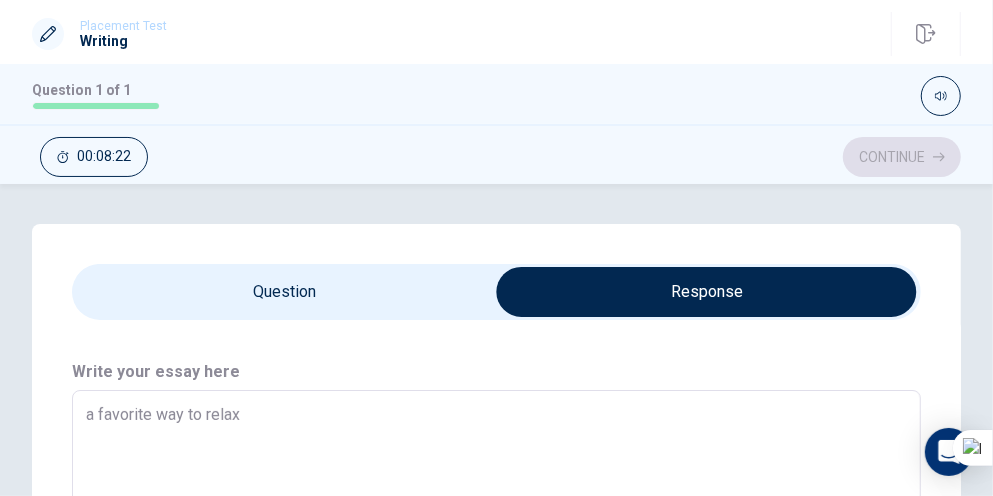 type on "a favorite way to relax i" 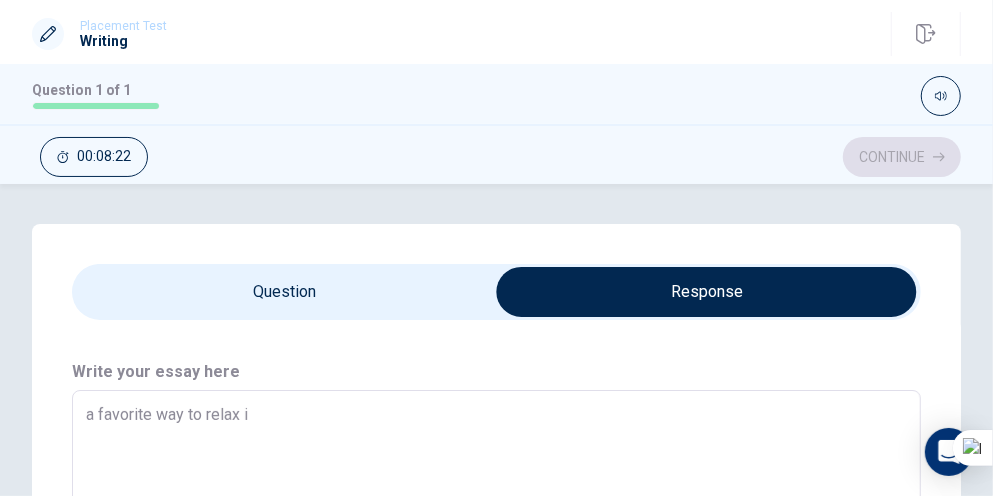 type on "x" 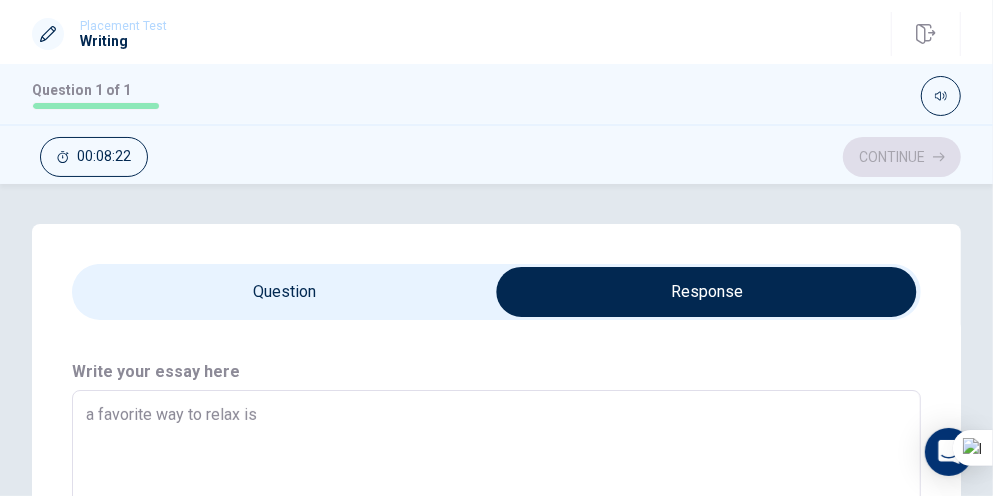 type on "x" 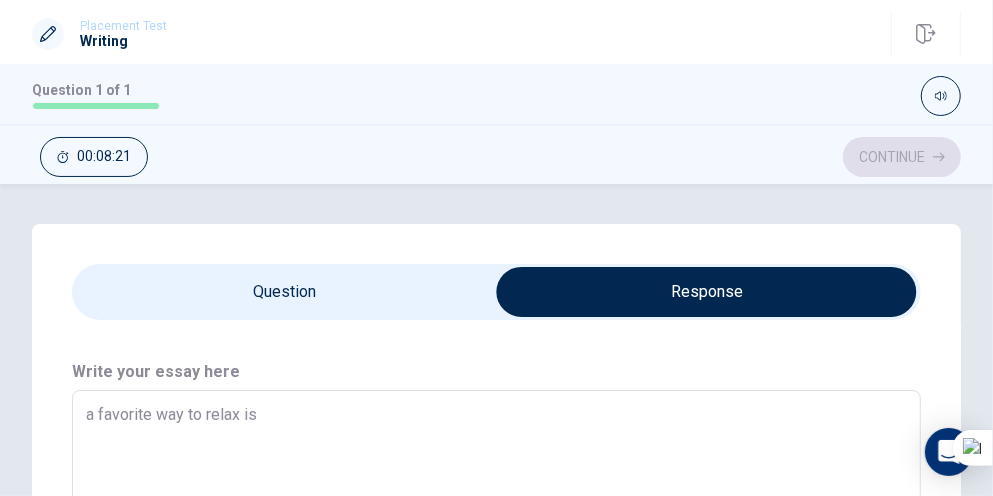 type on "a favorite way to relax is" 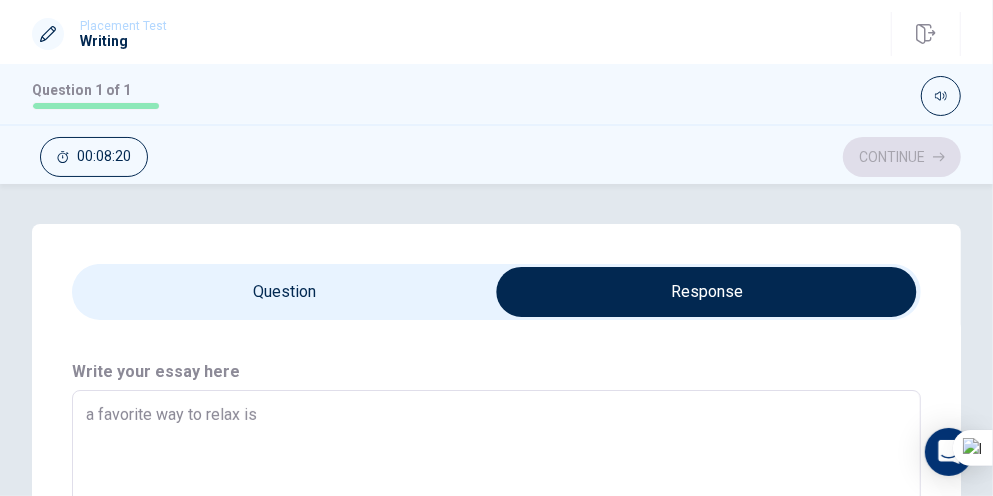 type on "a favorite way to relax is e" 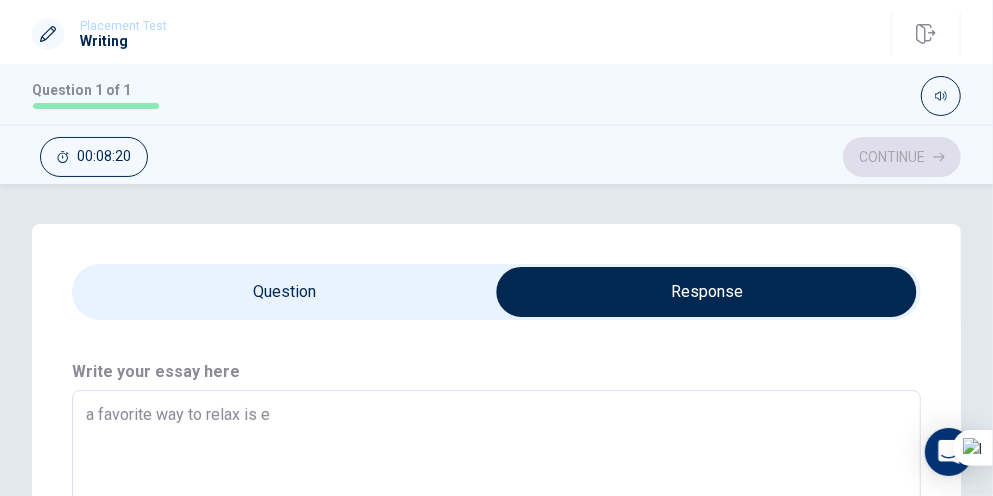 type on "x" 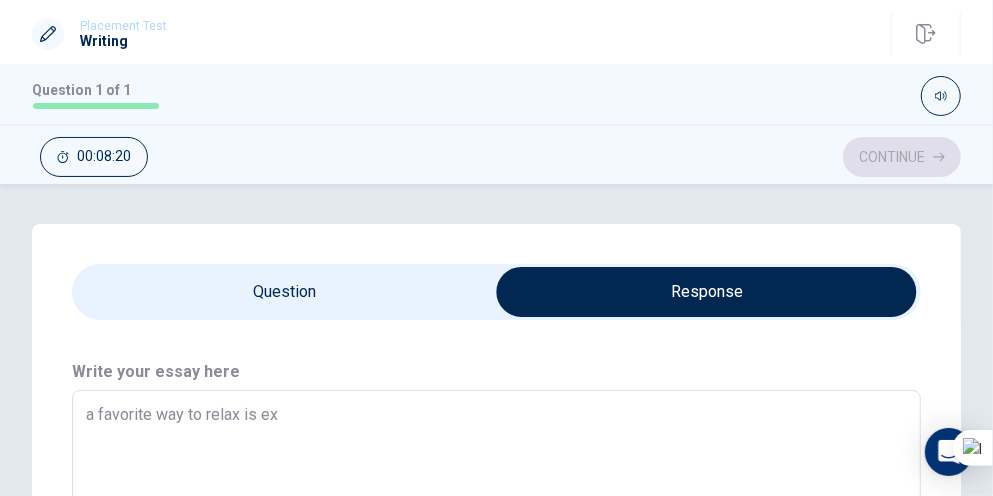 type on "x" 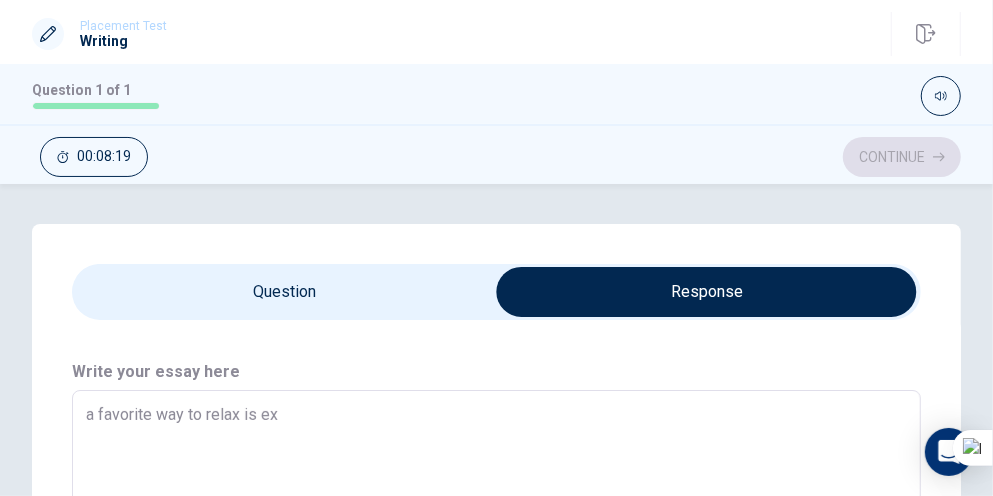 type on "a favorite way to relax is exe" 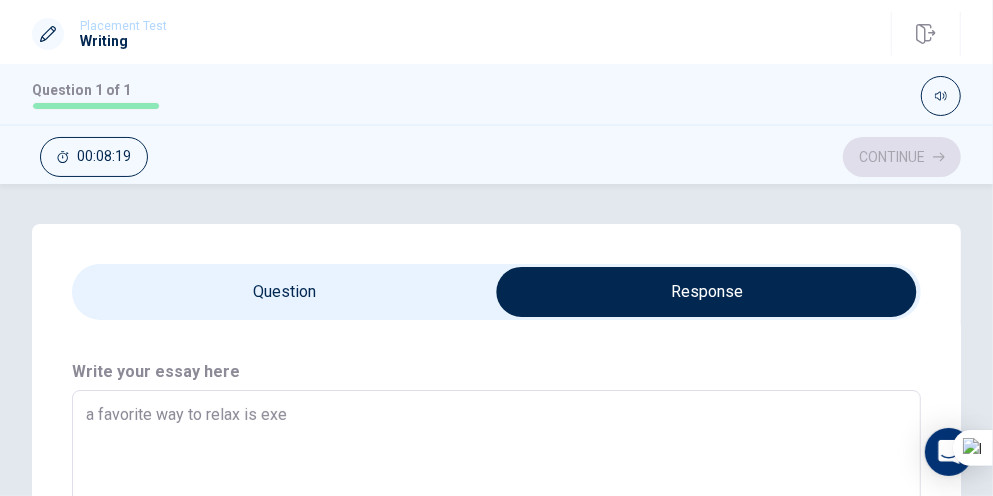 type on "x" 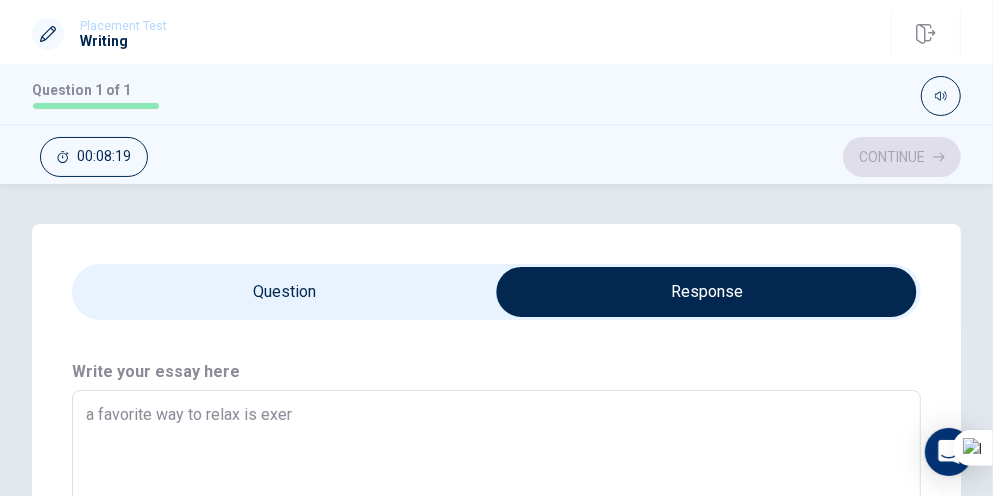 type on "x" 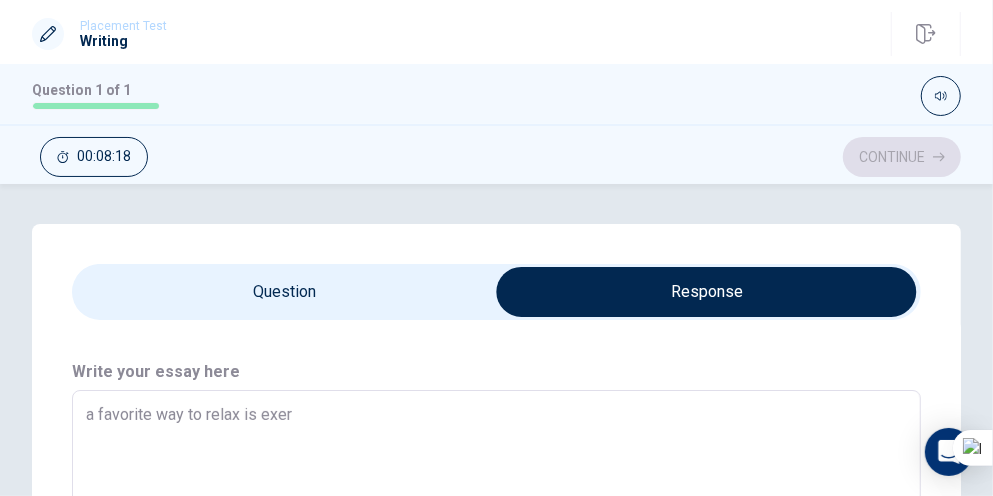 type on "a favorite way to relax is exerc" 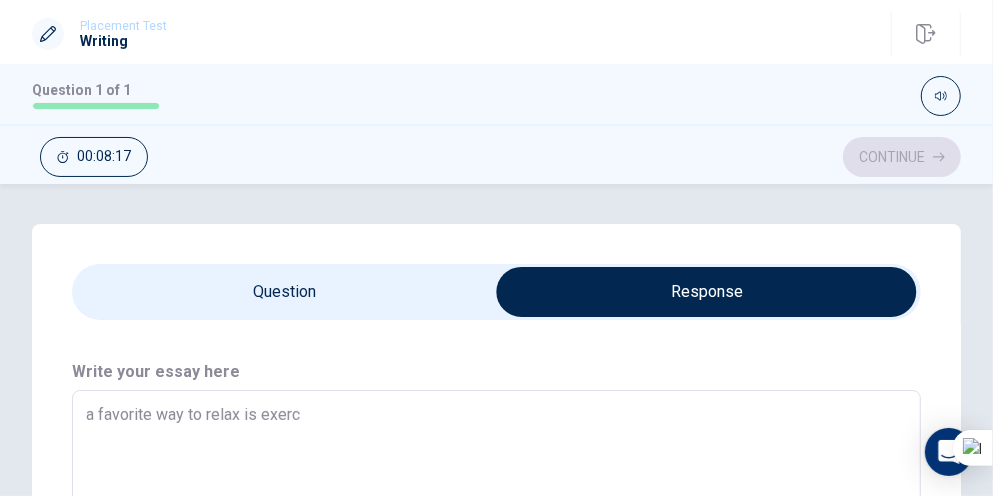 type on "x" 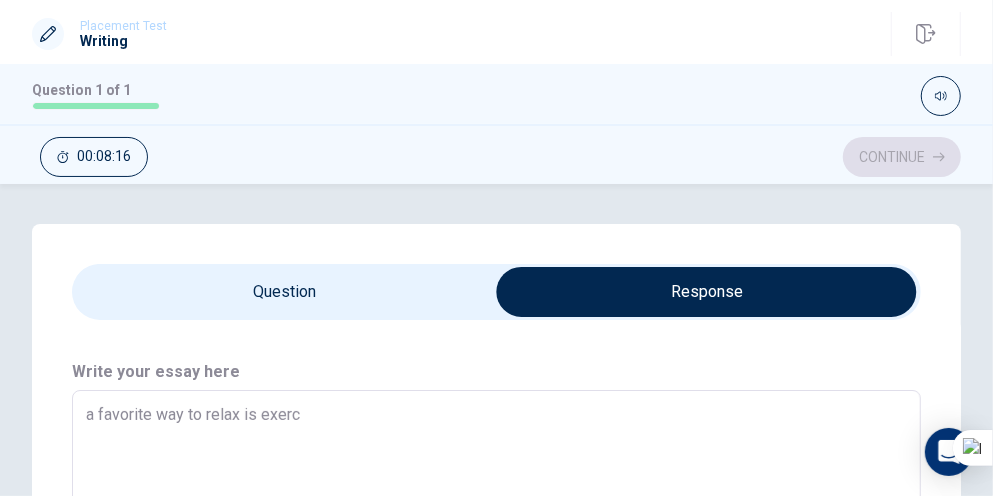 type on "a favorite way to relax is exerci" 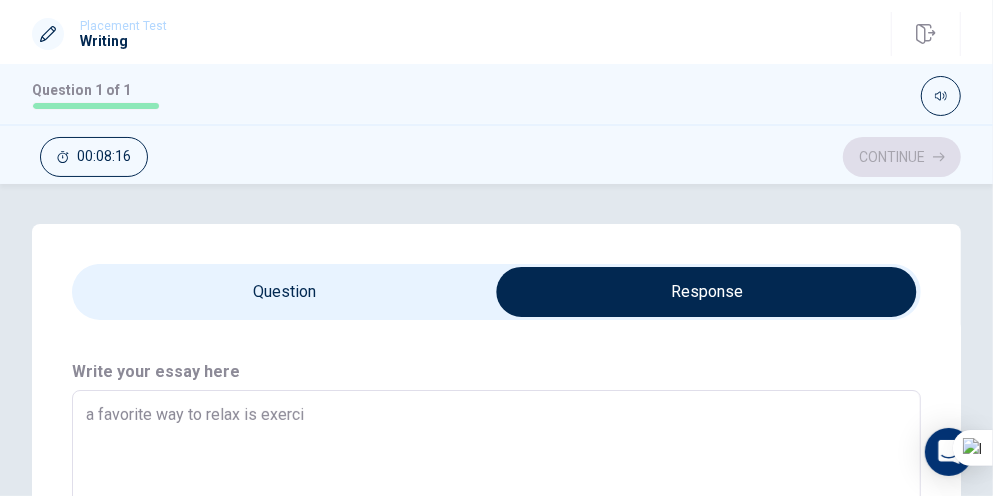 type on "x" 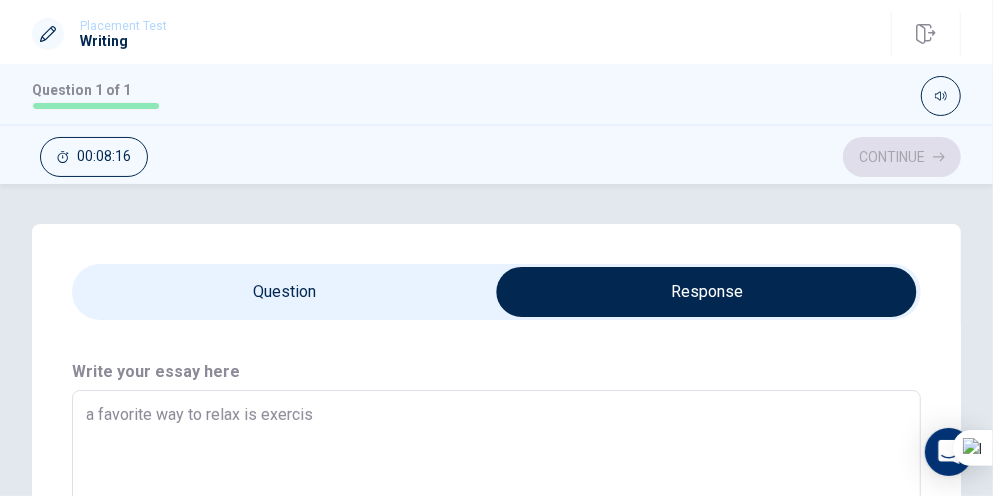 type on "x" 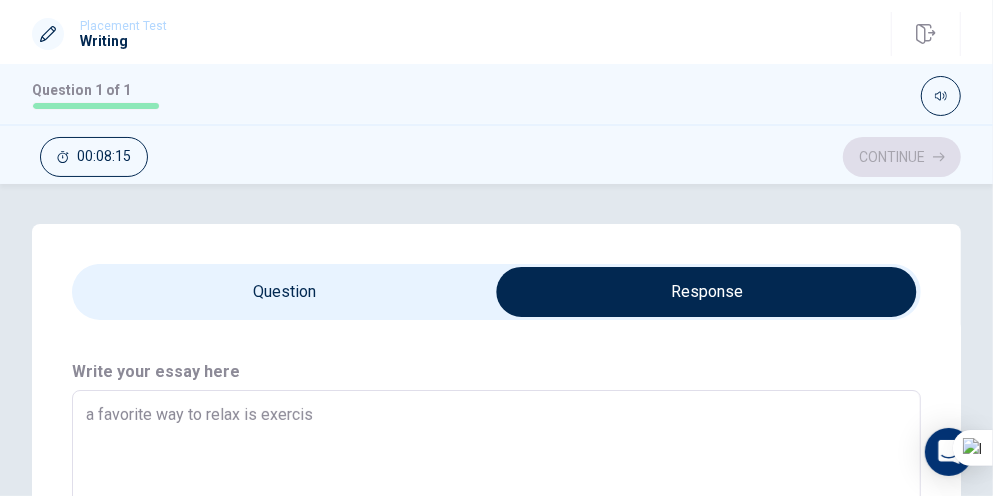 type on "a favorite way to relax is exercise" 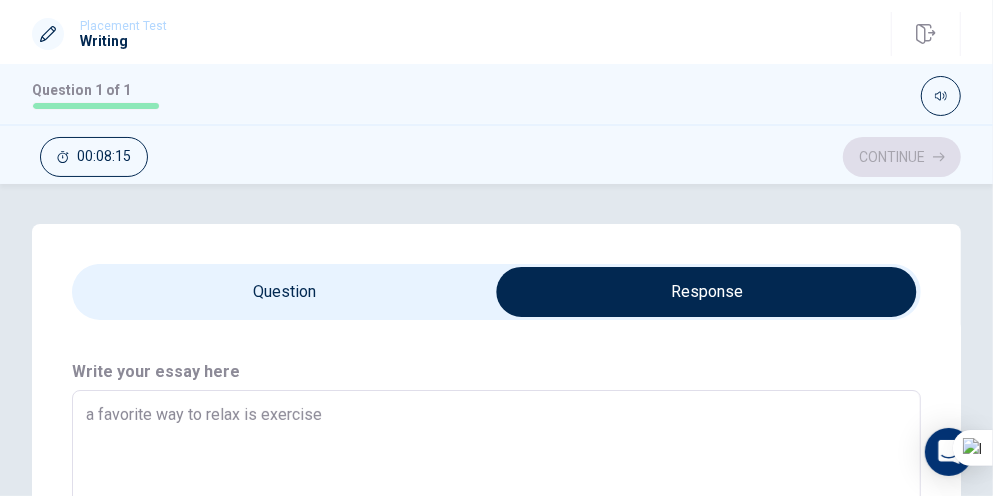 type on "x" 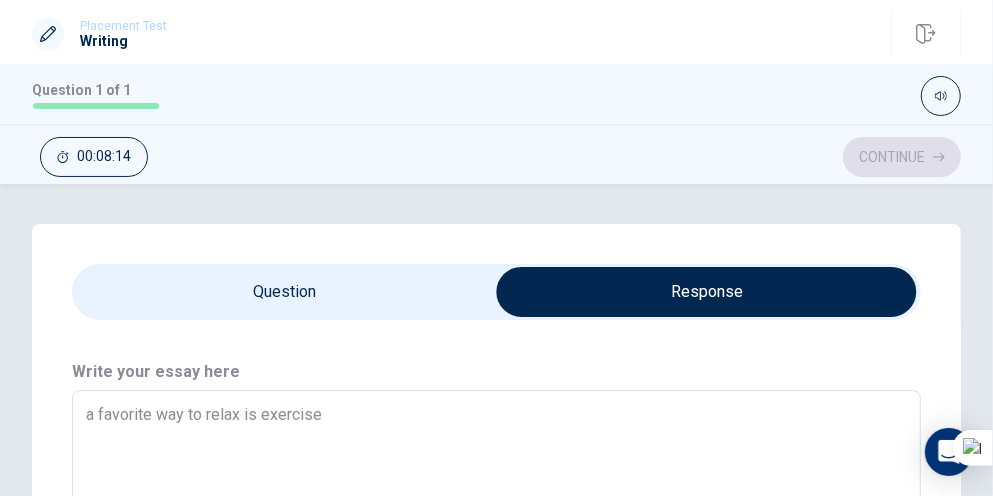 type on "a favorite way to relax is exercise." 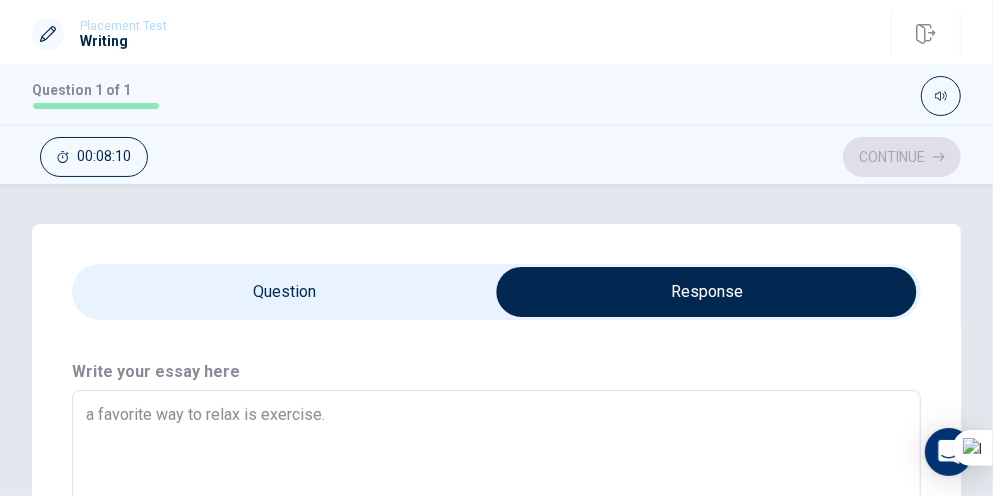 type on "x" 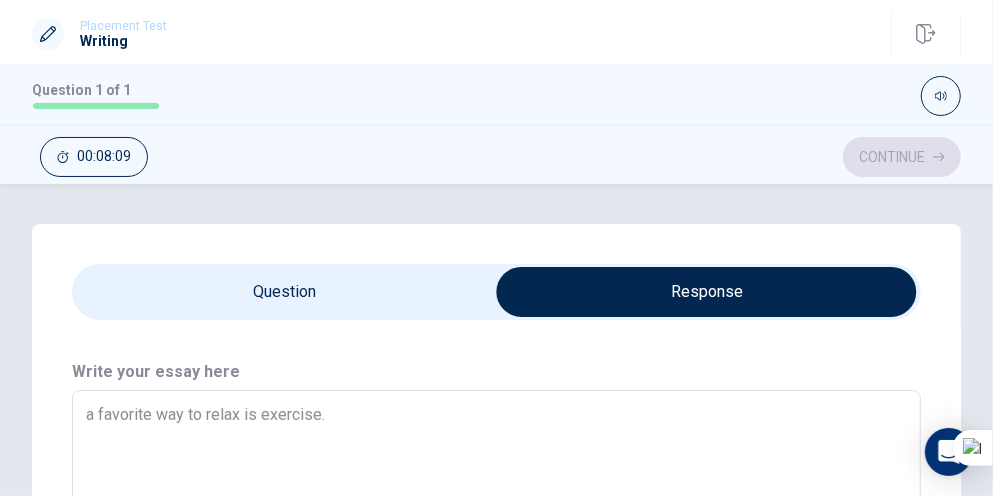 type on "a favorite way to relax is exercise.B" 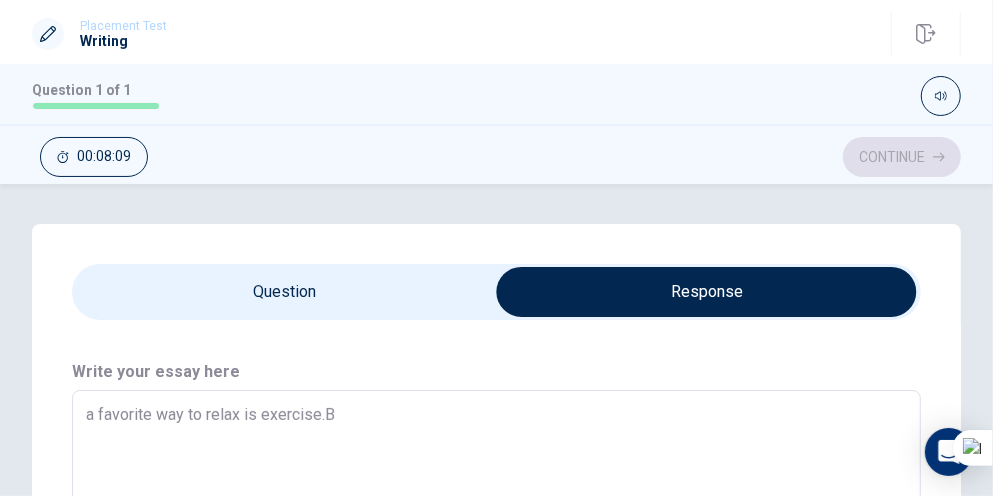 type on "x" 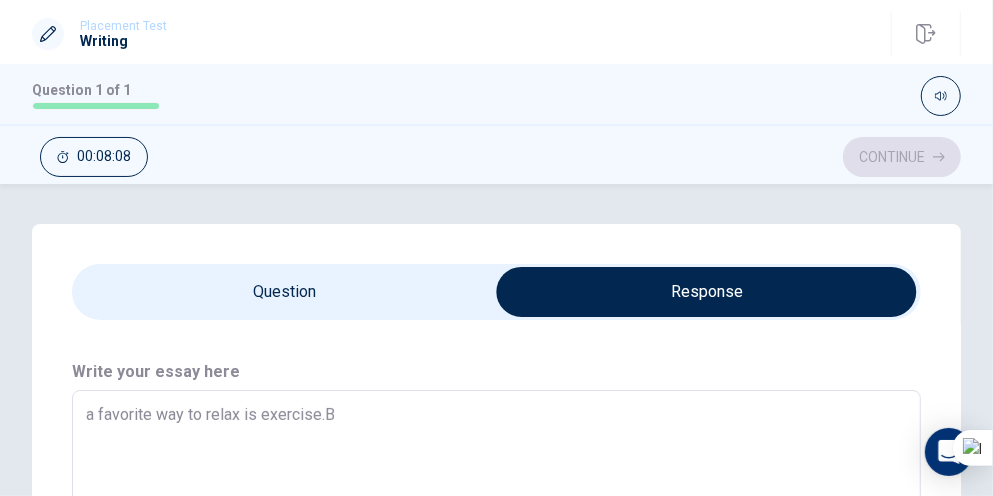 type on "a favorite way to relax is [DOMAIN_NAME]" 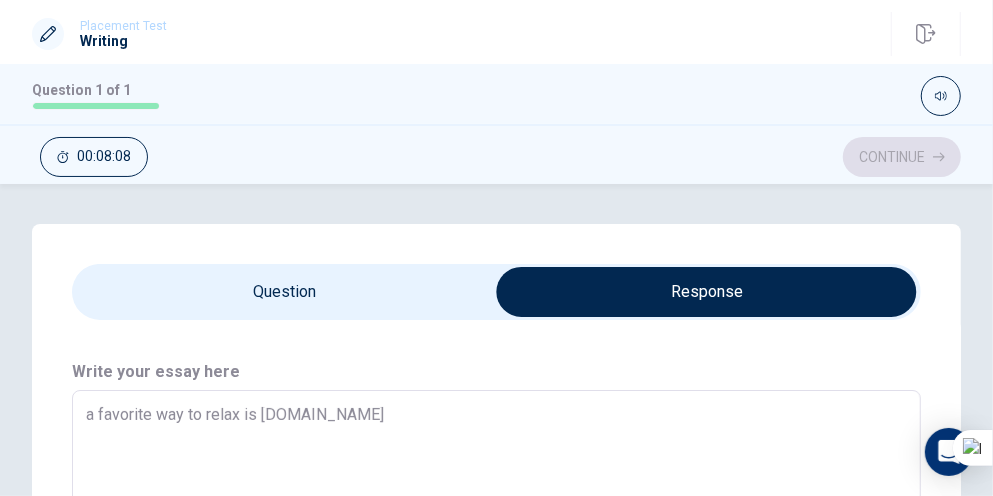 type on "x" 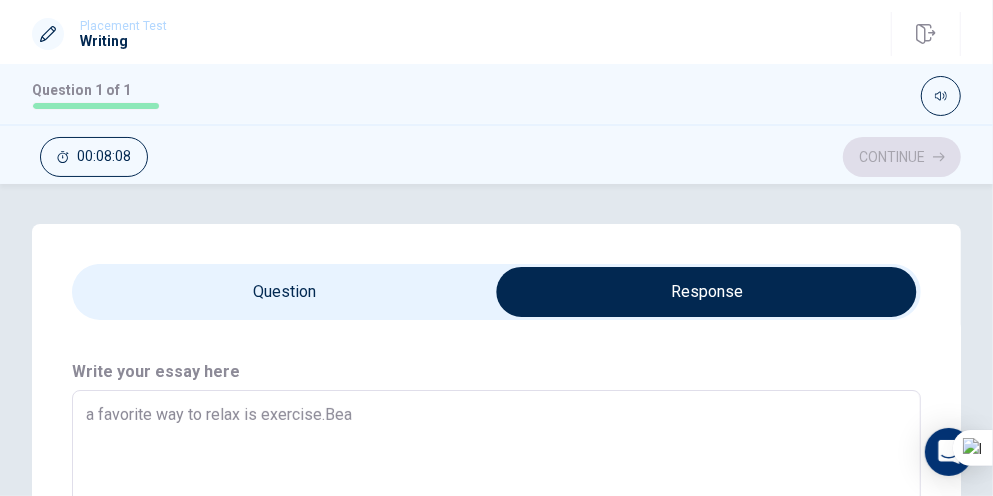type on "x" 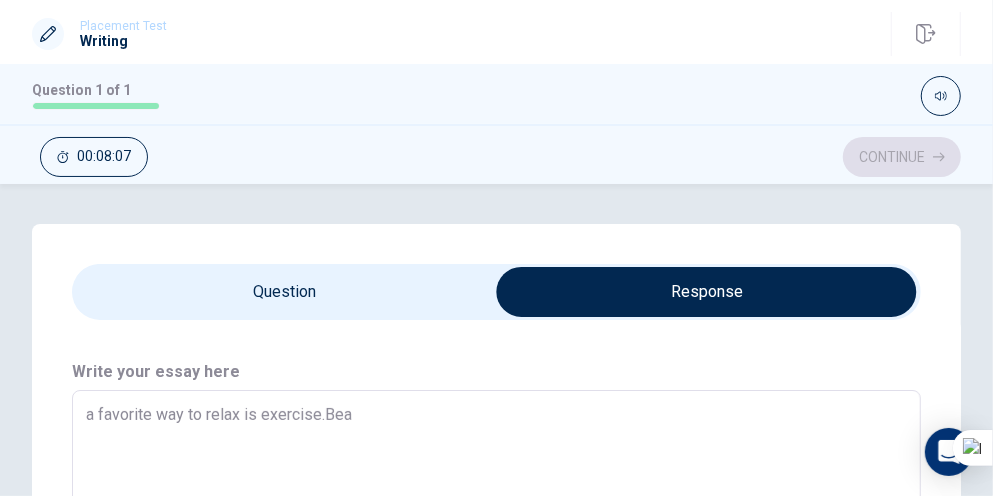 type on "a favorite way to relax is exercise.Beac" 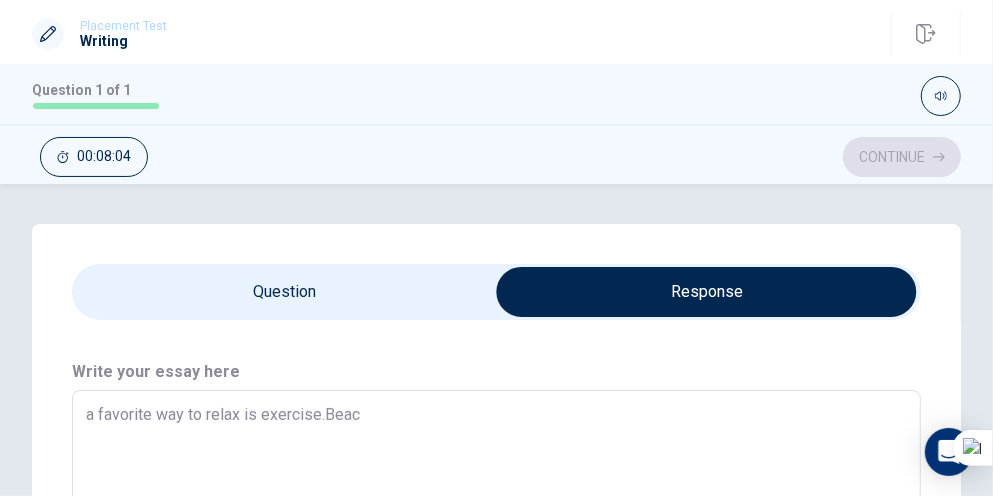 type on "x" 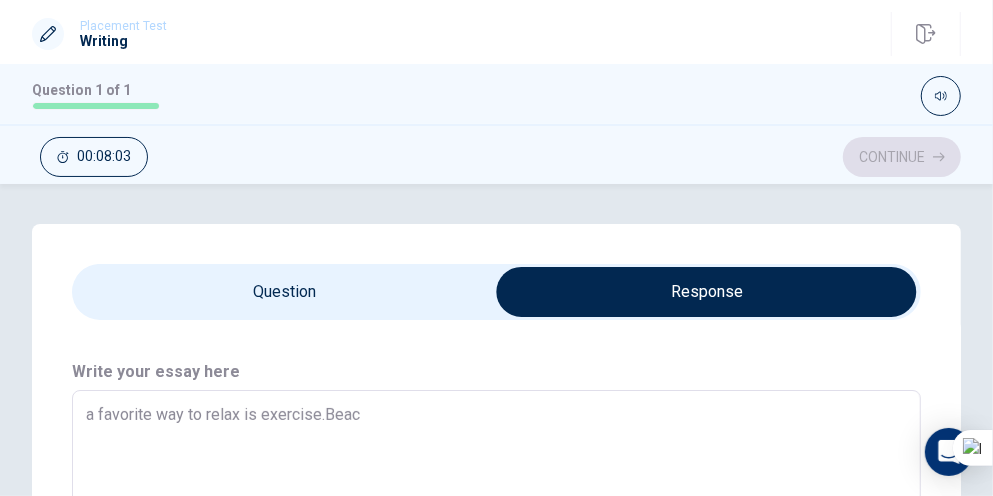 type on "a favorite way to relax is exercise.Bea" 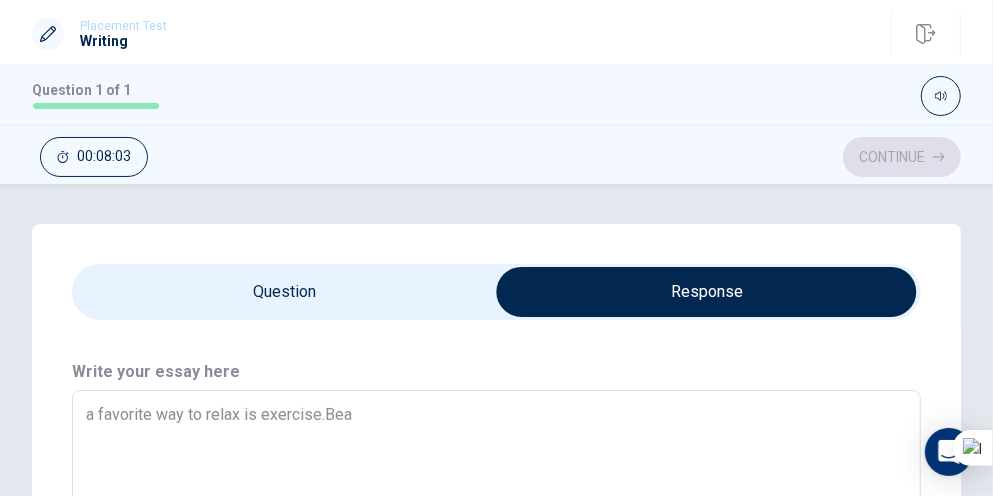type on "x" 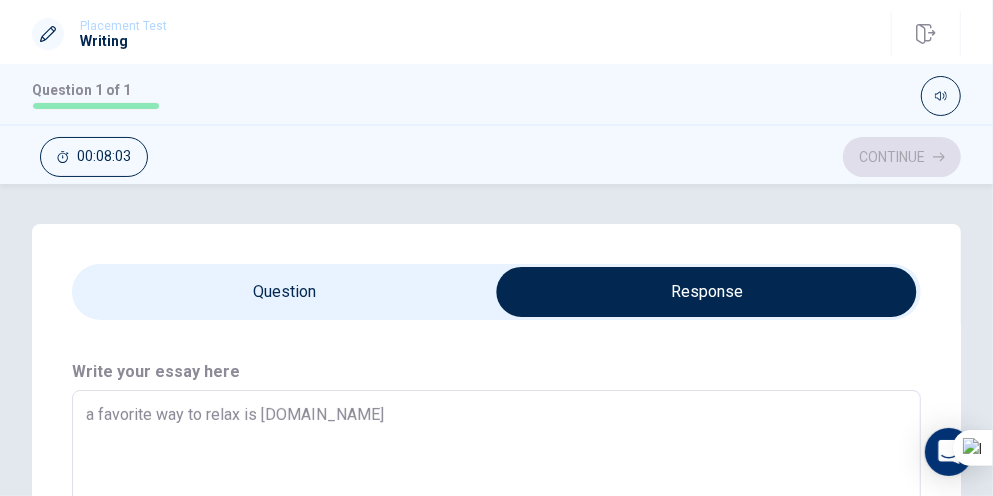 type on "x" 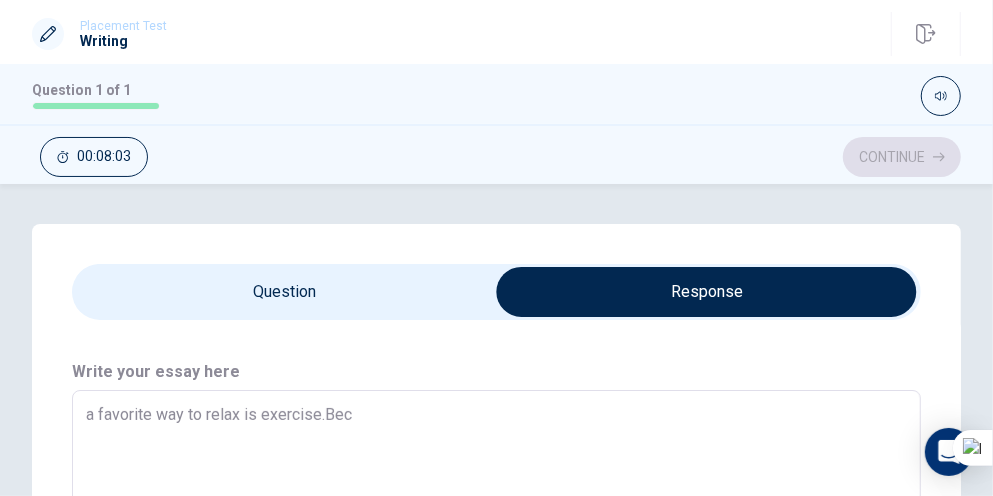 type on "x" 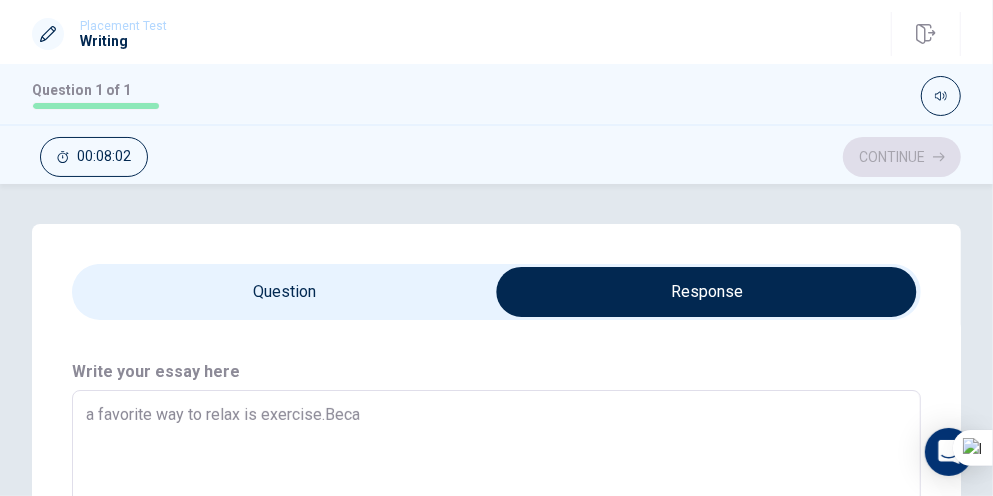 type on "x" 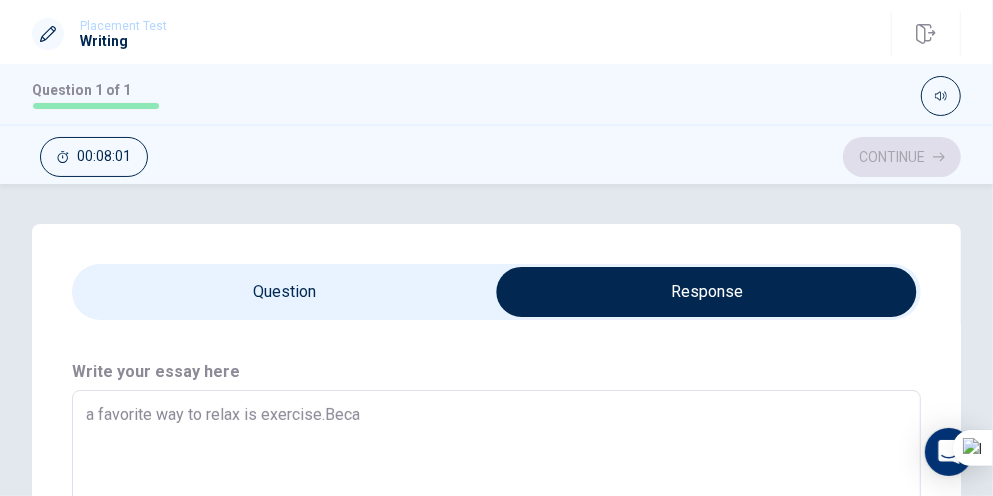 type on "a favorite way to relax is exercise.Becau" 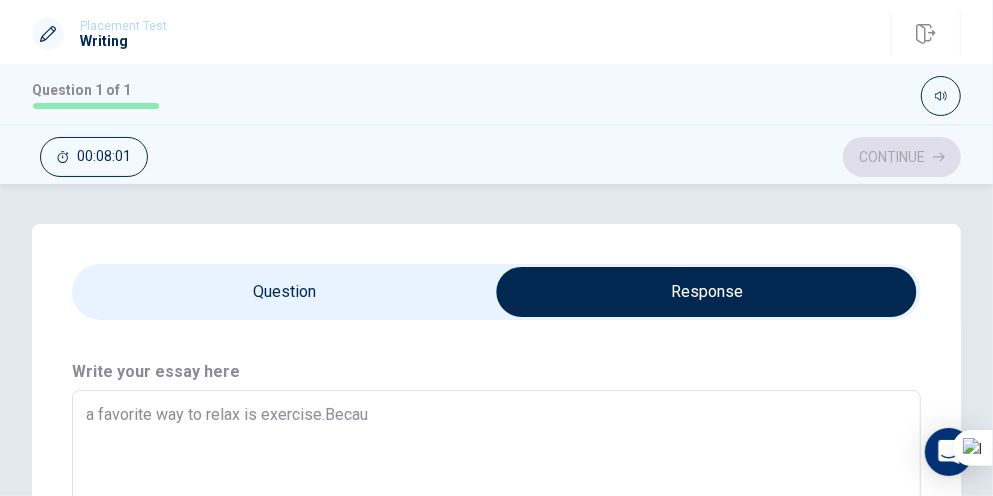 type on "x" 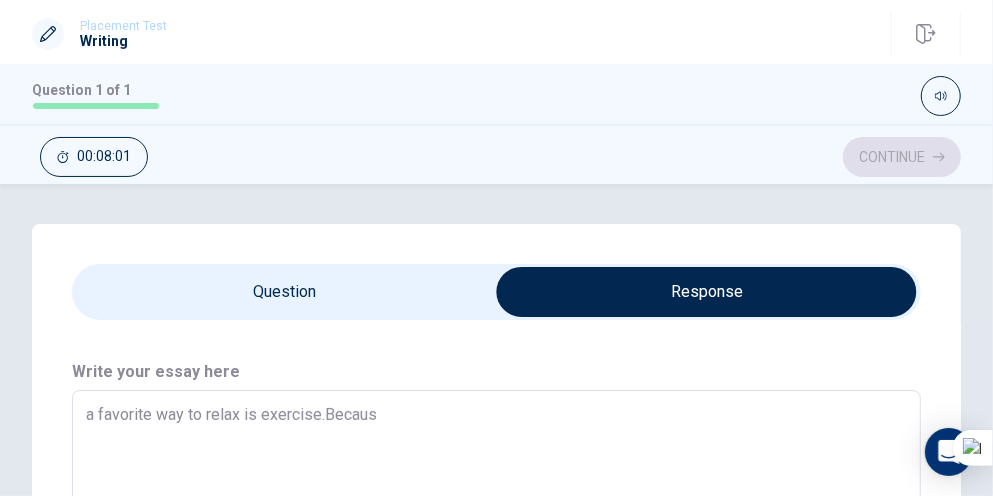 type on "x" 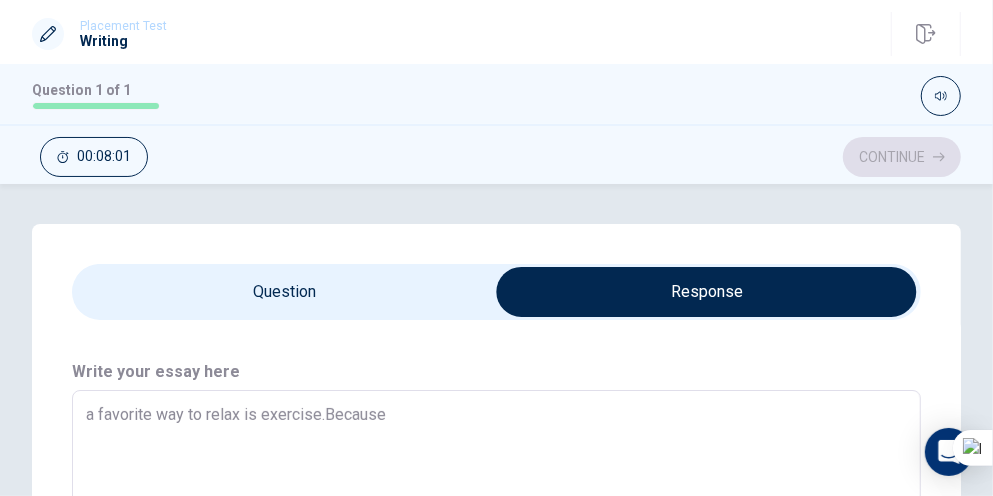 type on "x" 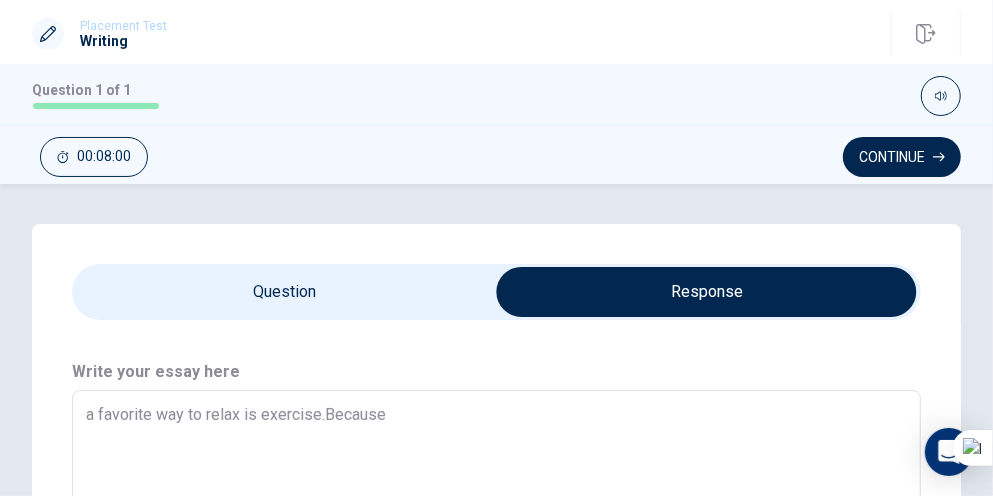 type on "a favorite way to relax is exercise.Because" 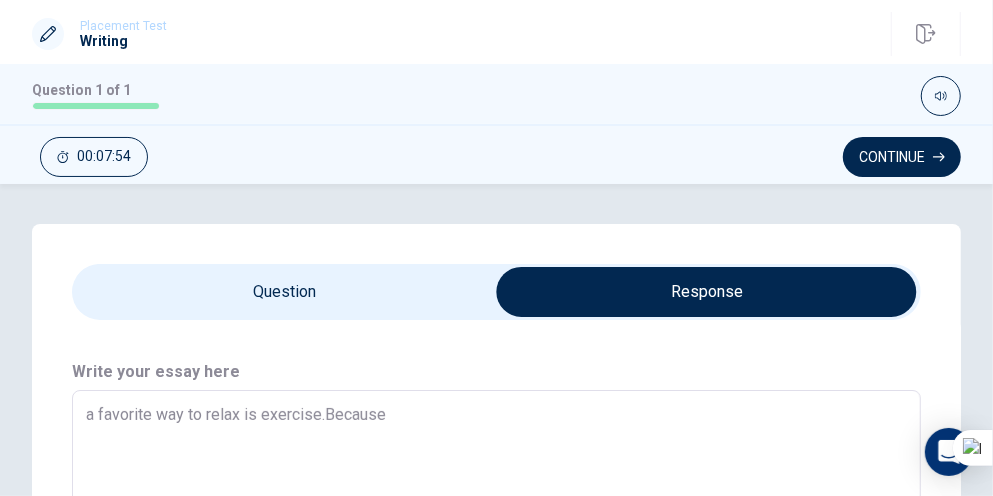 type on "x" 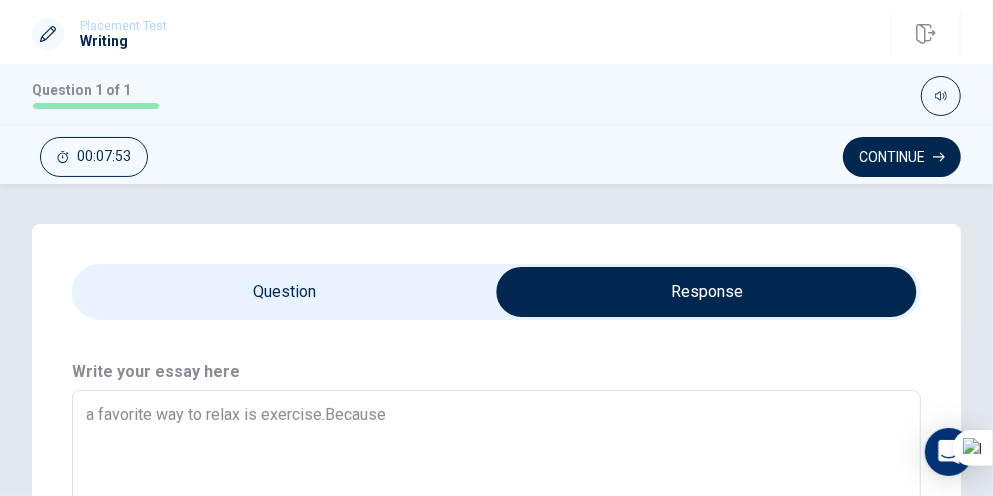 type on "a favorite way to relax is exercise.Because i" 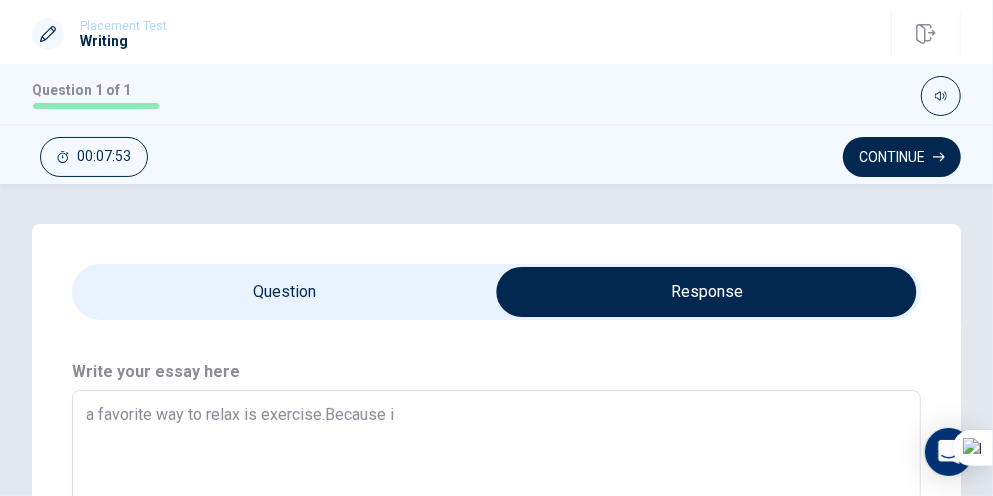 type on "x" 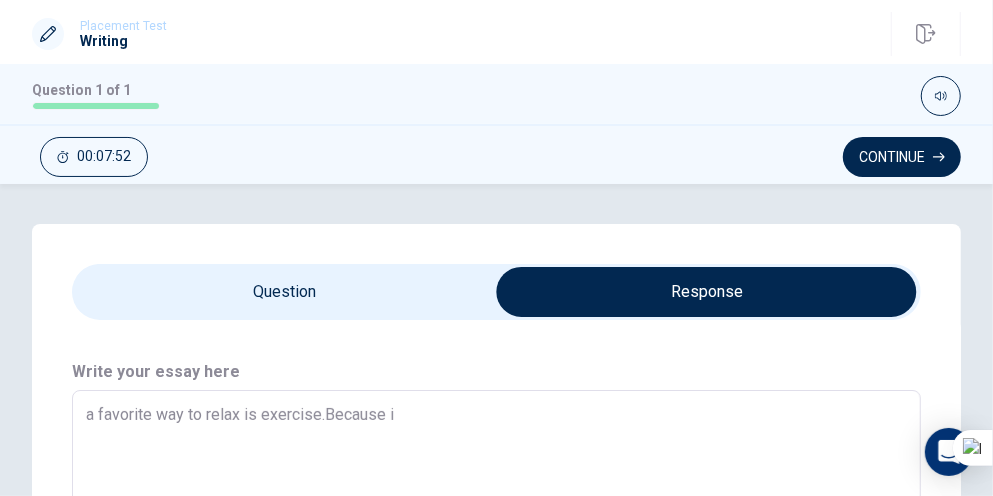 type on "a favorite way to relax is exercise.Because it" 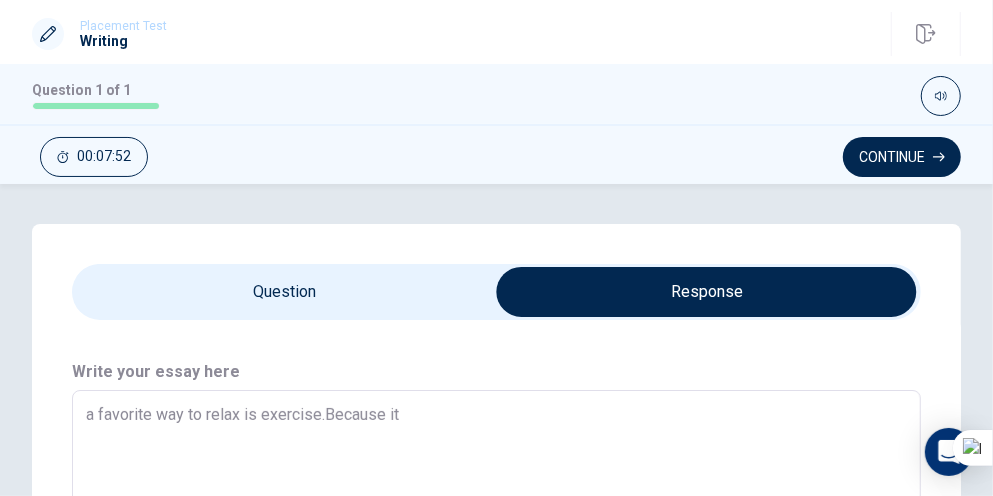 type on "x" 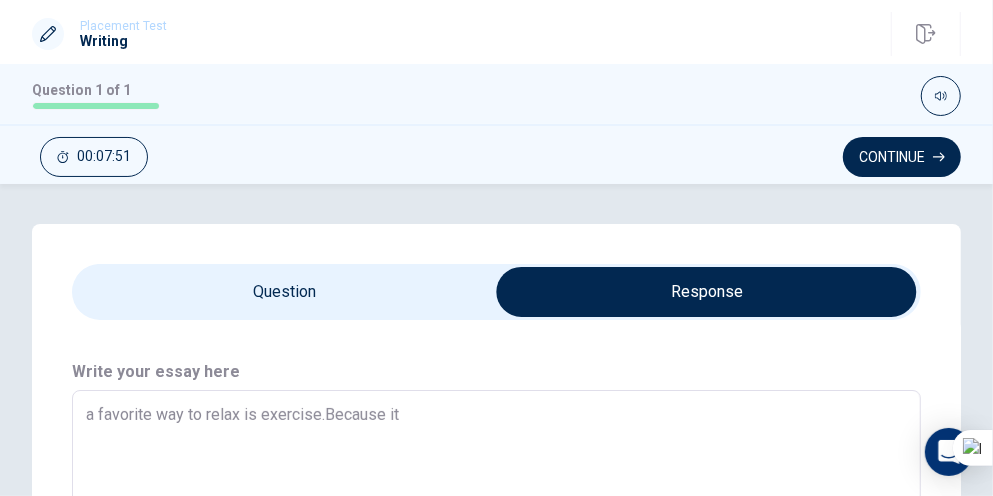 type on "a favorite way to relax is exercise.Because it c" 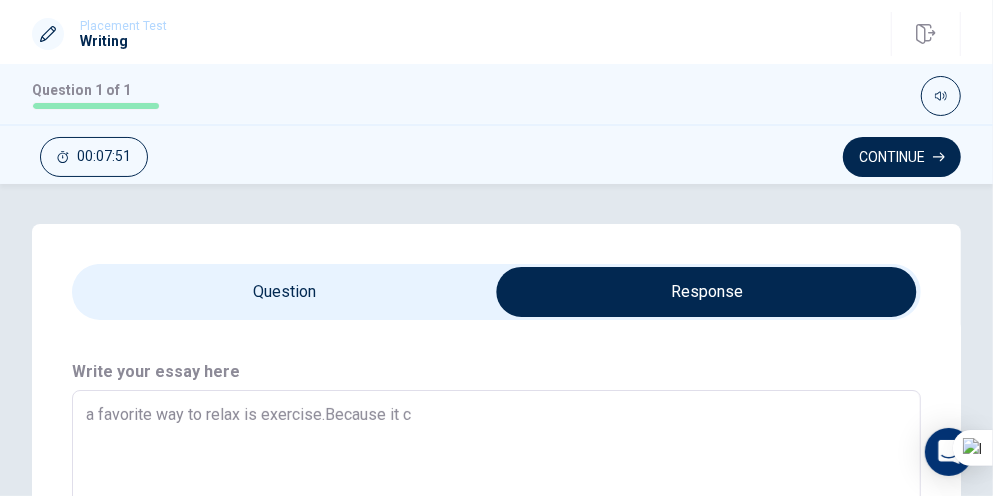 type on "x" 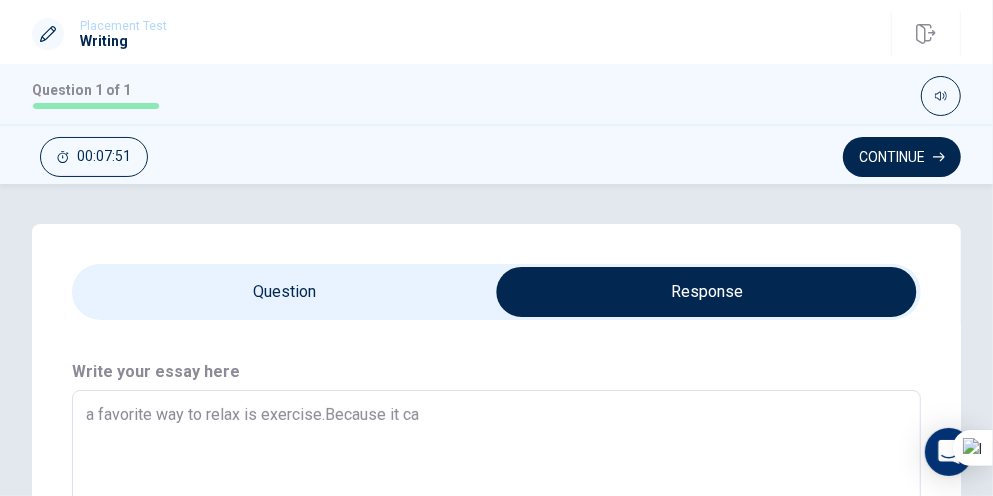 type on "x" 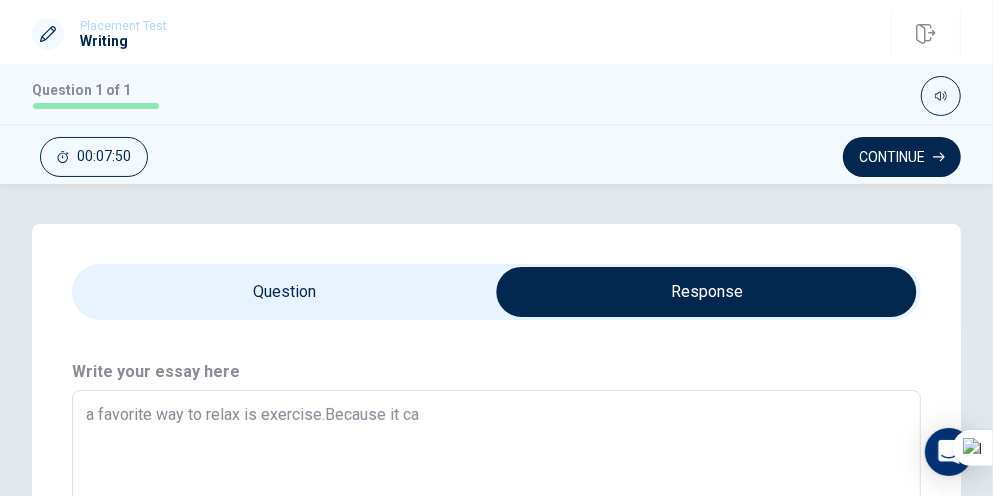 type on "a favorite way to relax is exercise.Because it can" 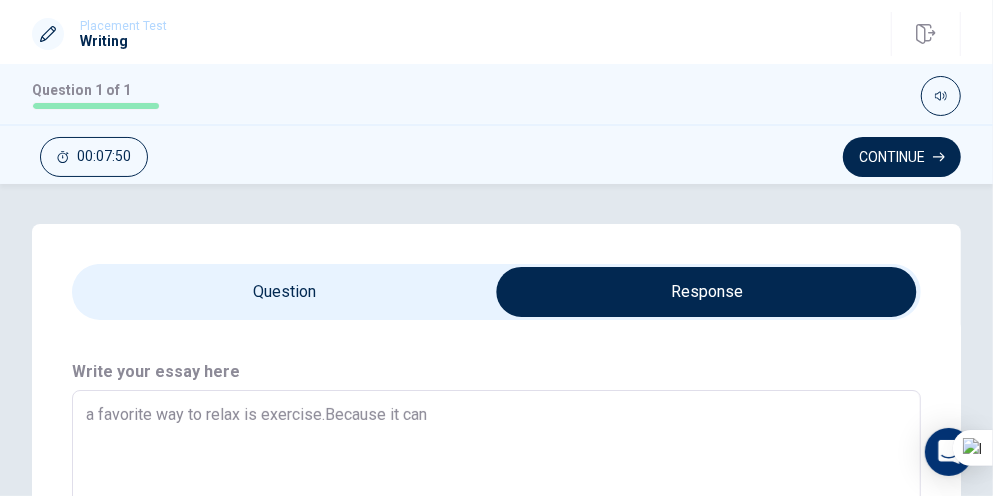 type on "x" 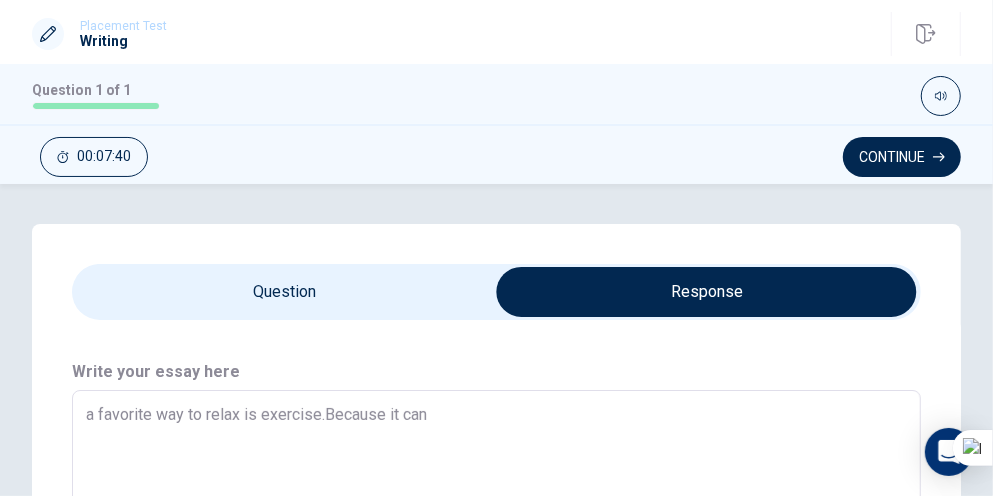 type on "x" 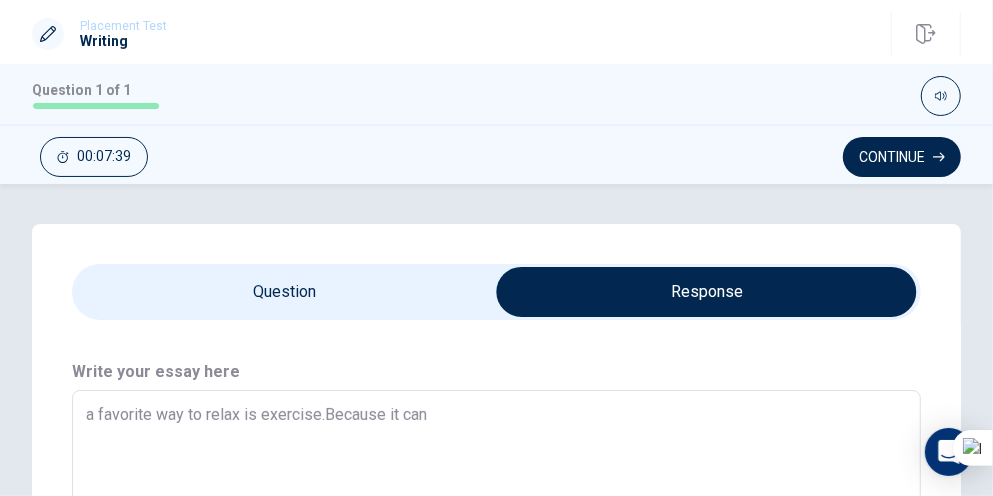 type on "a favorite way to relax is exercise.Because it can" 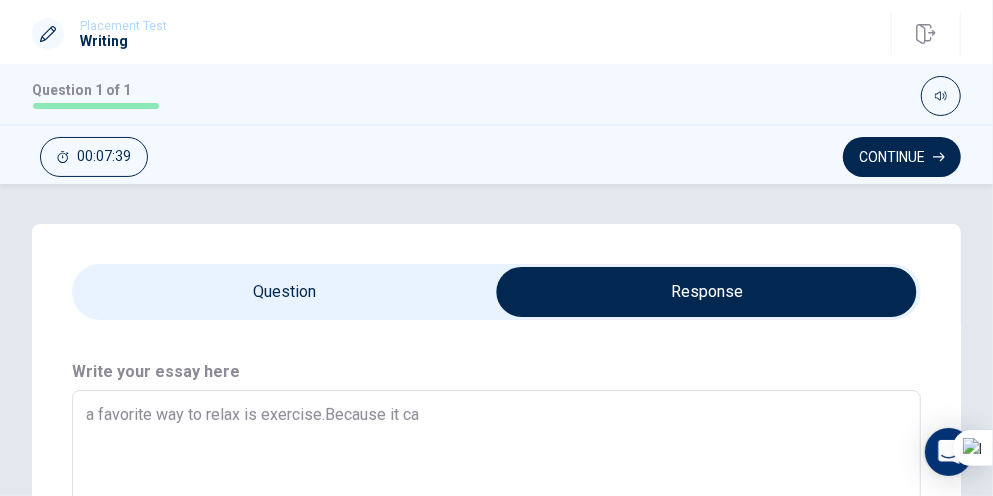 type on "x" 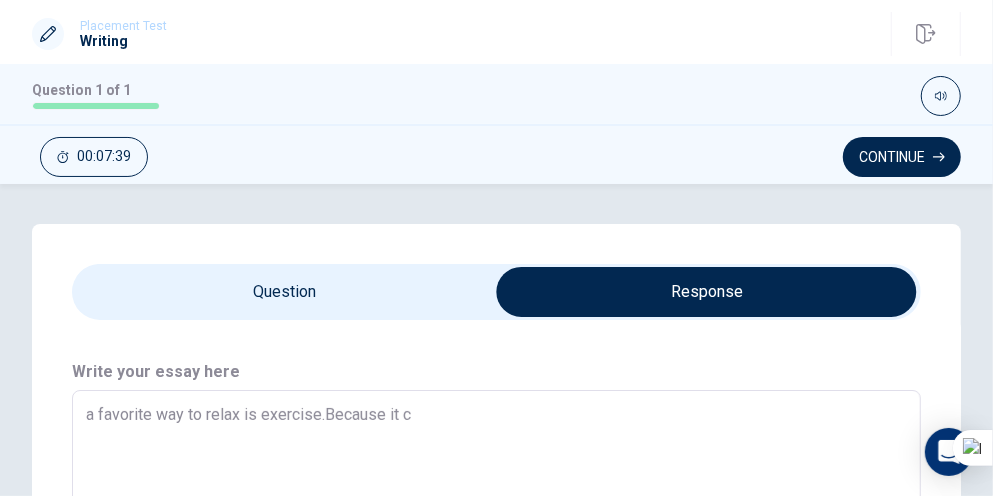 type on "x" 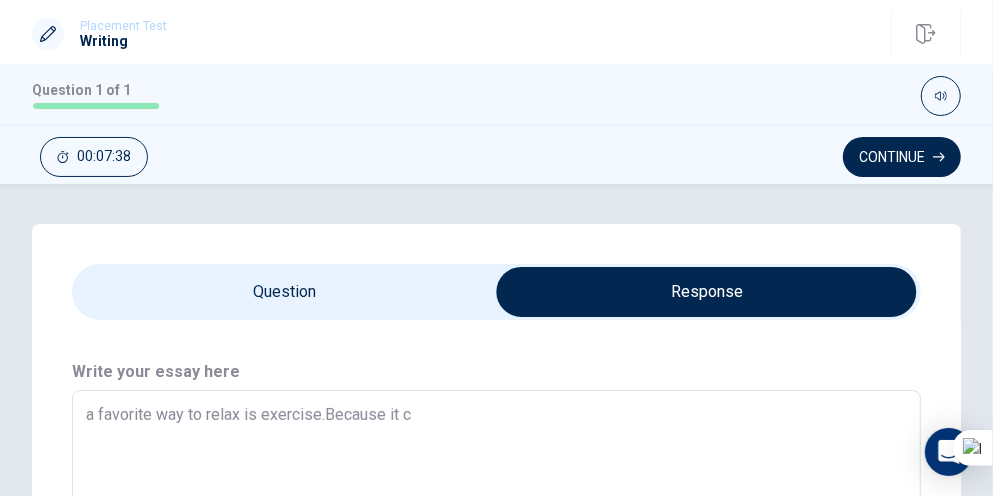type on "a favorite way to relax is exercise.Because it" 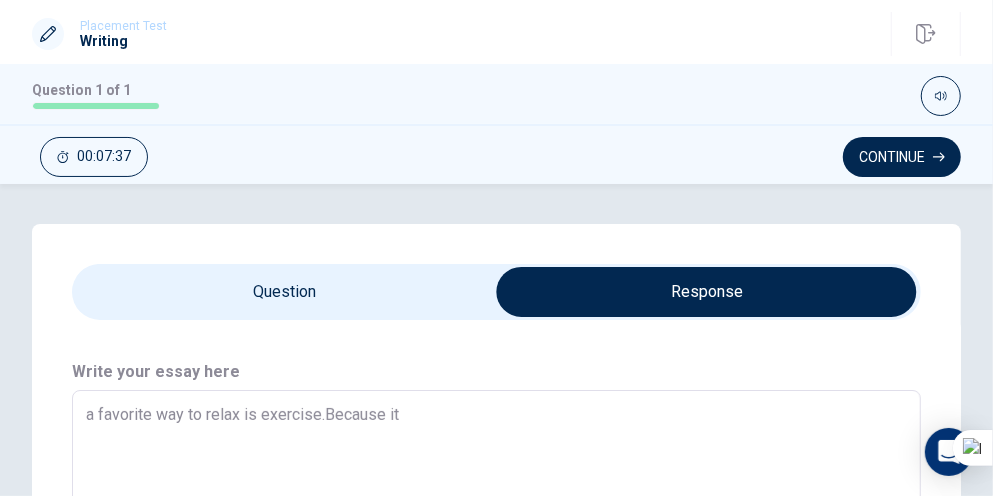 type on "x" 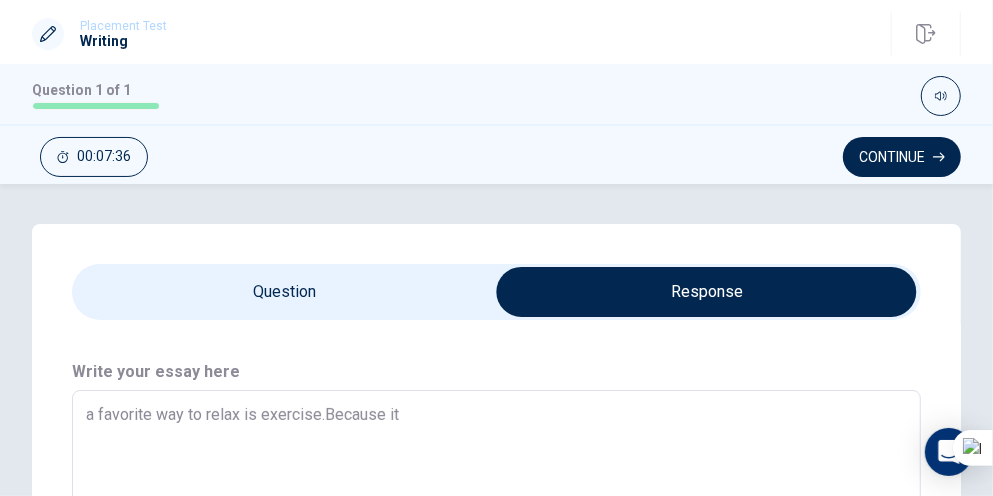 type on "a favorite way to relax is exercise.Because it h" 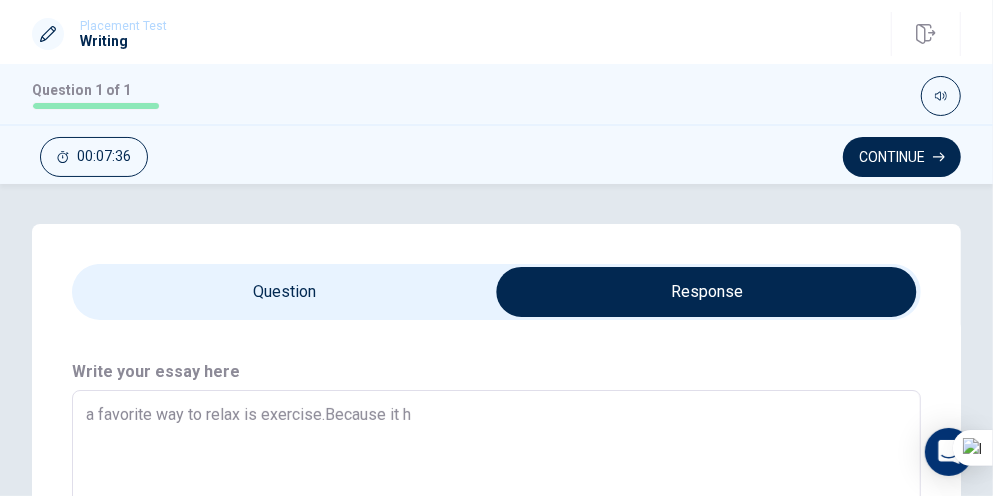 type on "x" 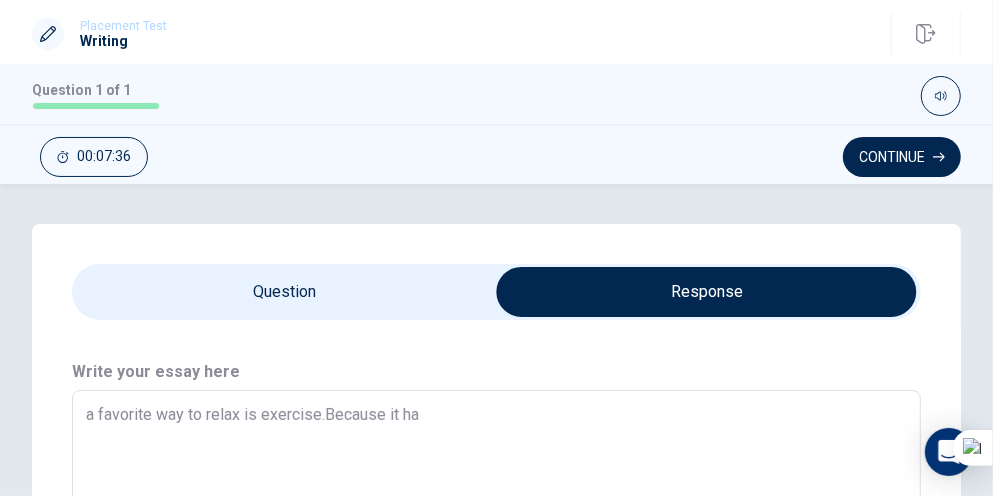 type on "x" 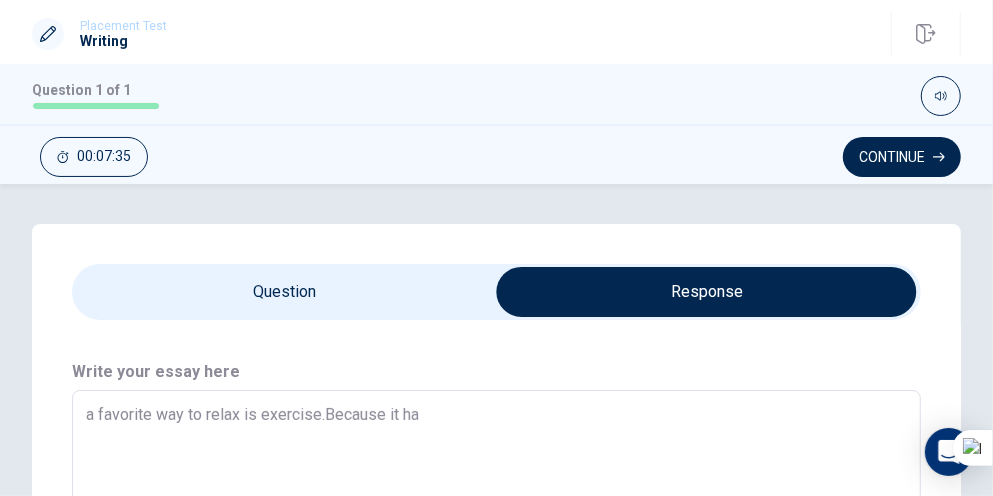 type on "a favorite way to relax is exercise.Because it has" 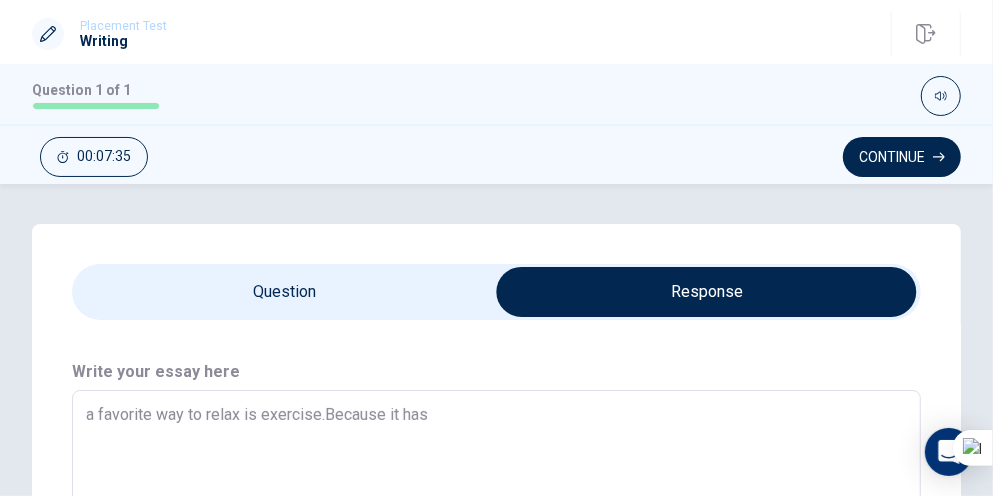 type on "x" 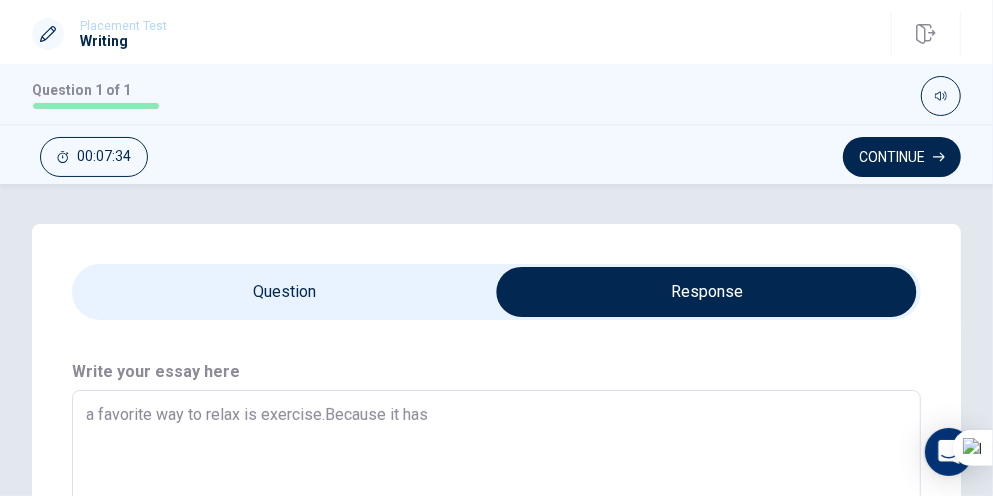 type on "x" 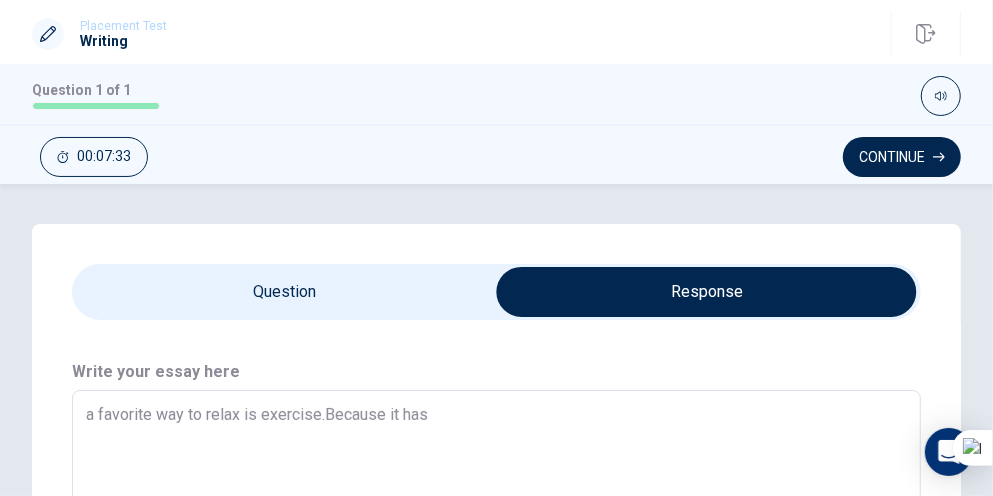 type on "a favorite way to relax is exercise.Because it has d" 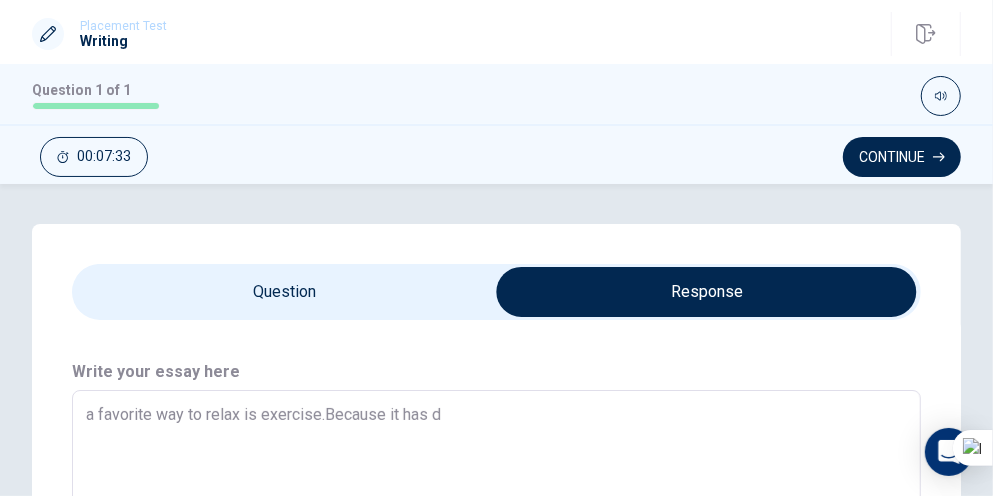 type on "x" 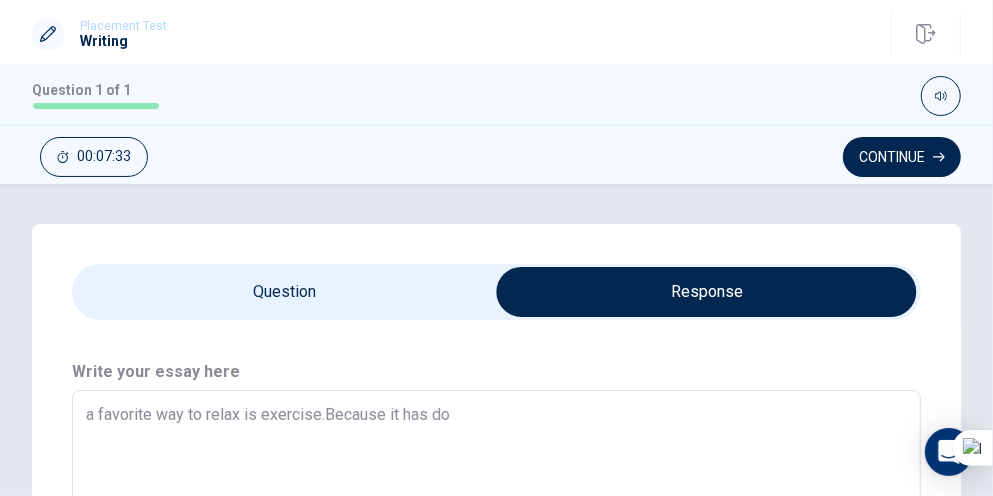 type on "x" 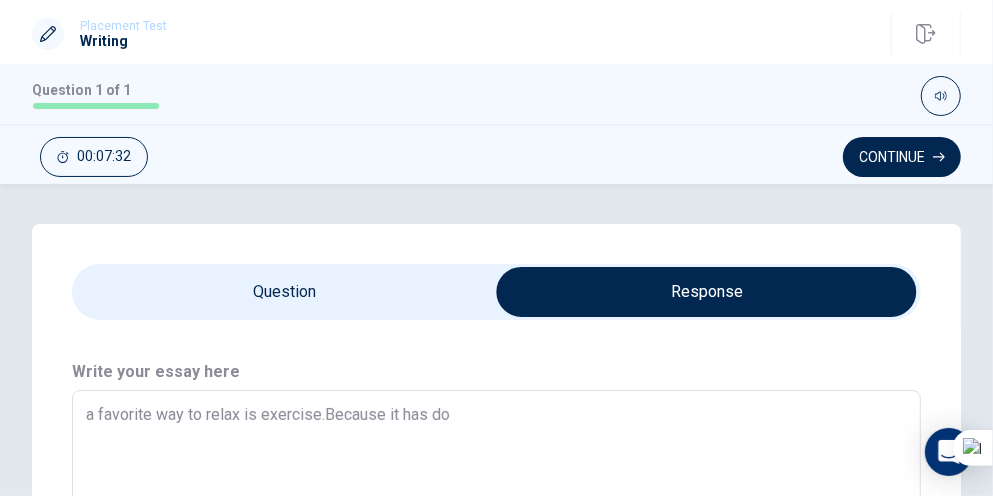 type on "a favorite way to relax is exercise.Because it has dop" 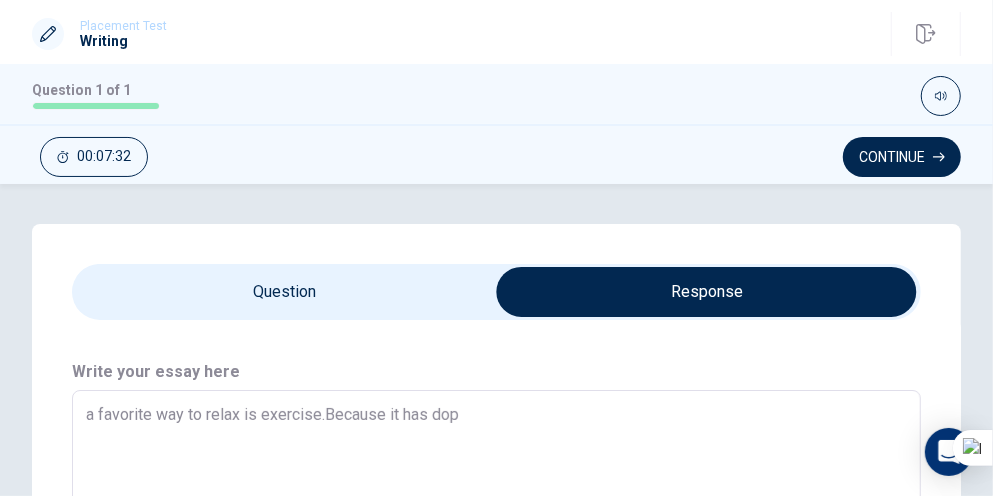 type on "x" 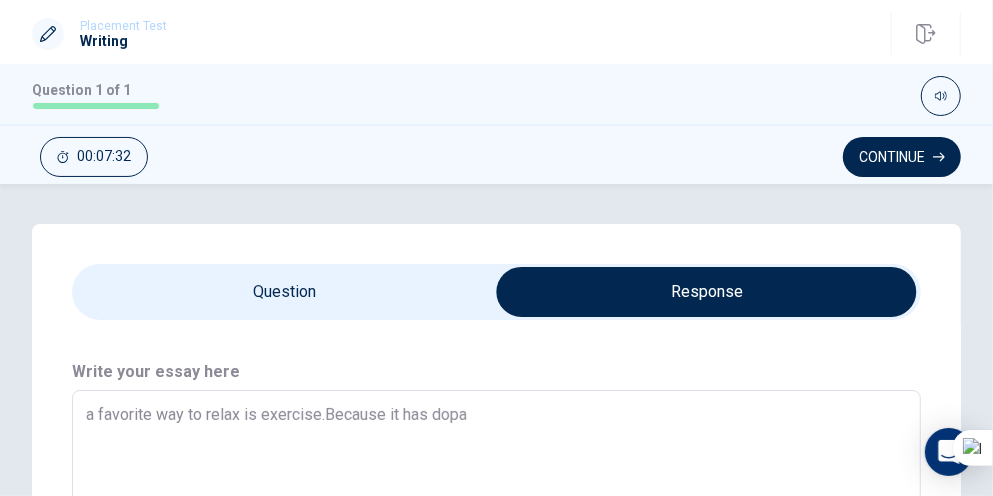 type on "x" 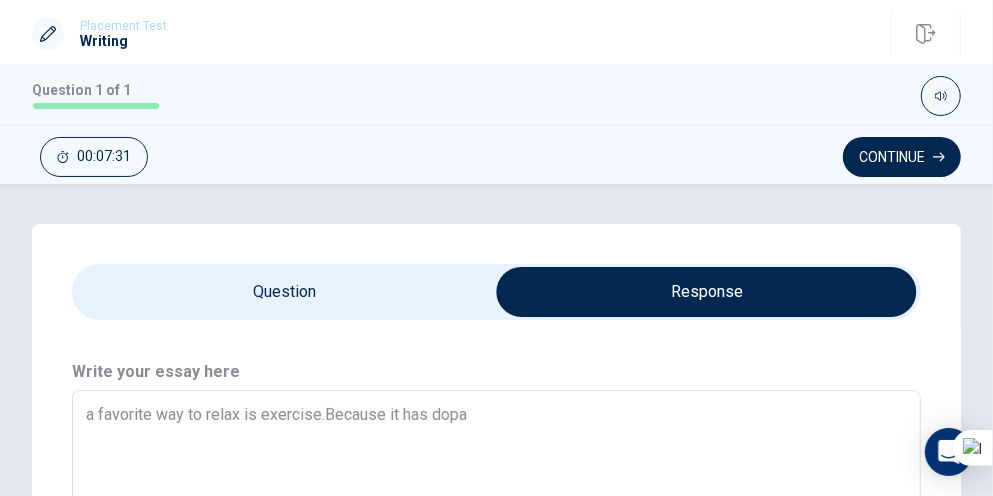 type on "a favorite way to relax is exercise.Because it has dopam" 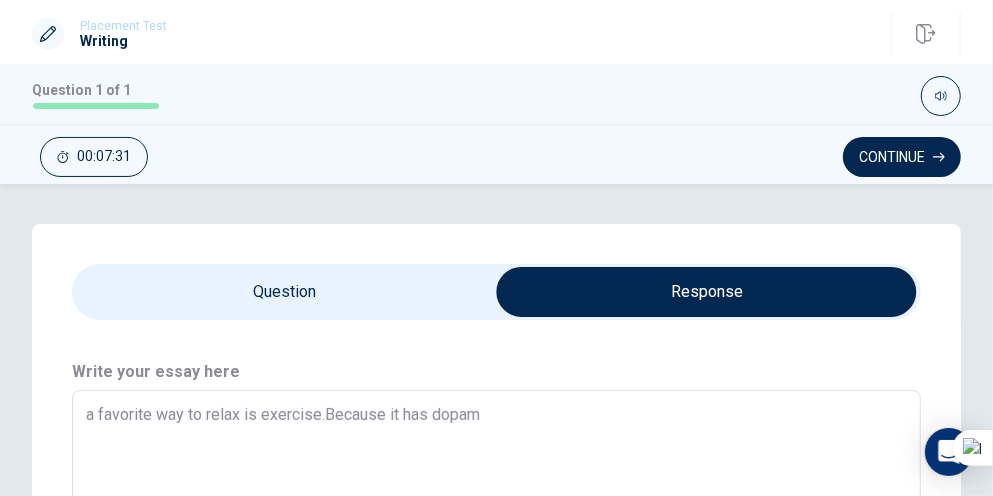 type on "x" 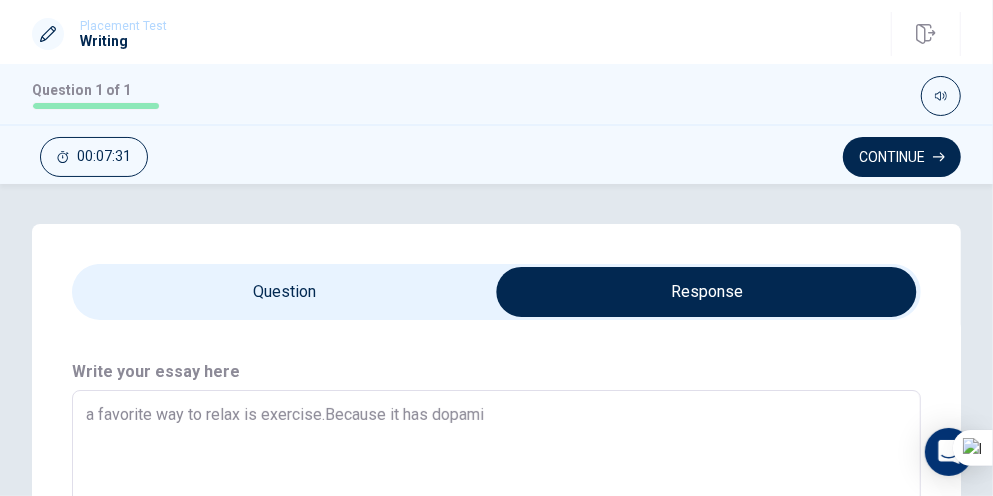 type on "x" 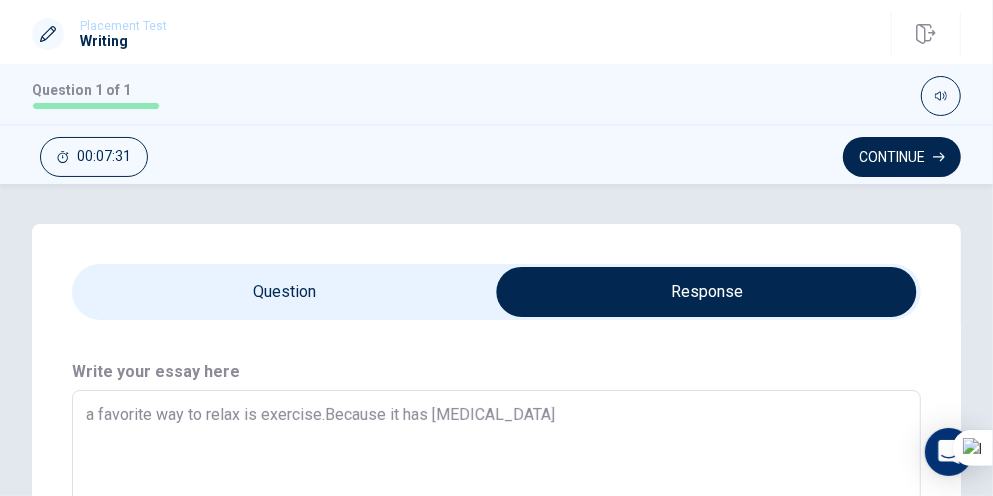 type on "x" 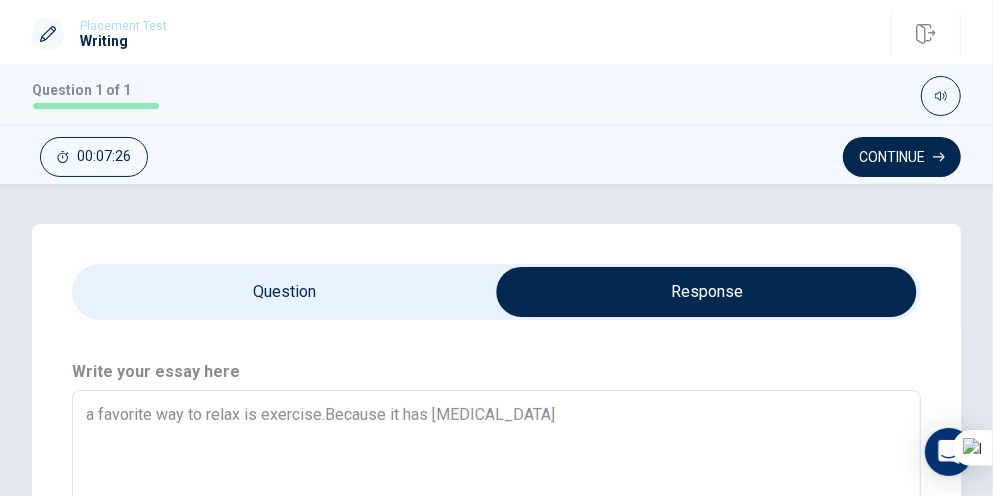 type on "x" 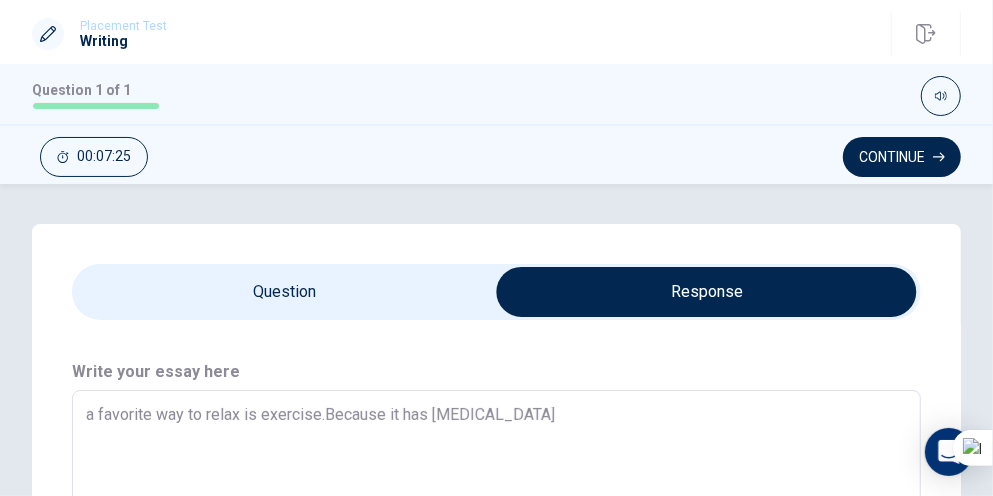 type on "a favorite way to relax is exercise.Because it has [MEDICAL_DATA]" 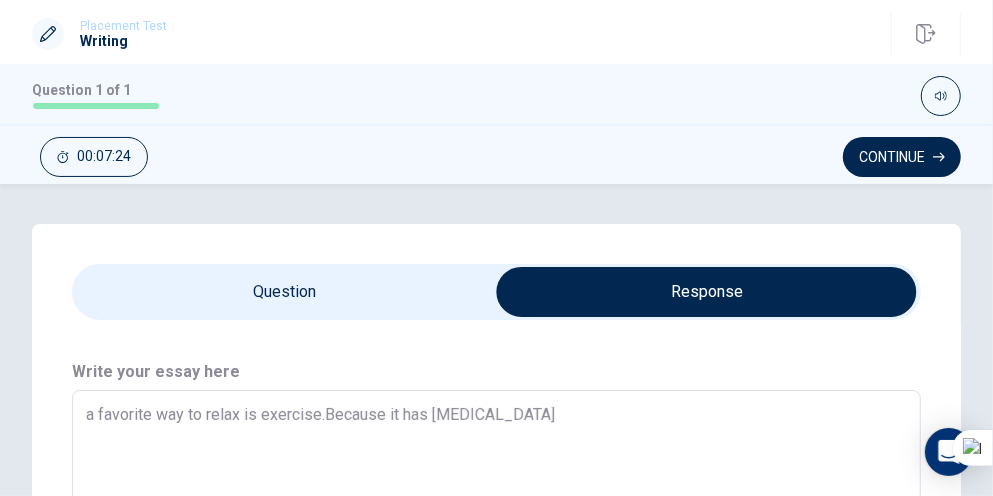 type on "a favorite way to relax is exercise.Because it has [MEDICAL_DATA]." 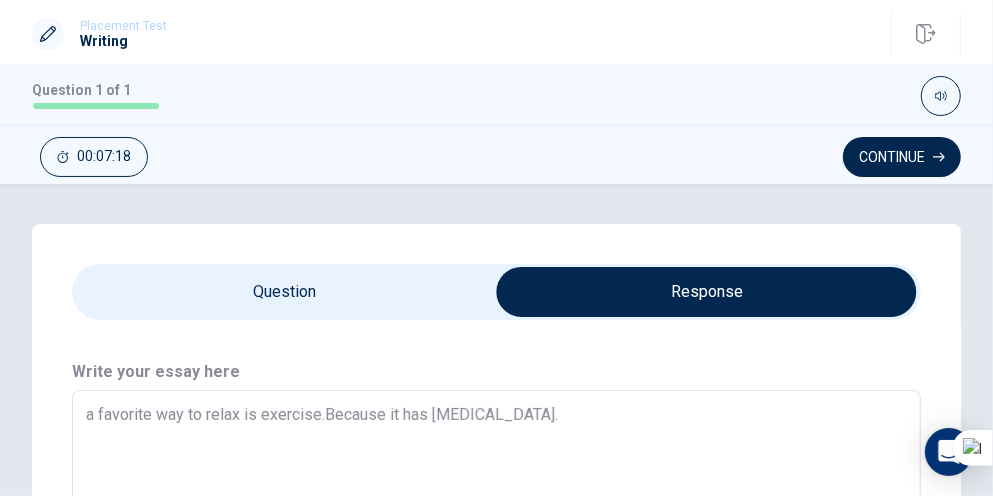 type on "x" 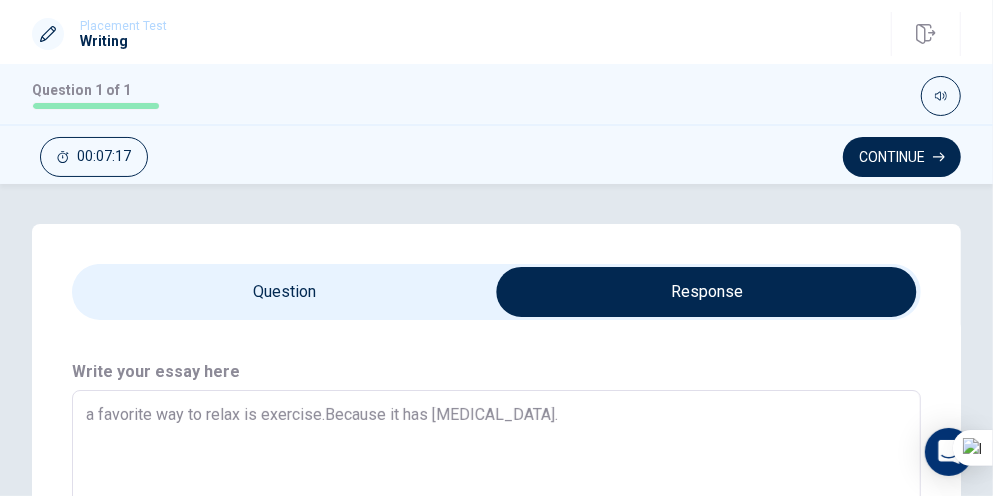 type on "a favorite way to relax is exercise.Because it has [MEDICAL_DATA]" 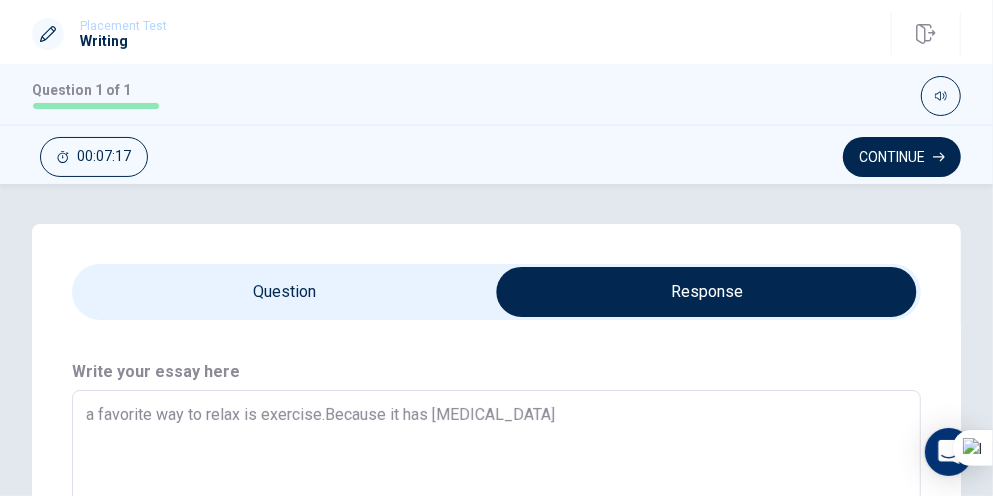 type on "x" 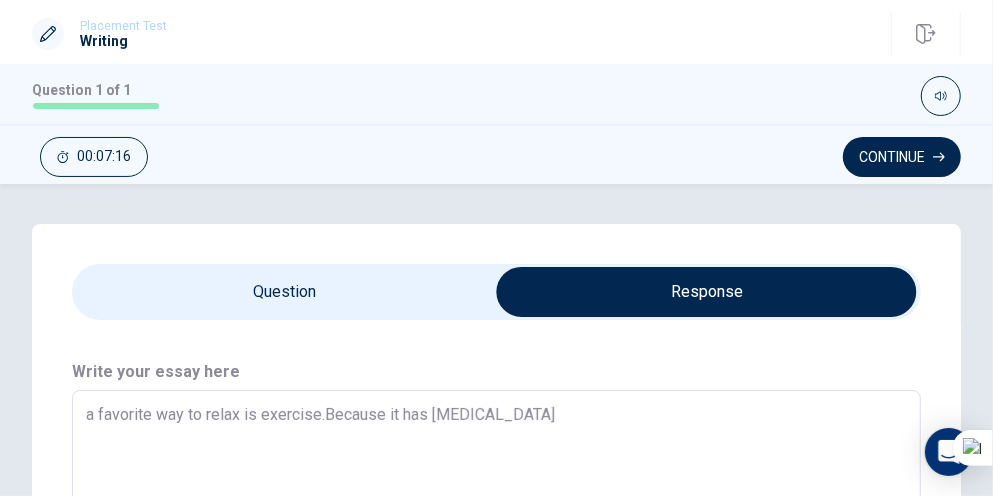 type on "a favorite way to relax is exercise.Because it has [MEDICAL_DATA] a" 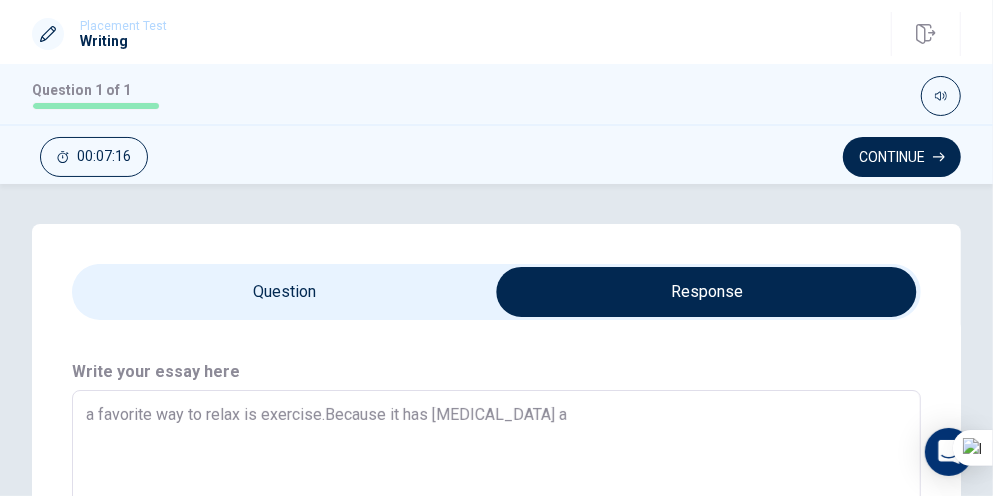 type on "x" 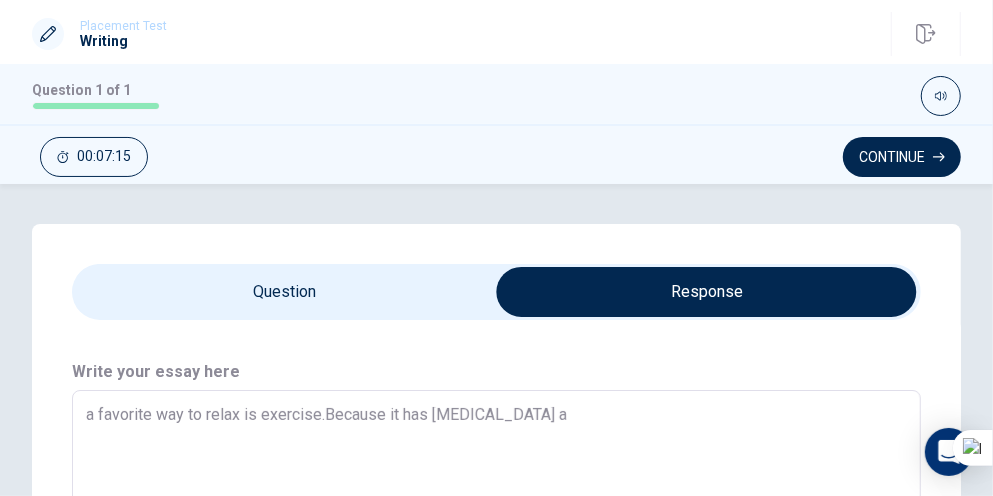 type on "a favorite way to relax is exercise.Because it has [MEDICAL_DATA] an" 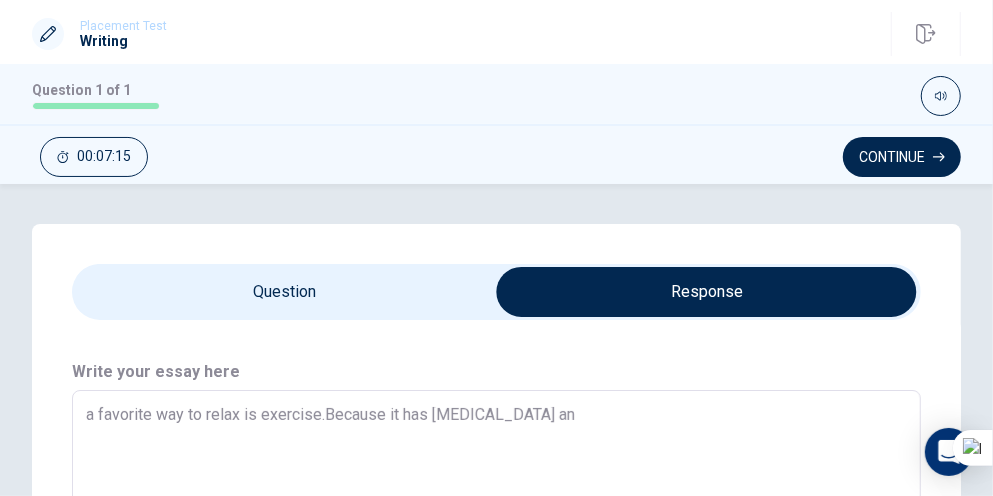 type on "x" 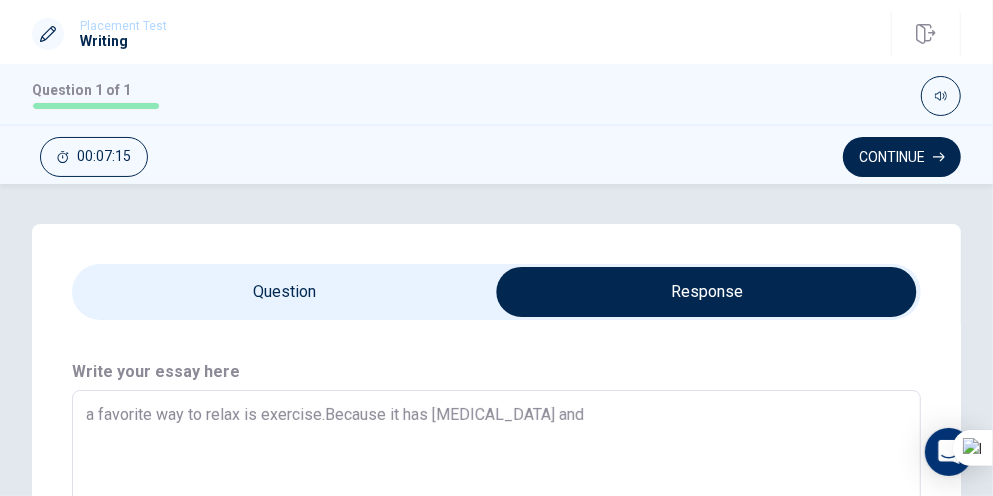 type on "x" 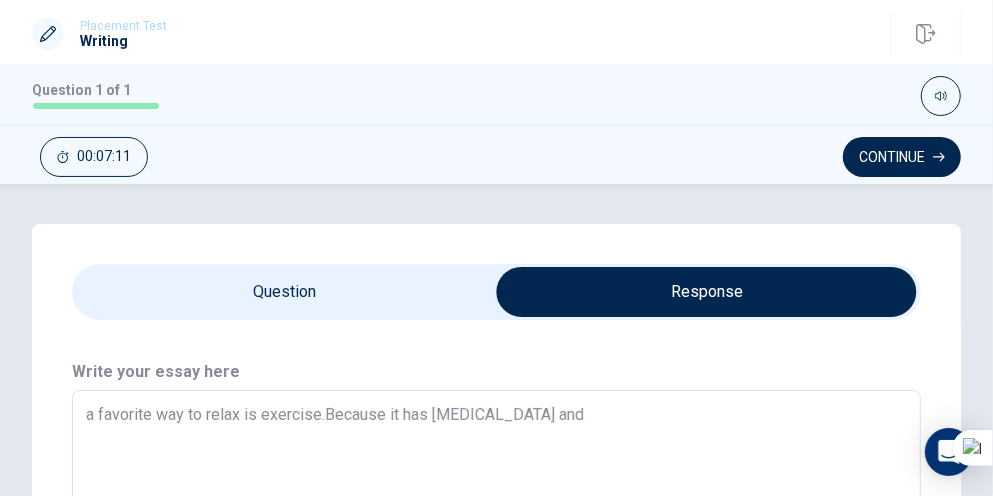 type on "x" 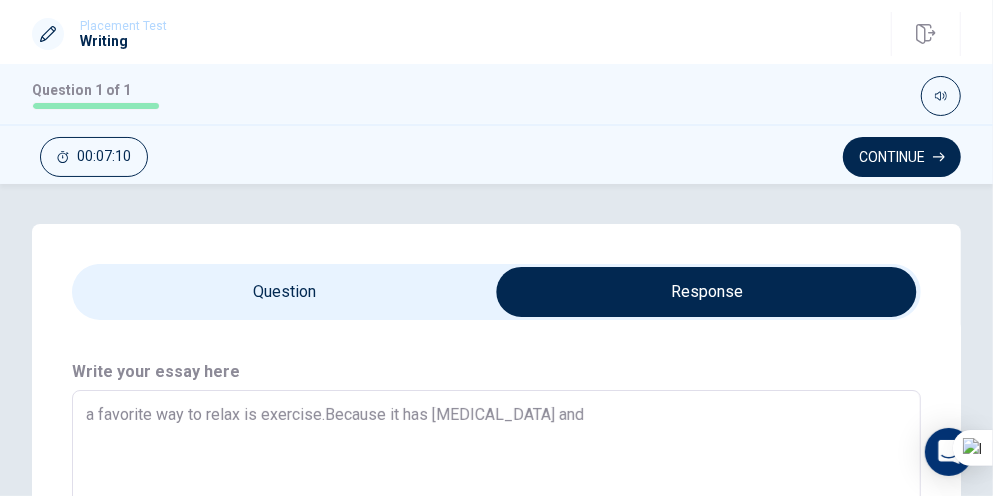 type on "a favorite way to relax is exercise.Because it has [MEDICAL_DATA] and s" 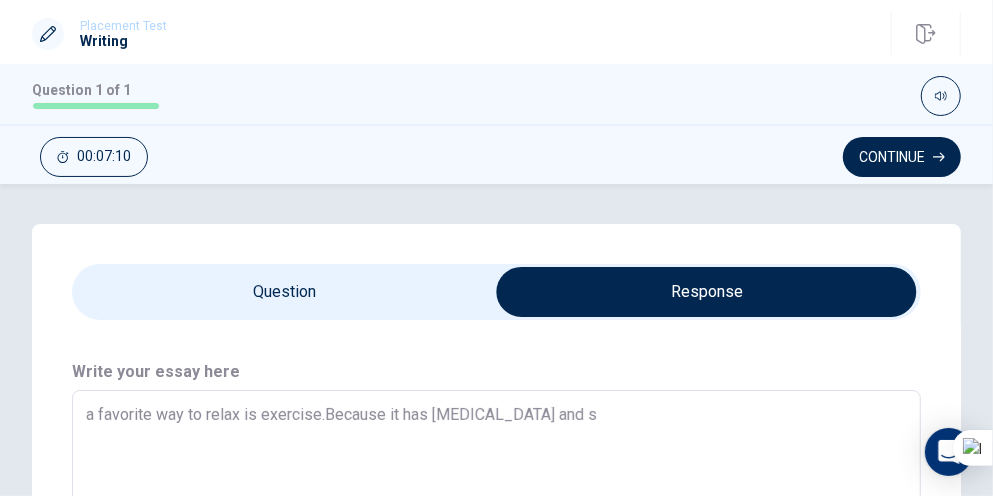 type on "x" 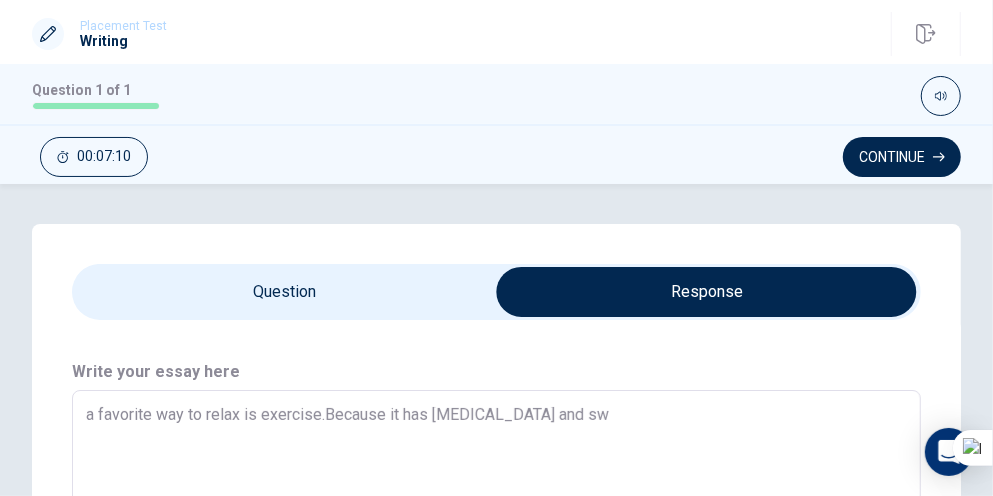 type on "x" 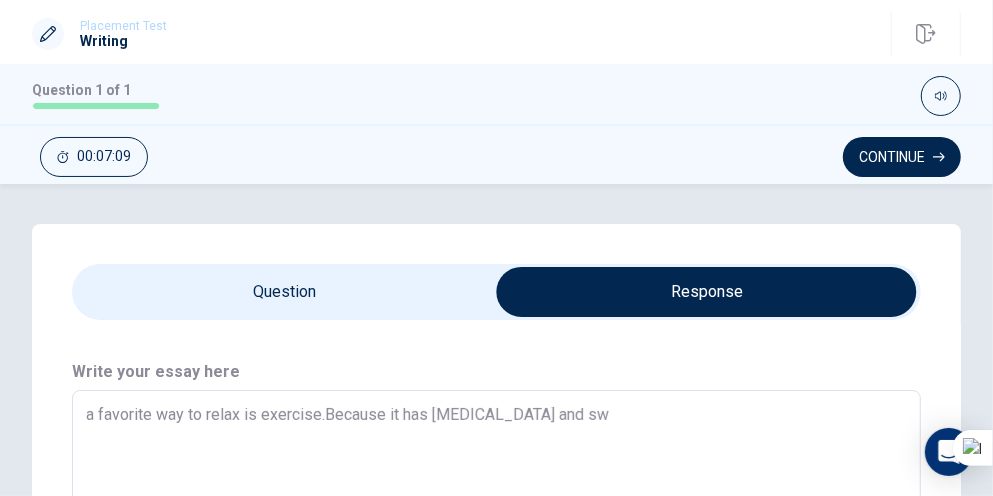 type on "a favorite way to relax is exercise.Because it has [MEDICAL_DATA] and swe" 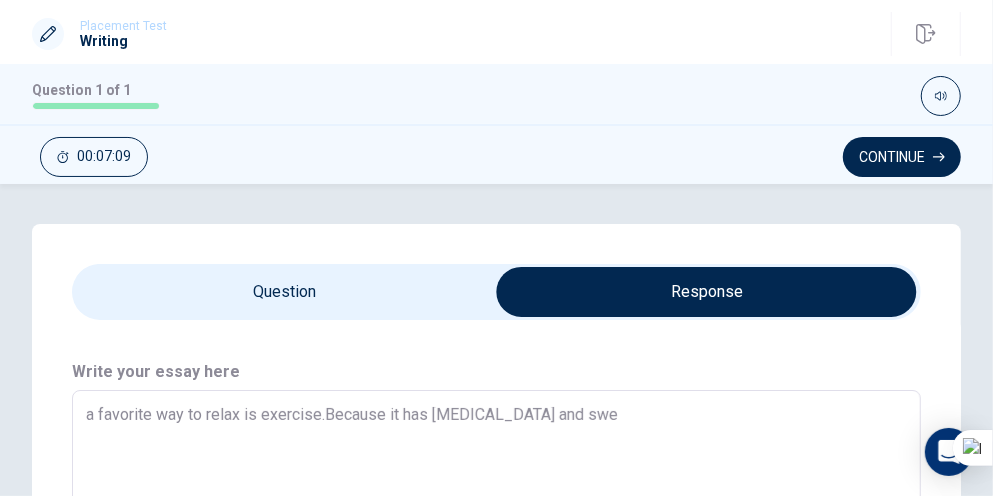 type on "x" 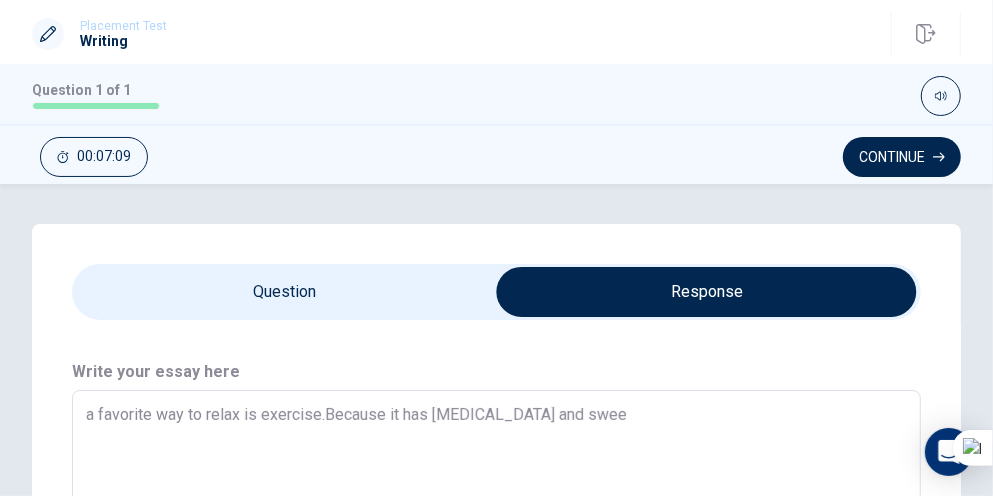 type on "x" 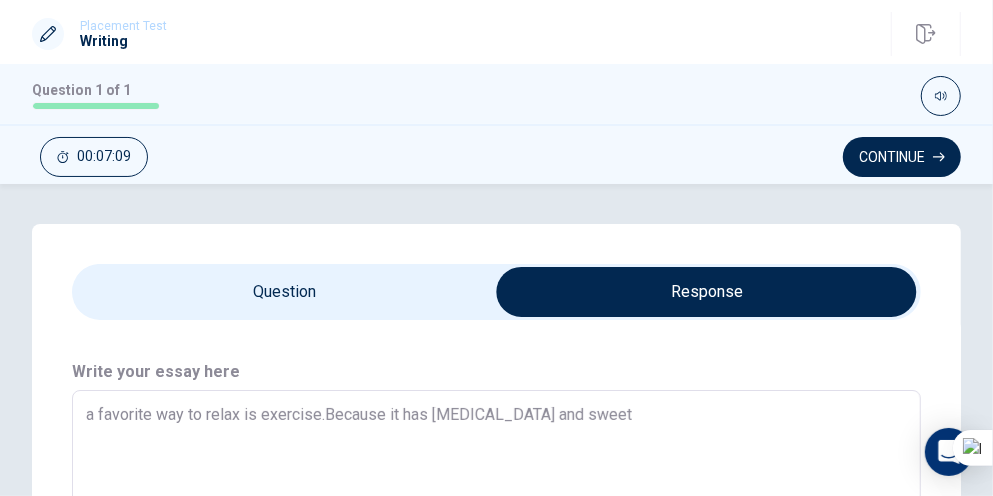 type on "x" 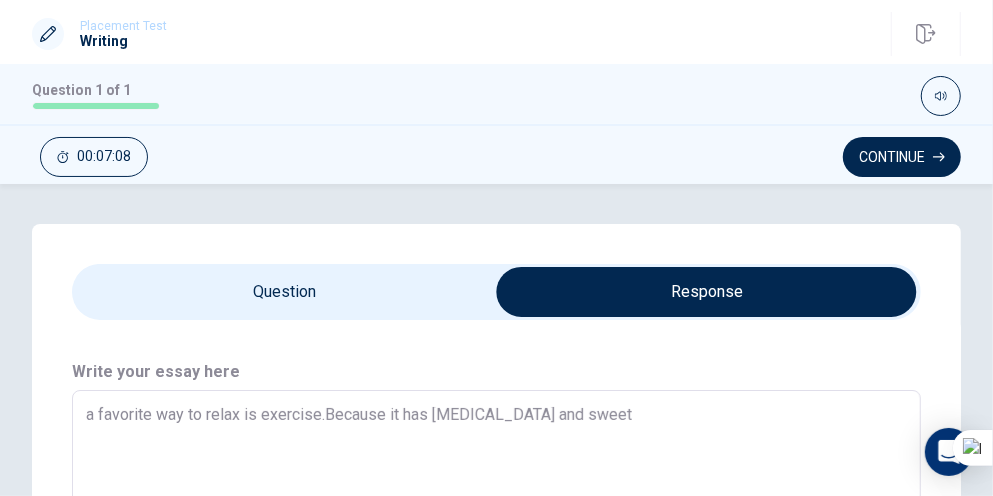 type on "a favorite way to relax is exercise.Because it has [MEDICAL_DATA] and sweet" 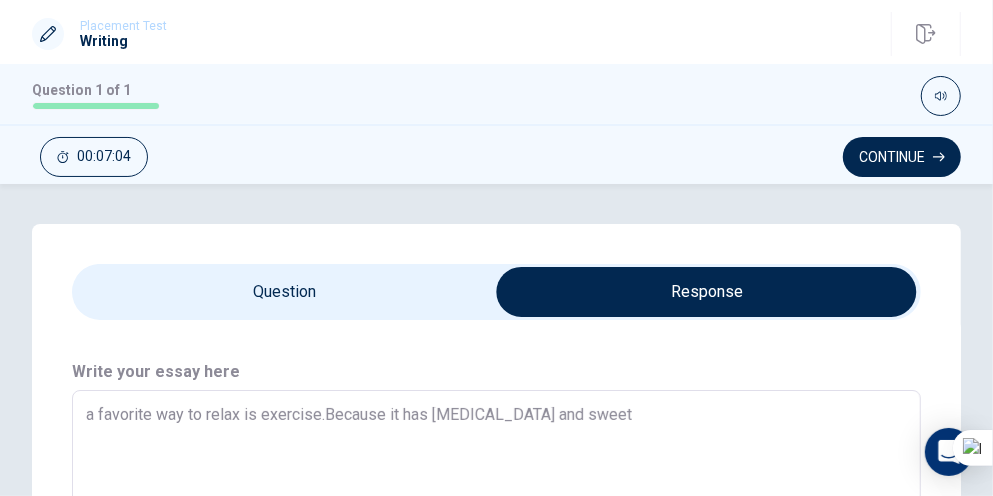 type on "x" 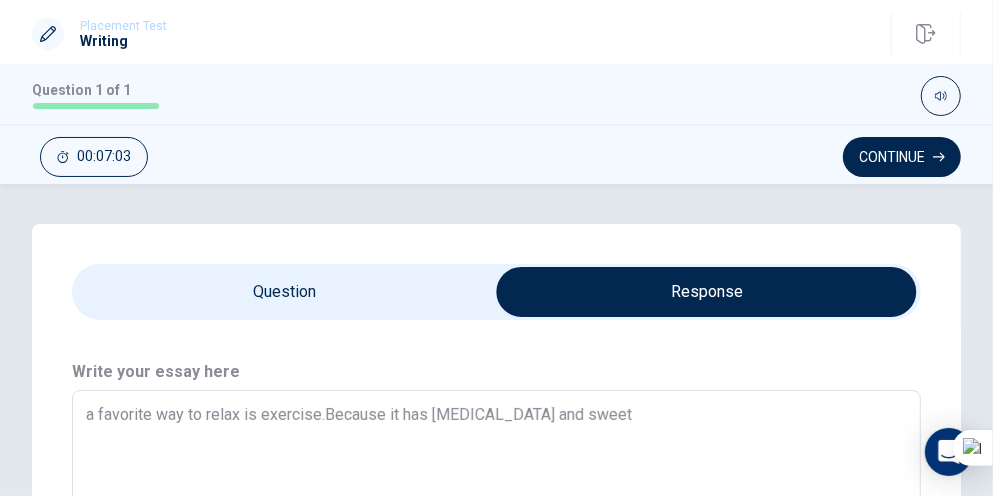 type on "a favorite way to relax is exercise.Because it has [MEDICAL_DATA] and sweet" 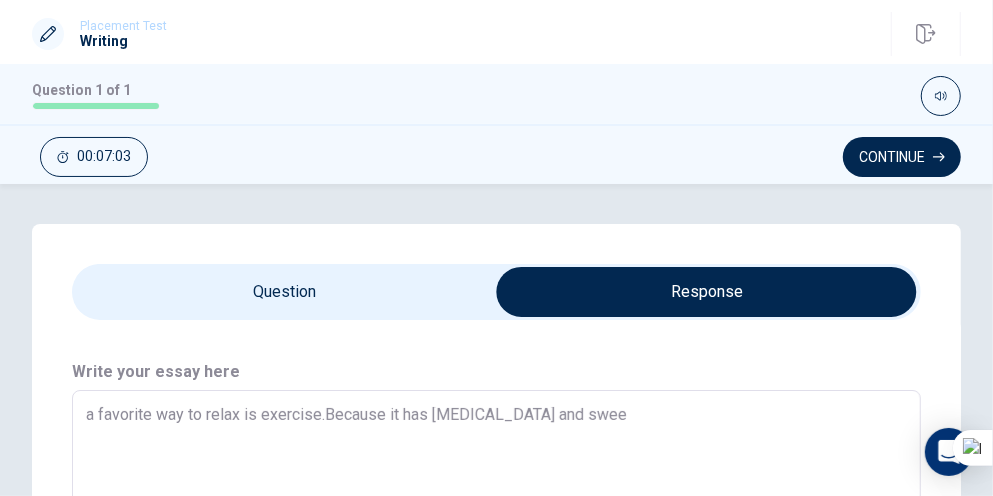 type on "x" 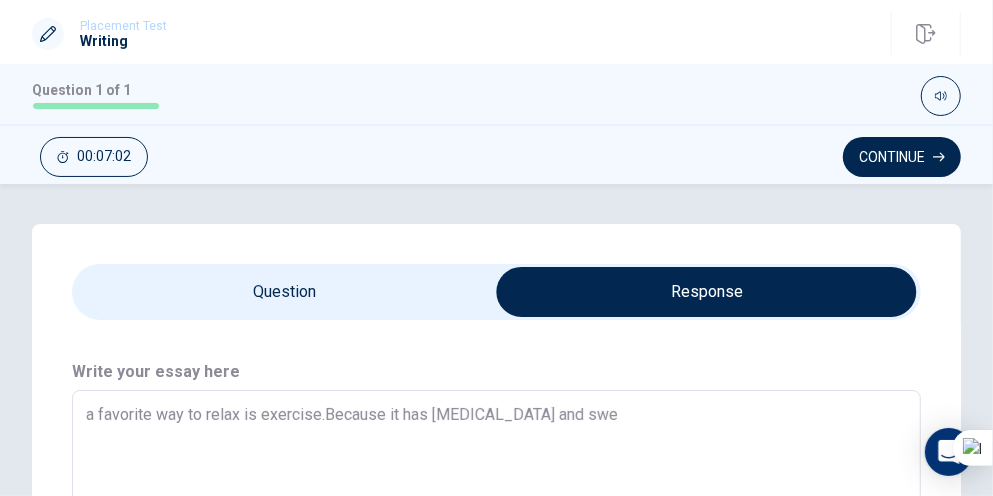 type on "x" 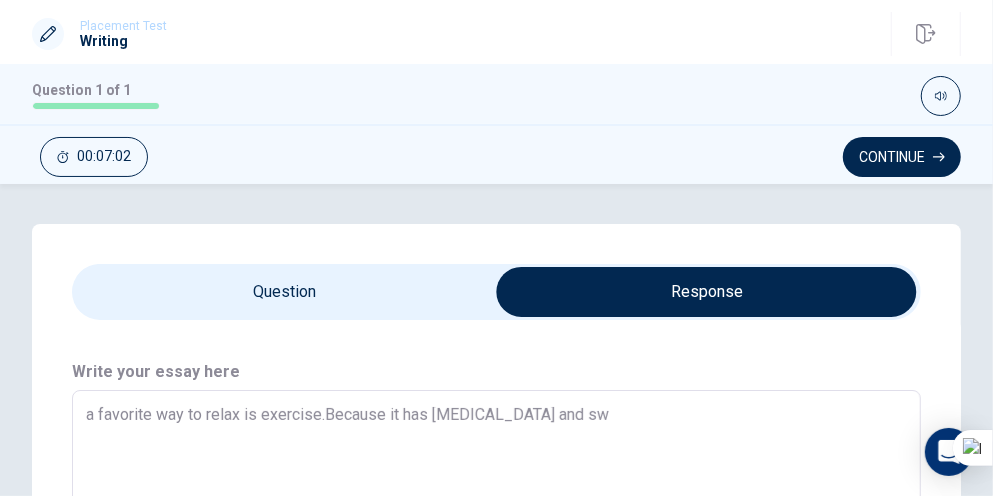 type on "x" 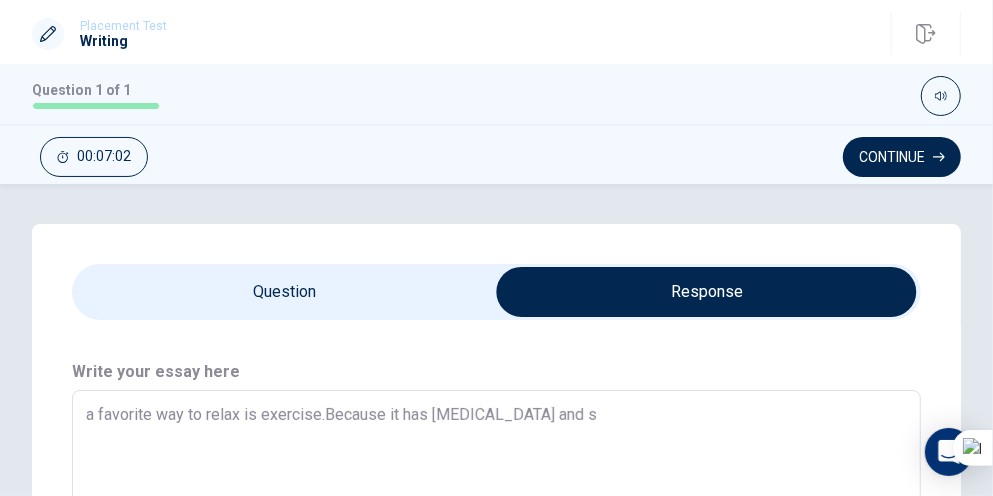 type on "x" 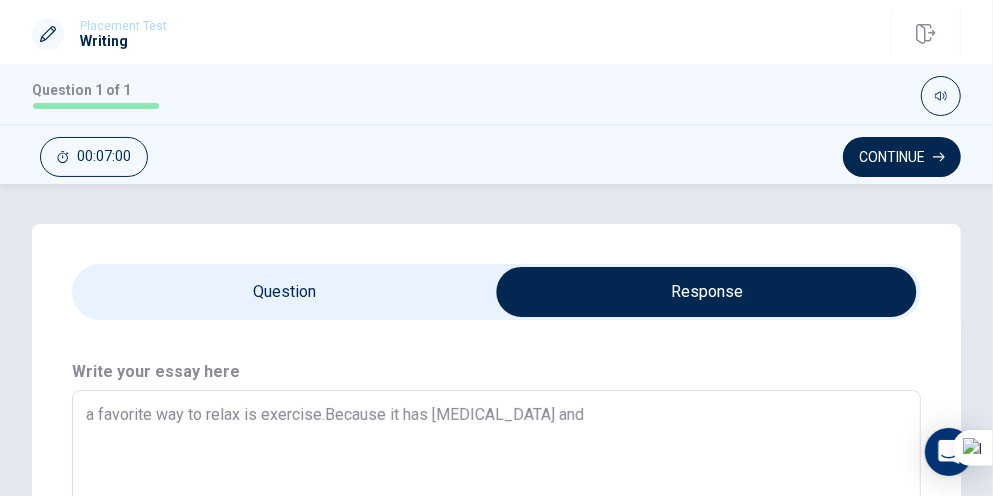 type on "x" 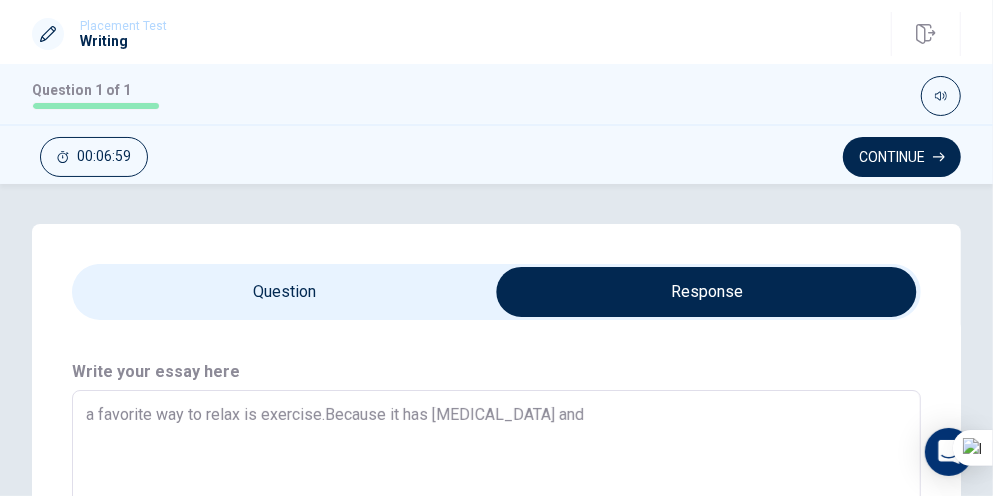 type 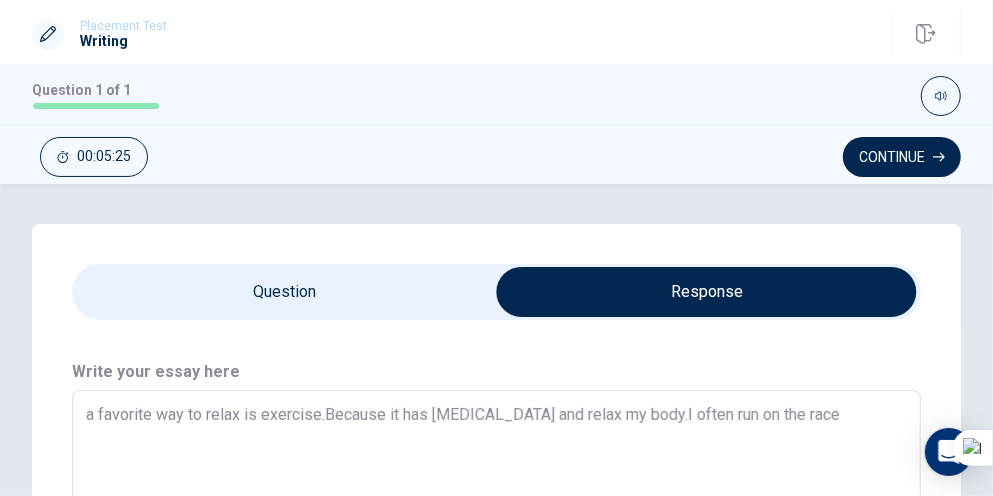 click on "Question Passage Directions Write about your opinion on a topic.
Important things to remember:
Try to write at least 75 words
Make sure to read the topic carefully before you start writing.
We will check:
• How you explain your ideas
• How you organize your writing
• How well you use English
You have 10 minutes to plan and write.
After you submit your writing, you cannot change it.  Question Describe a favorite way to relax and why it helps you recharge. Give reasons and details in your response. Write your essay here a favorite way to relax is exercise.Because it has [MEDICAL_DATA] and relax my body.I often run on the race x ​ Word count :  21 © Copyright  2025" at bounding box center [496, 340] 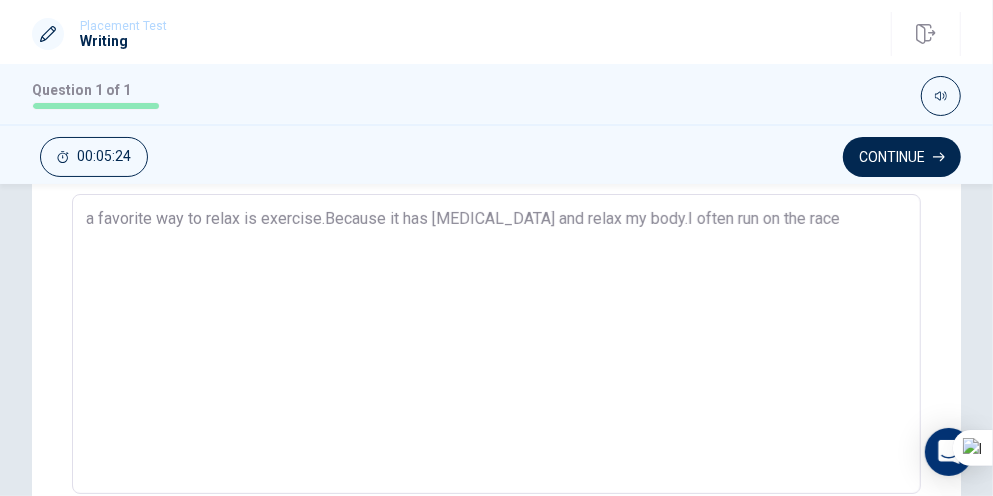 scroll, scrollTop: 200, scrollLeft: 0, axis: vertical 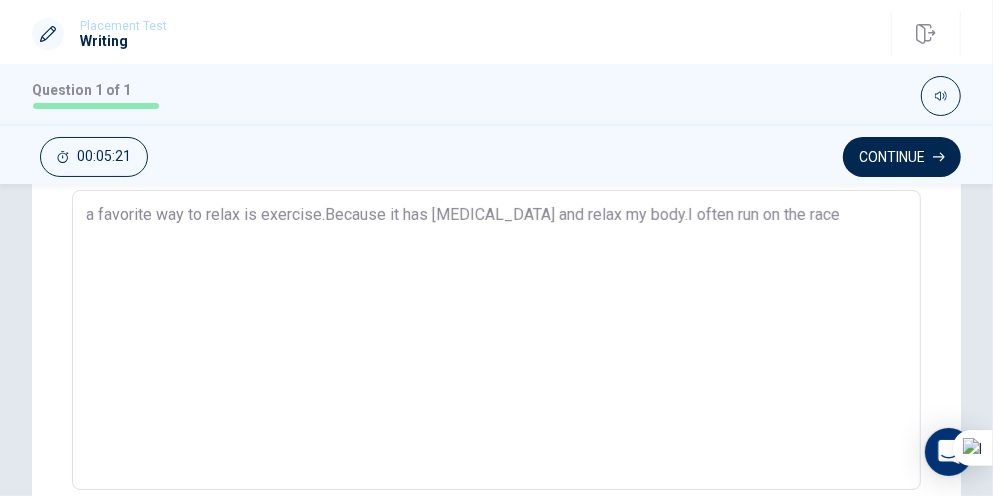 drag, startPoint x: 760, startPoint y: 215, endPoint x: 781, endPoint y: 215, distance: 21 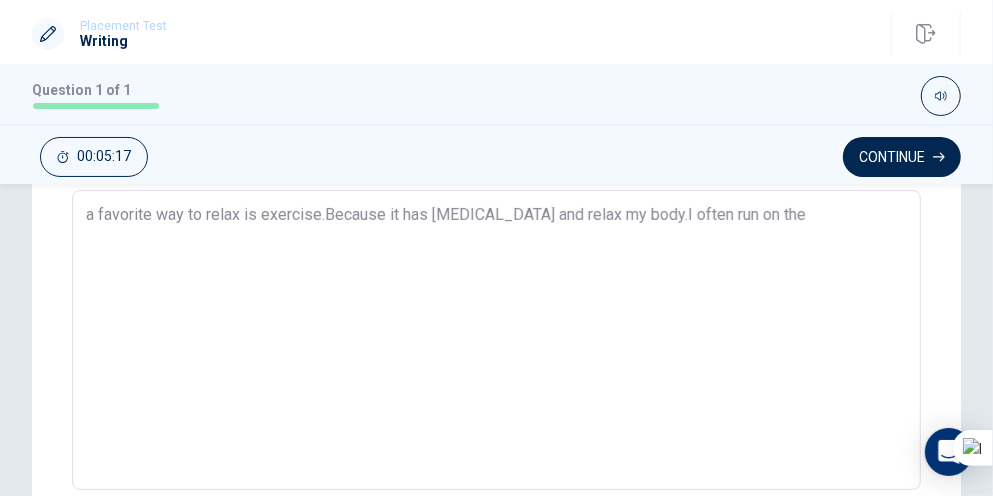 paste on "ㄣ" 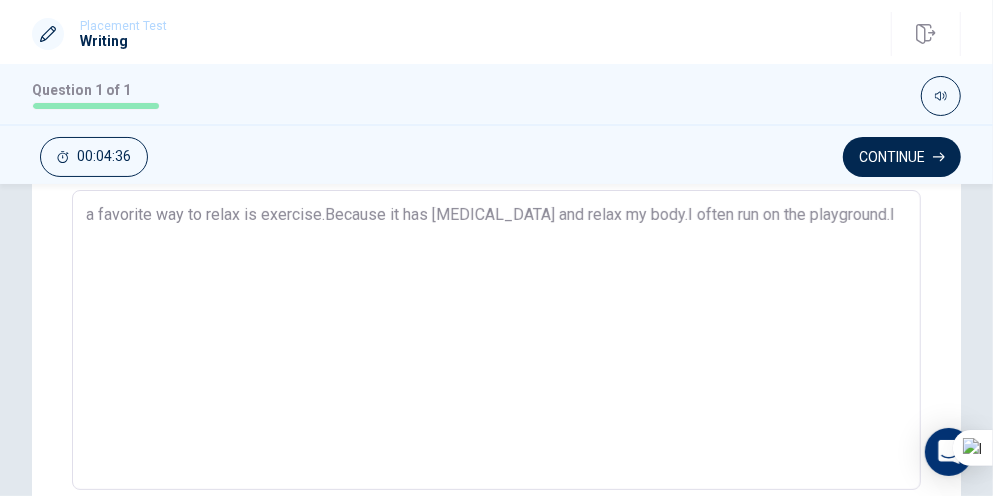 click on "a favorite way to relax is exercise.Because it has [MEDICAL_DATA] and relax my body.I often run on the playground.I" at bounding box center [496, 340] 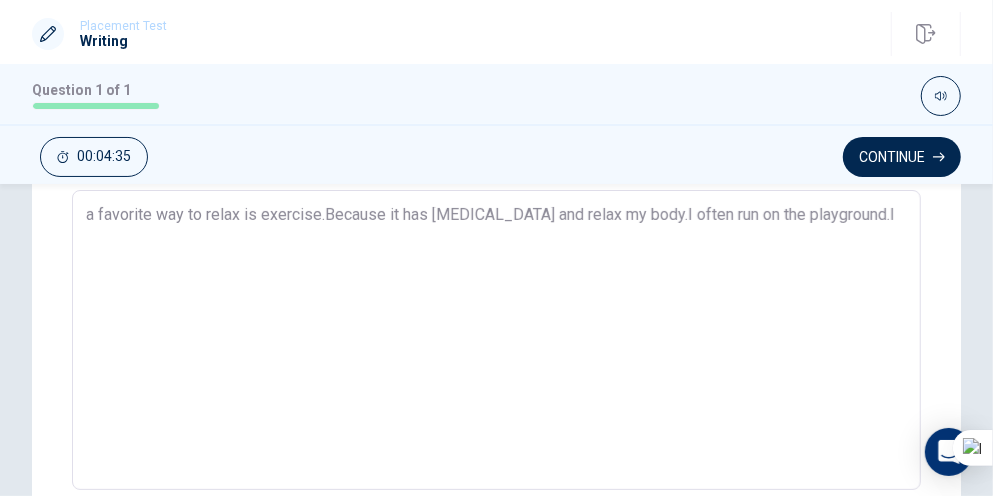 click on "a favorite way to relax is exercise.Because it has [MEDICAL_DATA] and relax my body.I often run on the playground.I" at bounding box center [496, 340] 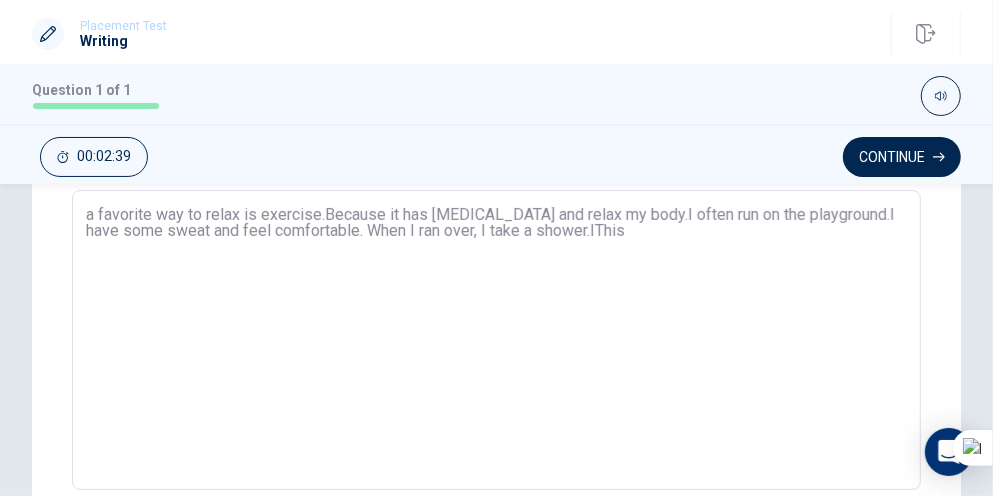 click on "a favorite way to relax is exercise.Because it has [MEDICAL_DATA] and relax my body.I often run on the playground.I have some sweat and feel comfortable. When I ran over, I take a shower.IThis" at bounding box center (496, 340) 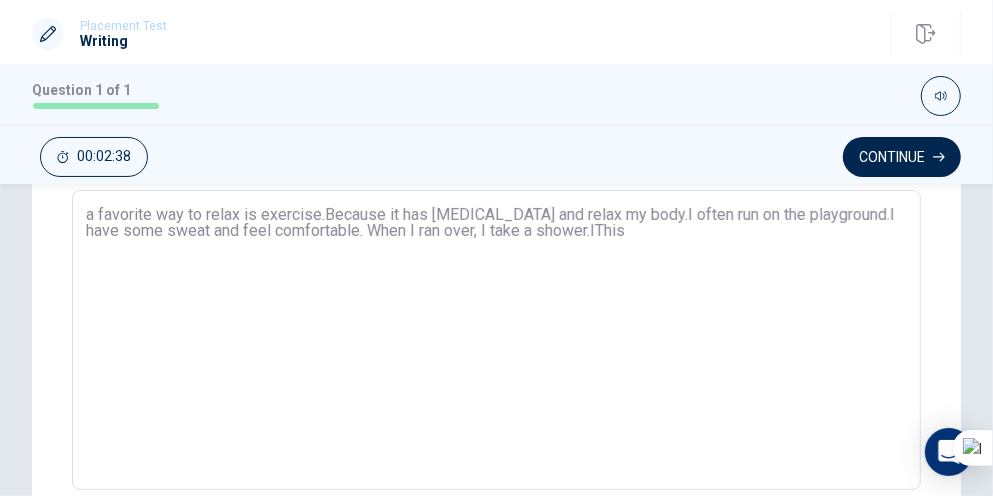 click on "a favorite way to relax is exercise.Because it has [MEDICAL_DATA] and relax my body.I often run on the playground.I have some sweat and feel comfortable. When I ran over, I take a shower.IThis" at bounding box center [496, 340] 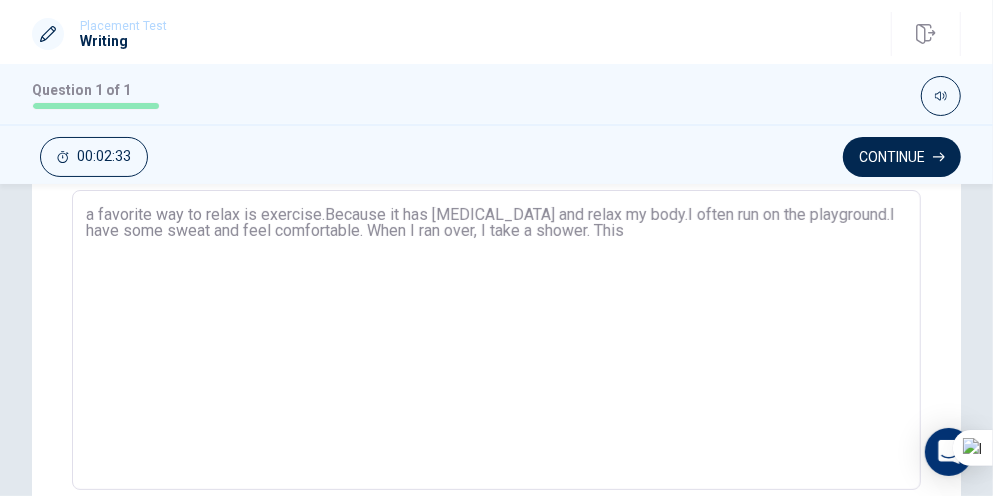 click on "a favorite way to relax is exercise.Because it has [MEDICAL_DATA] and relax my body.I often run on the playground.I have some sweat and feel comfortable. When I ran over, I take a shower. This" at bounding box center [496, 340] 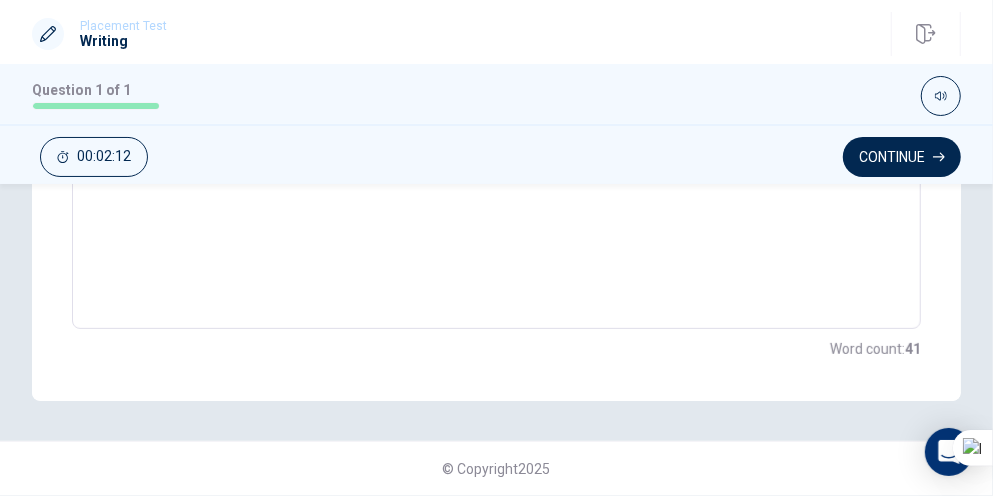 scroll, scrollTop: 61, scrollLeft: 0, axis: vertical 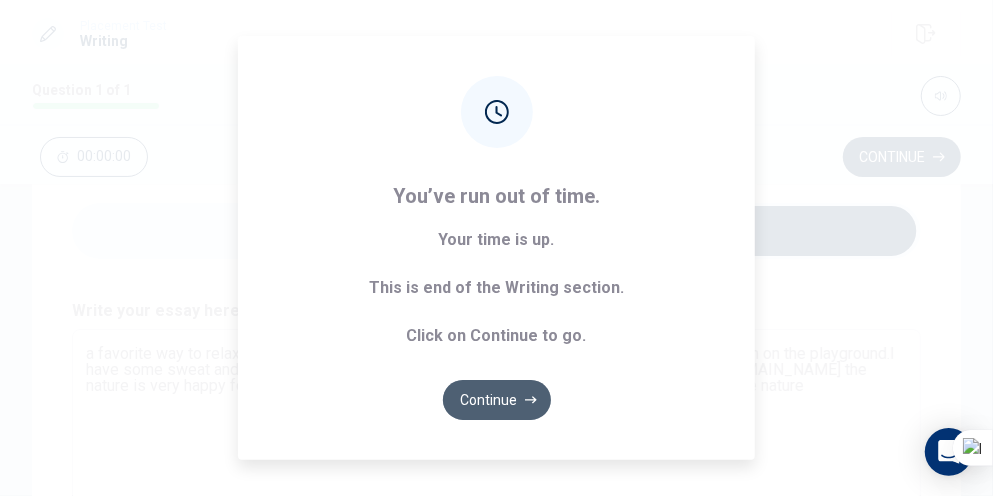 click on "Continue" at bounding box center (497, 400) 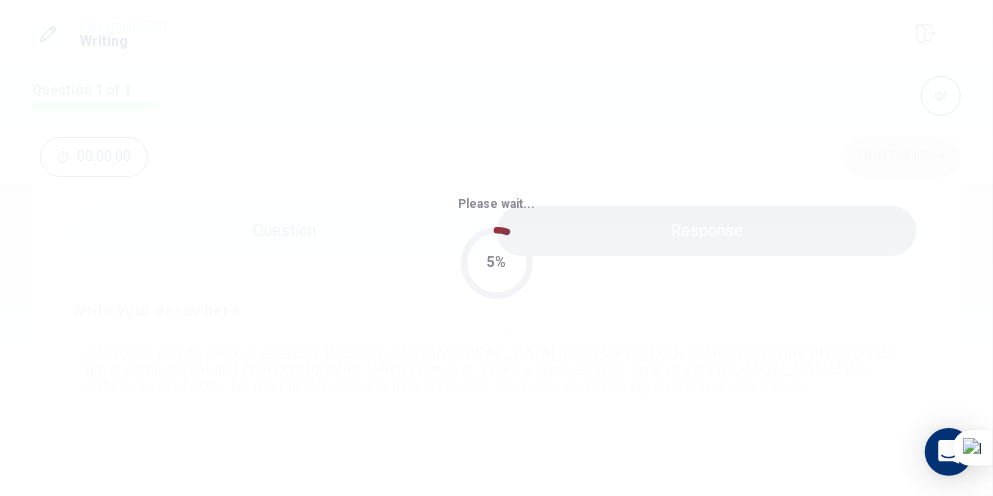 scroll, scrollTop: 0, scrollLeft: 0, axis: both 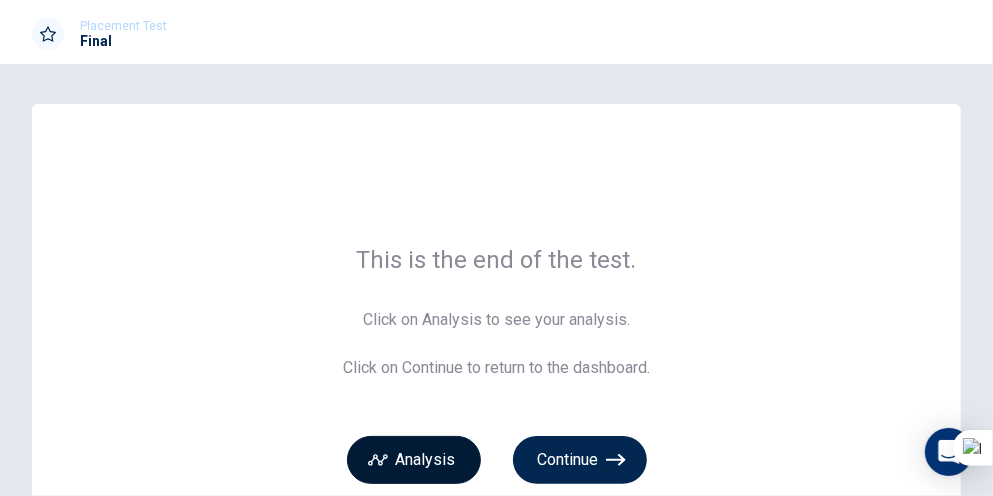 click on "Analysis" at bounding box center [414, 460] 